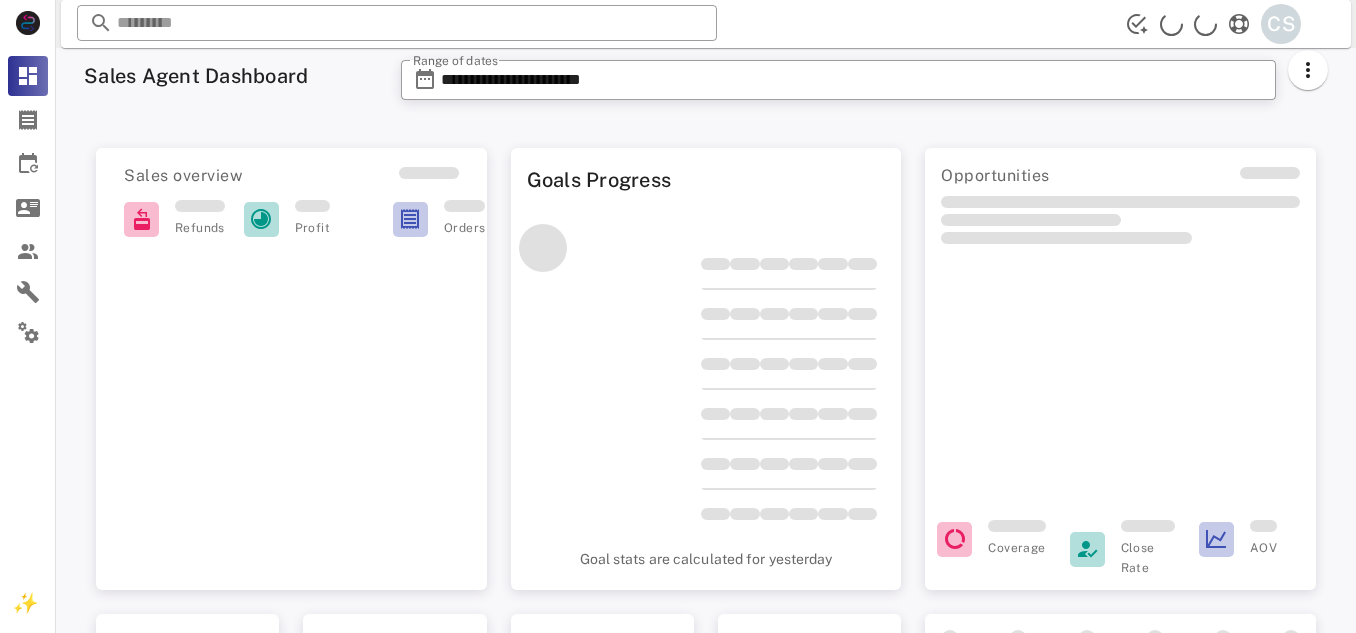 scroll, scrollTop: 0, scrollLeft: 0, axis: both 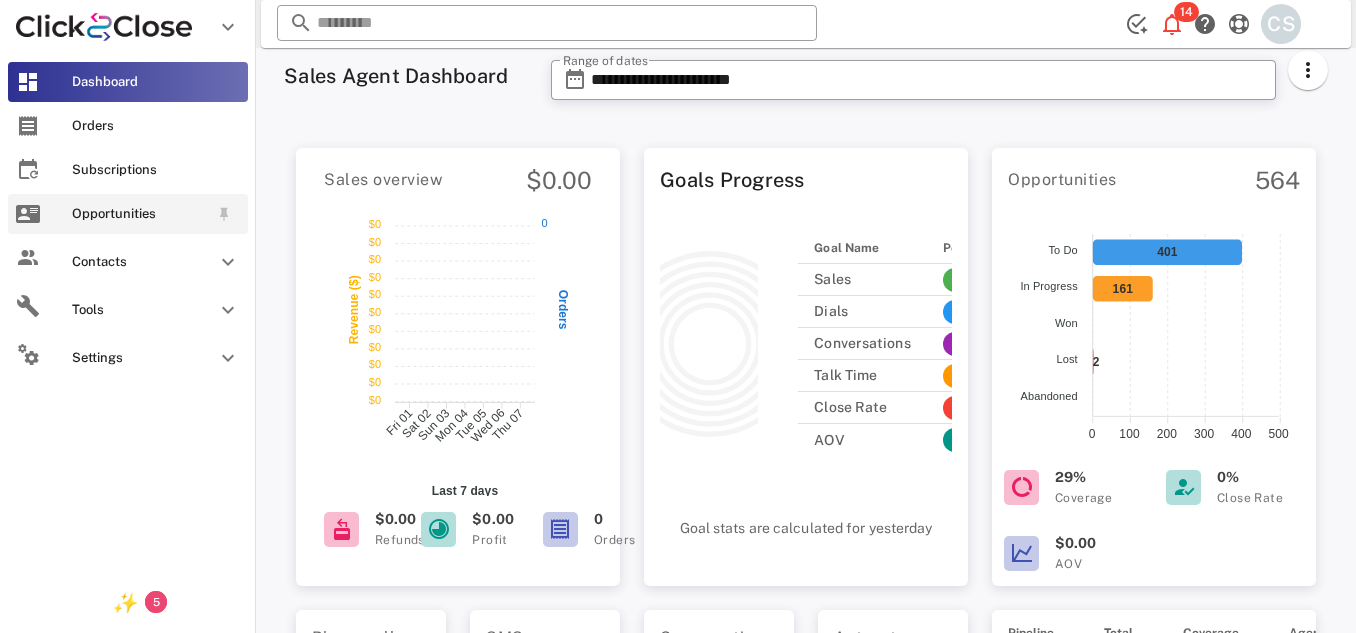 click on "Opportunities" at bounding box center (140, 214) 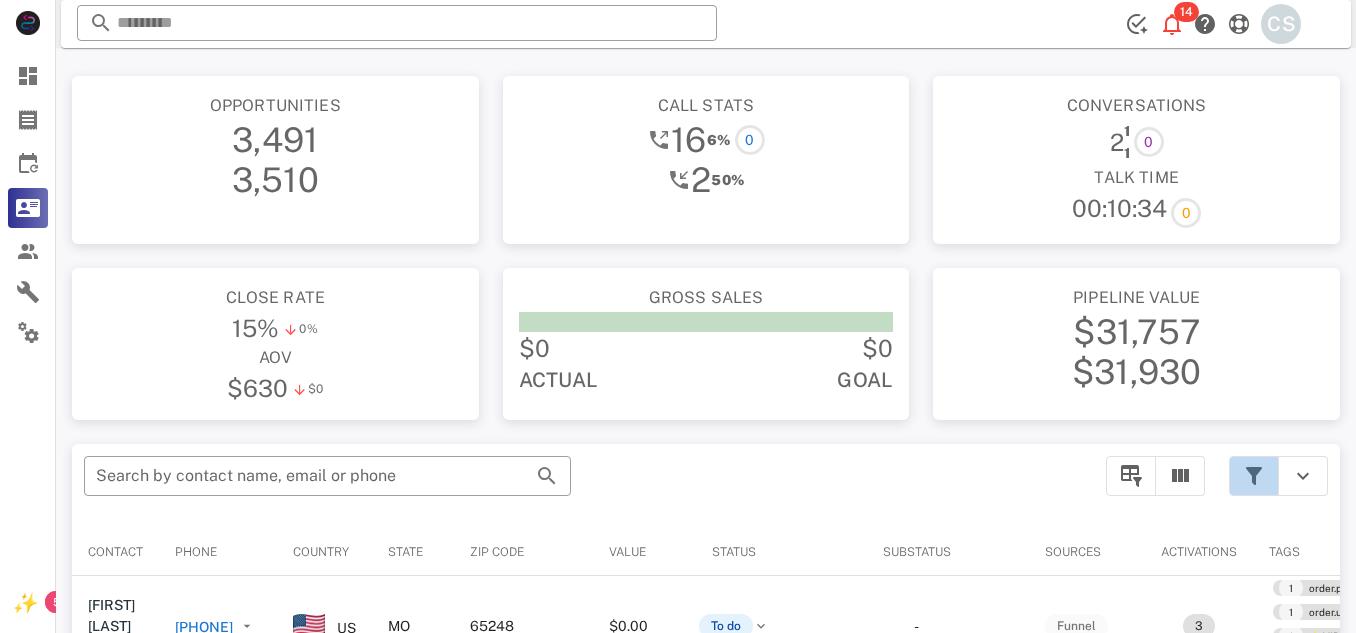 click at bounding box center (1254, 476) 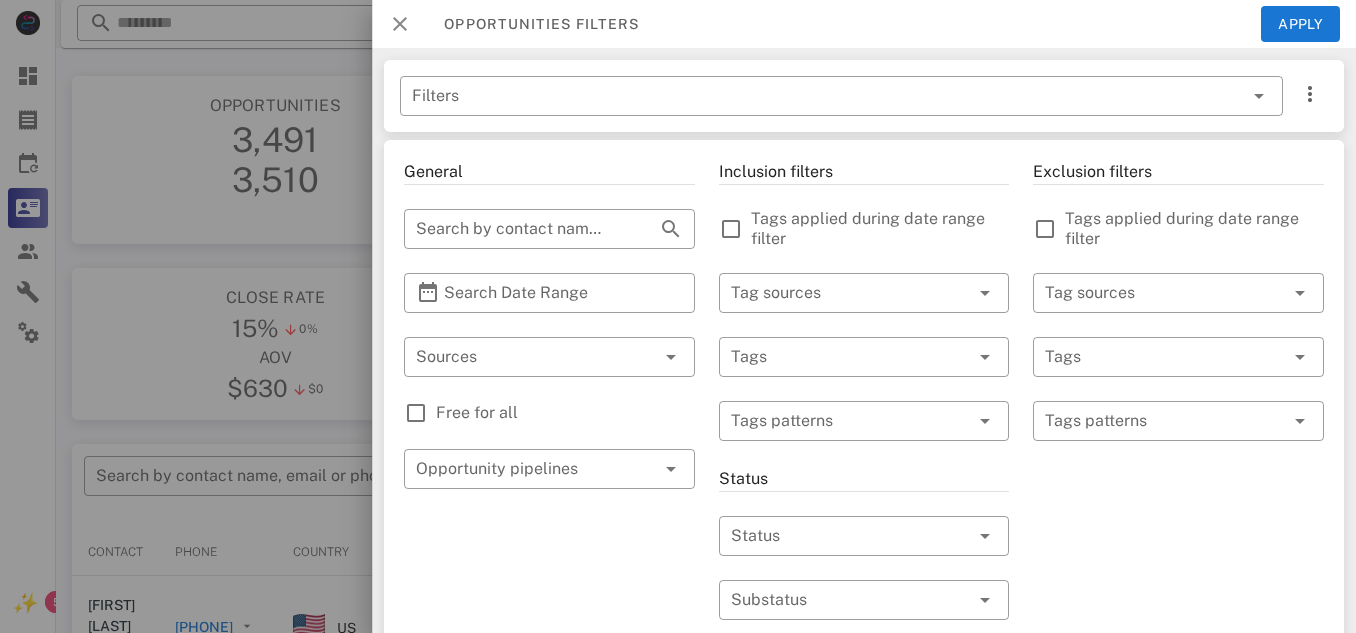 click at bounding box center (400, 24) 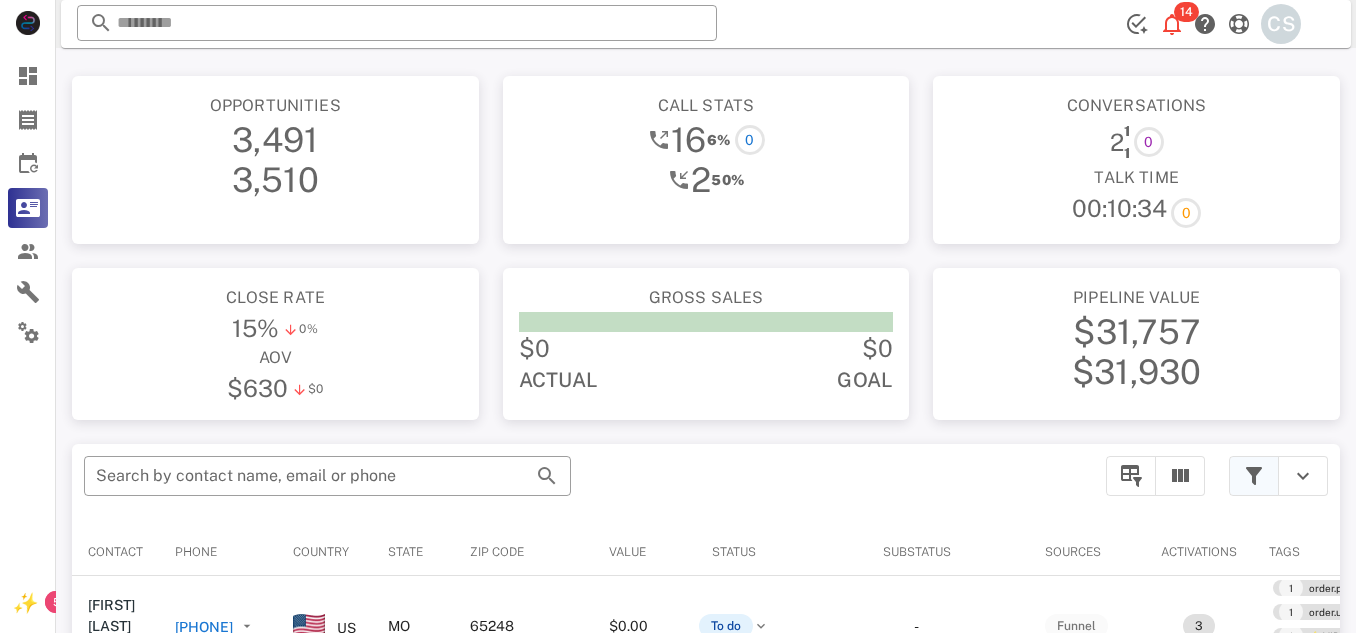 click at bounding box center (1254, 476) 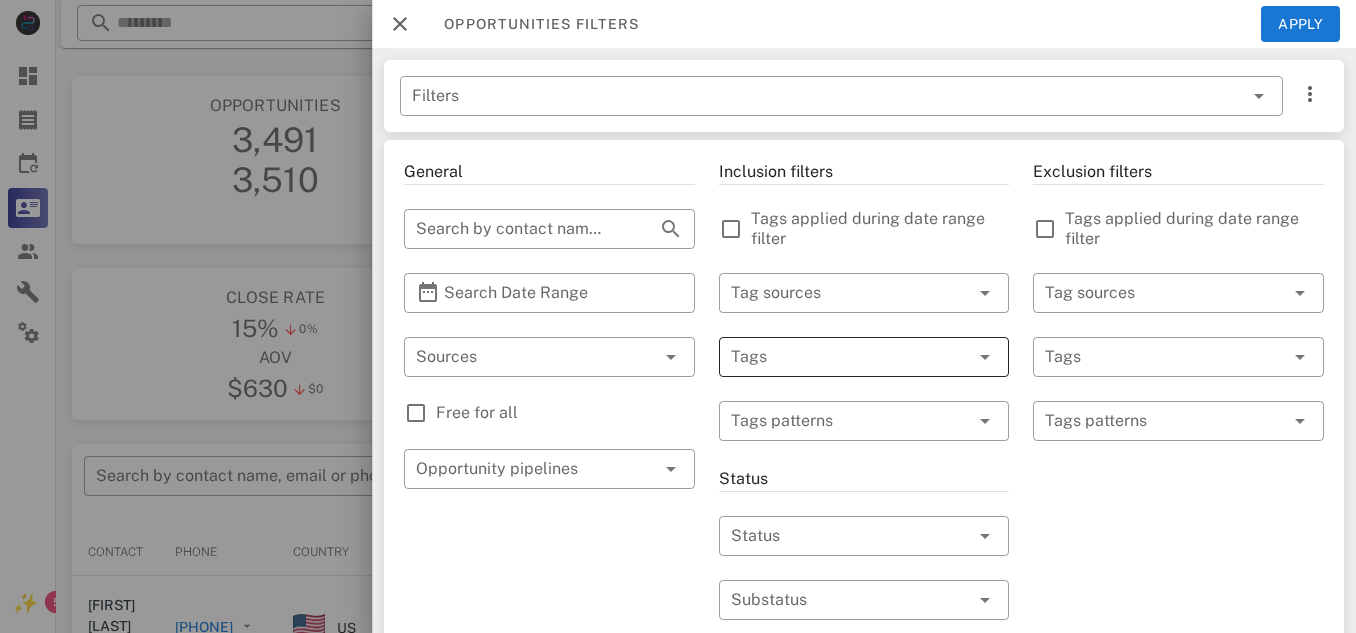 click at bounding box center (985, 357) 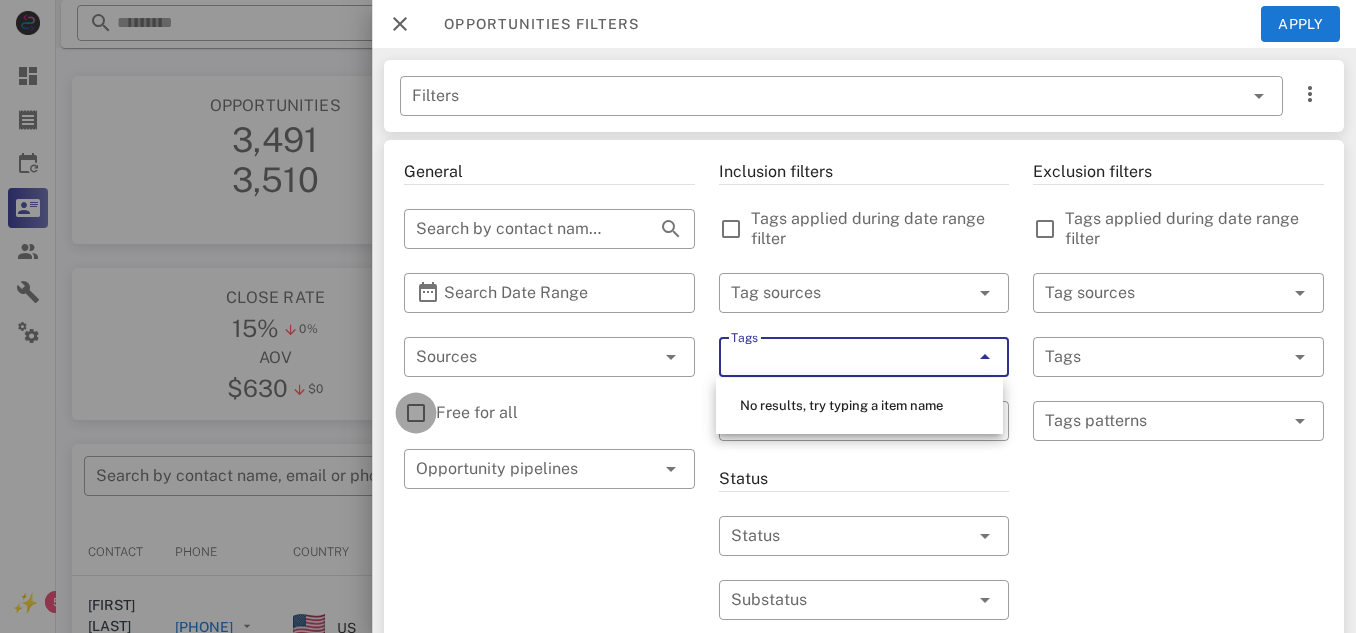 click at bounding box center [416, 413] 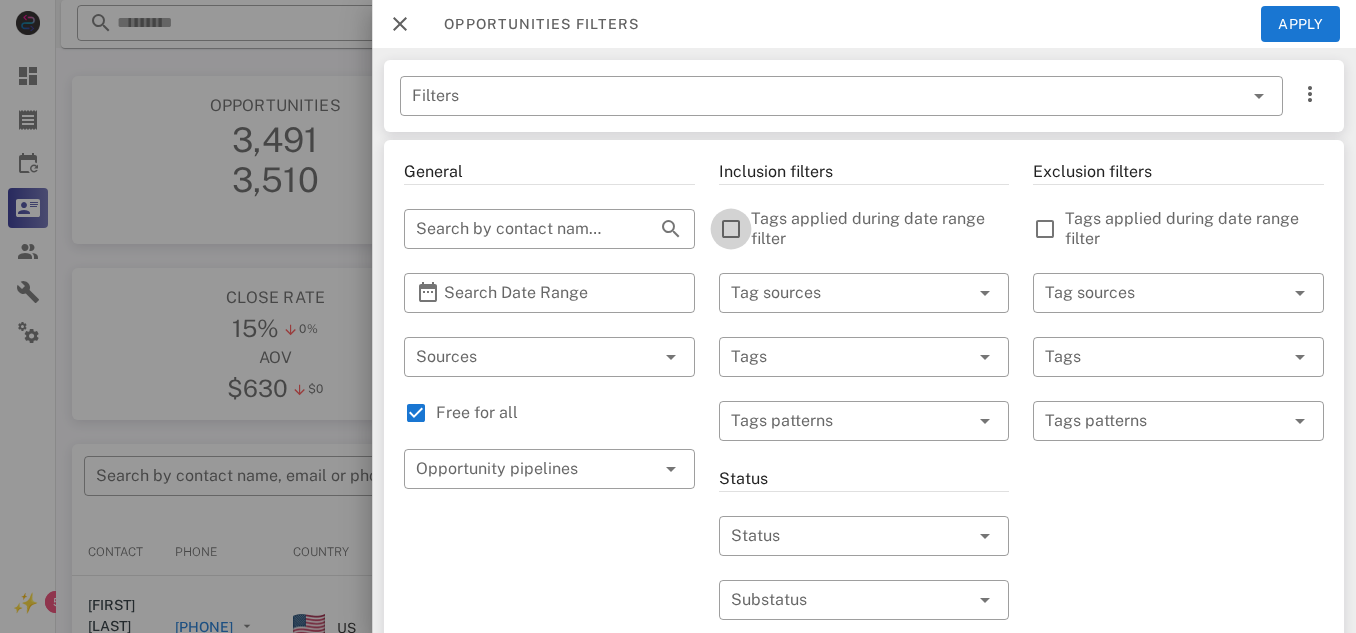 click at bounding box center (731, 229) 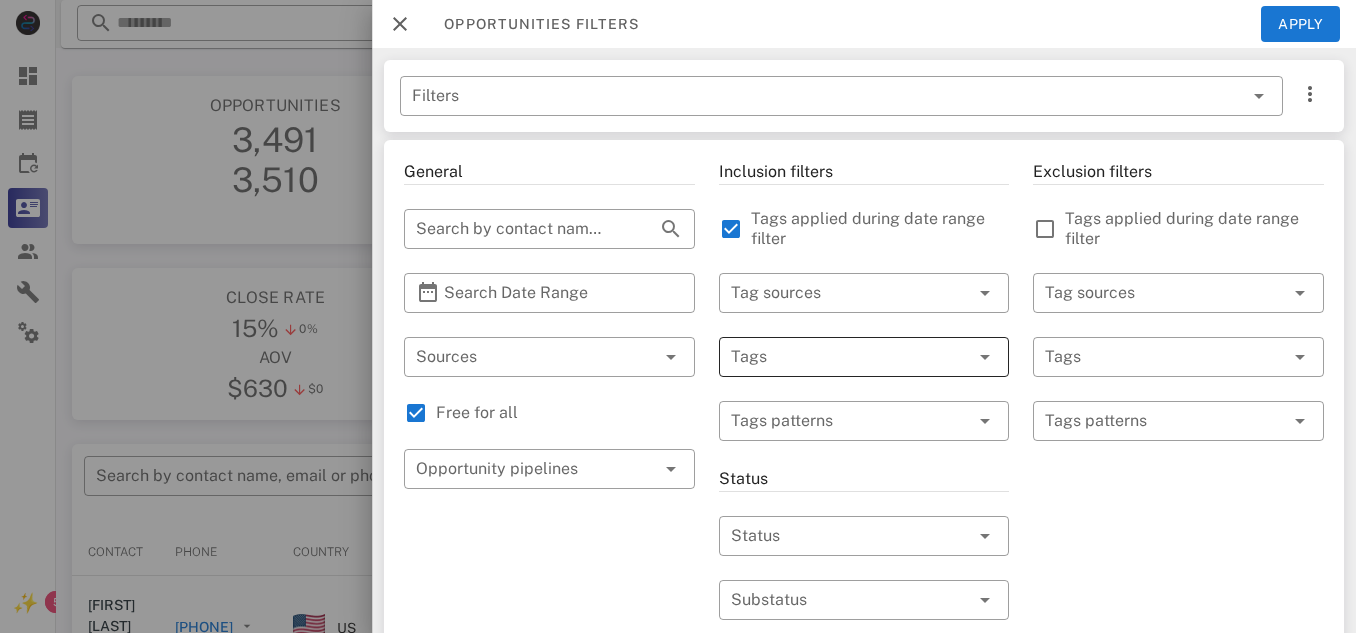 click at bounding box center (985, 357) 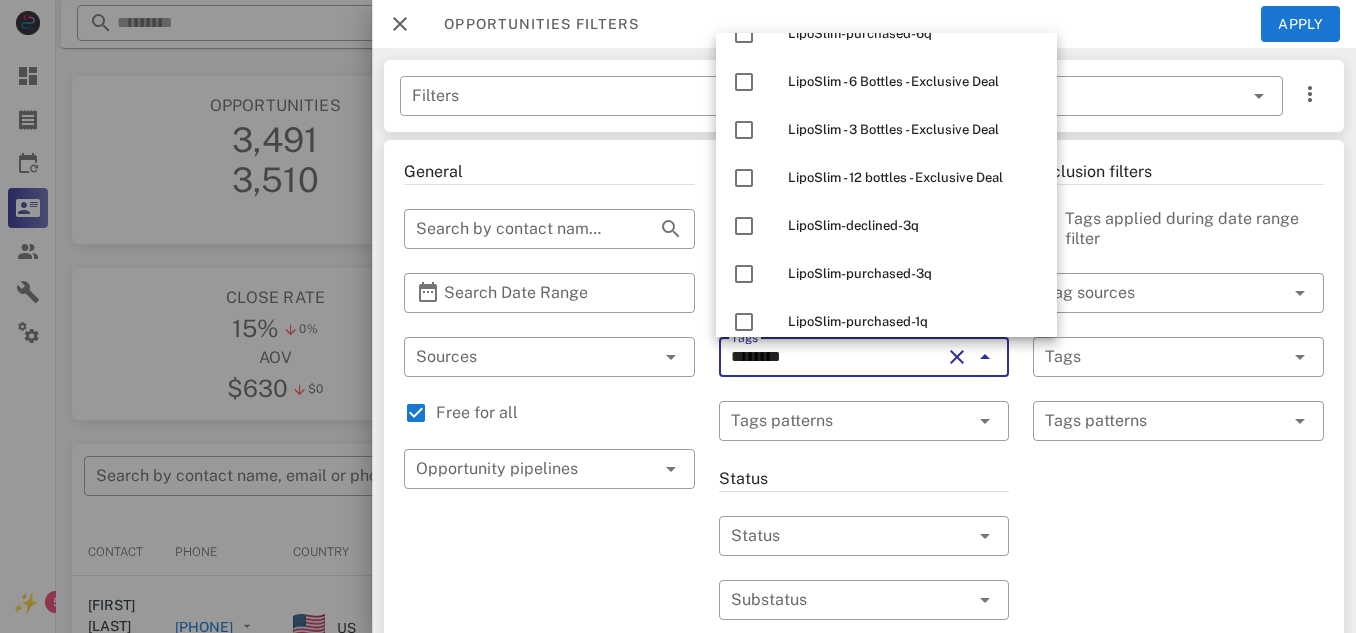 scroll, scrollTop: 284, scrollLeft: 0, axis: vertical 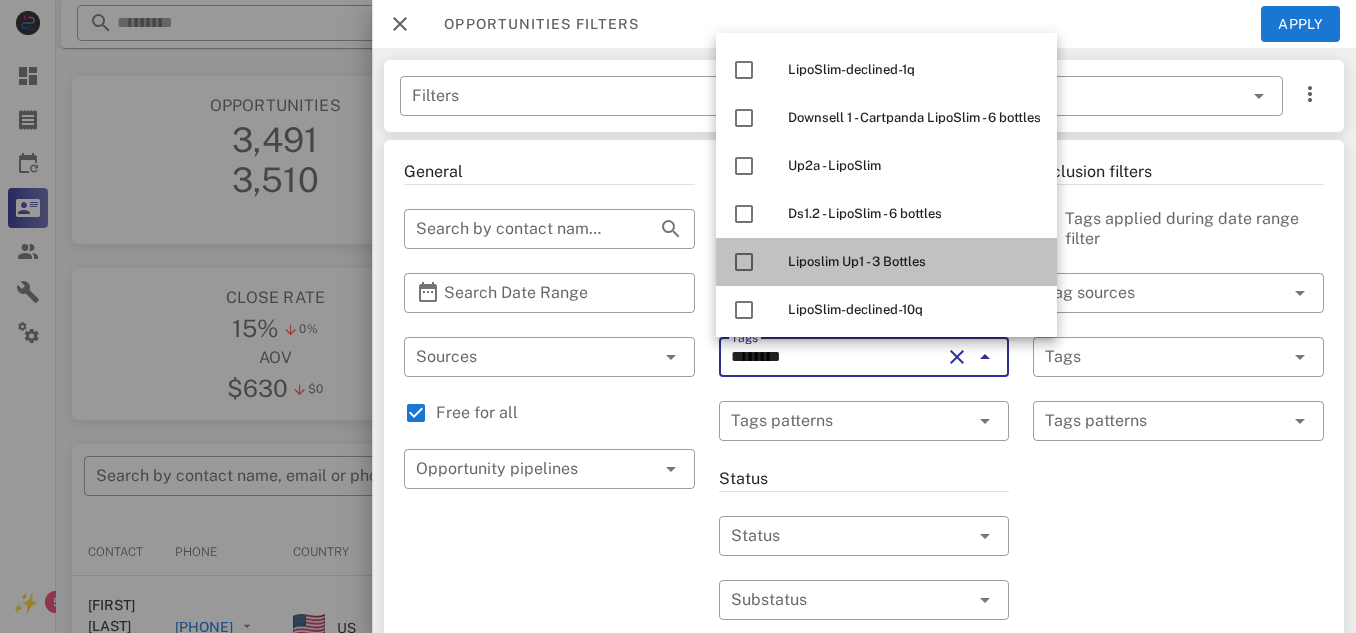 click on "Liposlim Up1 - 3 Bottles" at bounding box center (857, 261) 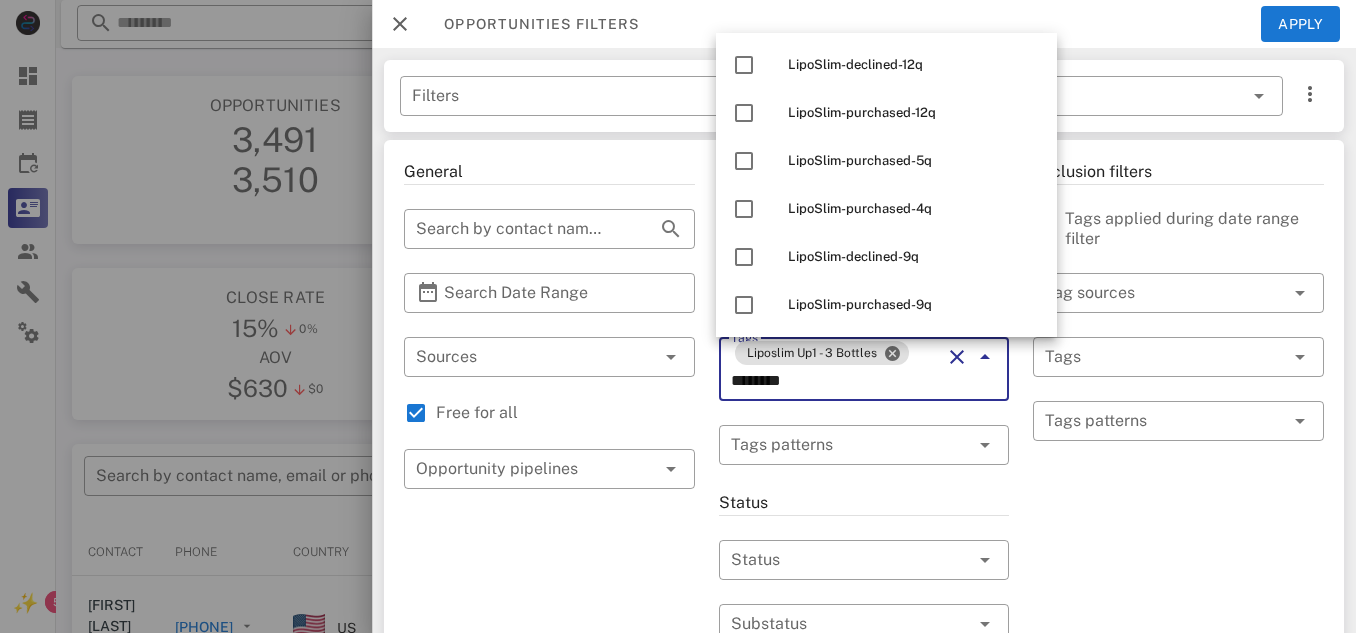 scroll, scrollTop: 1737, scrollLeft: 0, axis: vertical 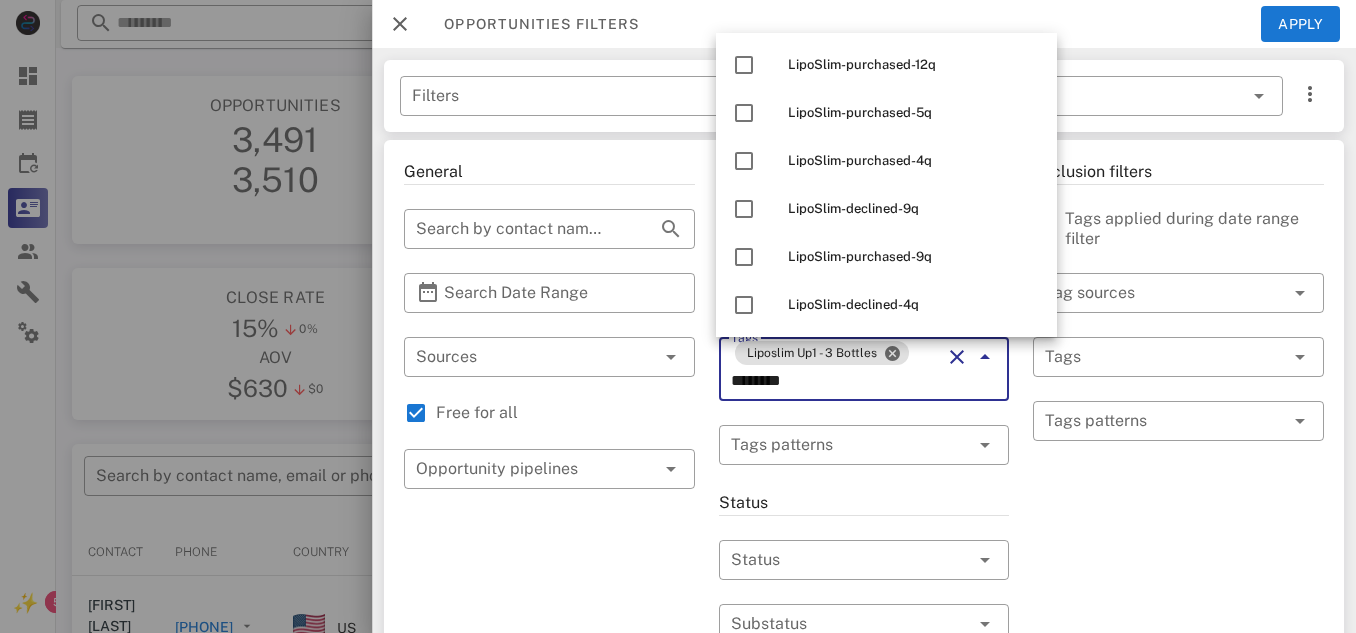 click on "********" at bounding box center (836, 381) 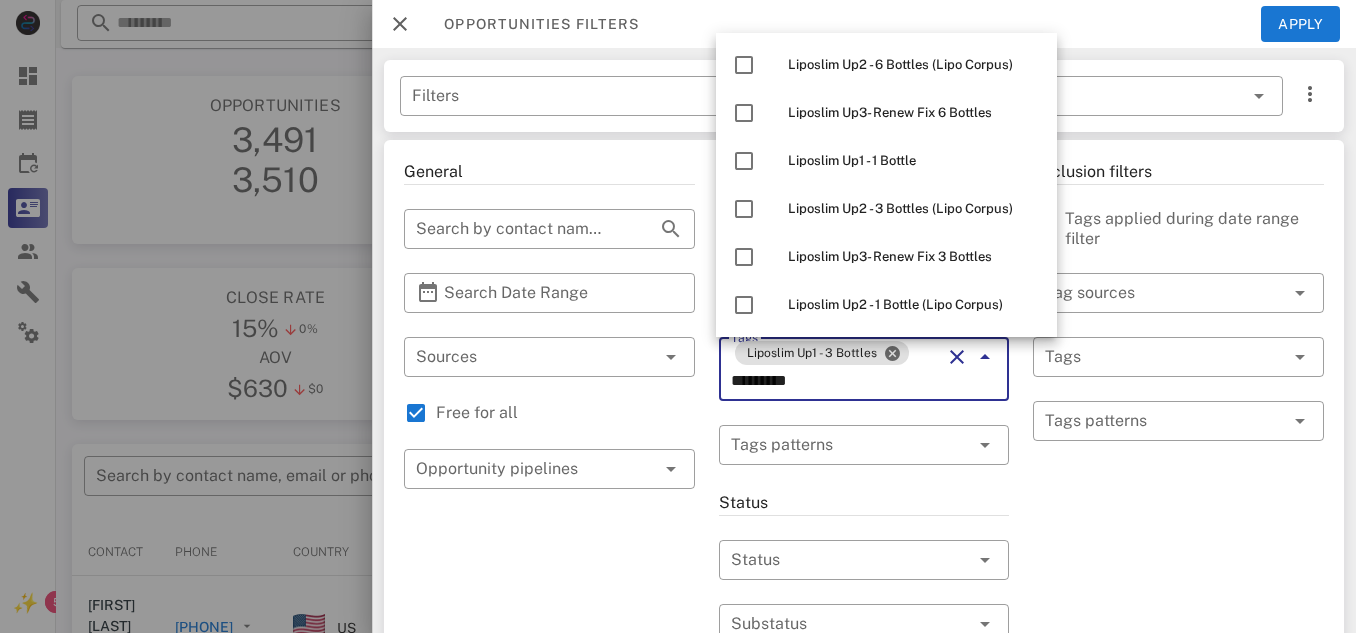 scroll, scrollTop: 681, scrollLeft: 0, axis: vertical 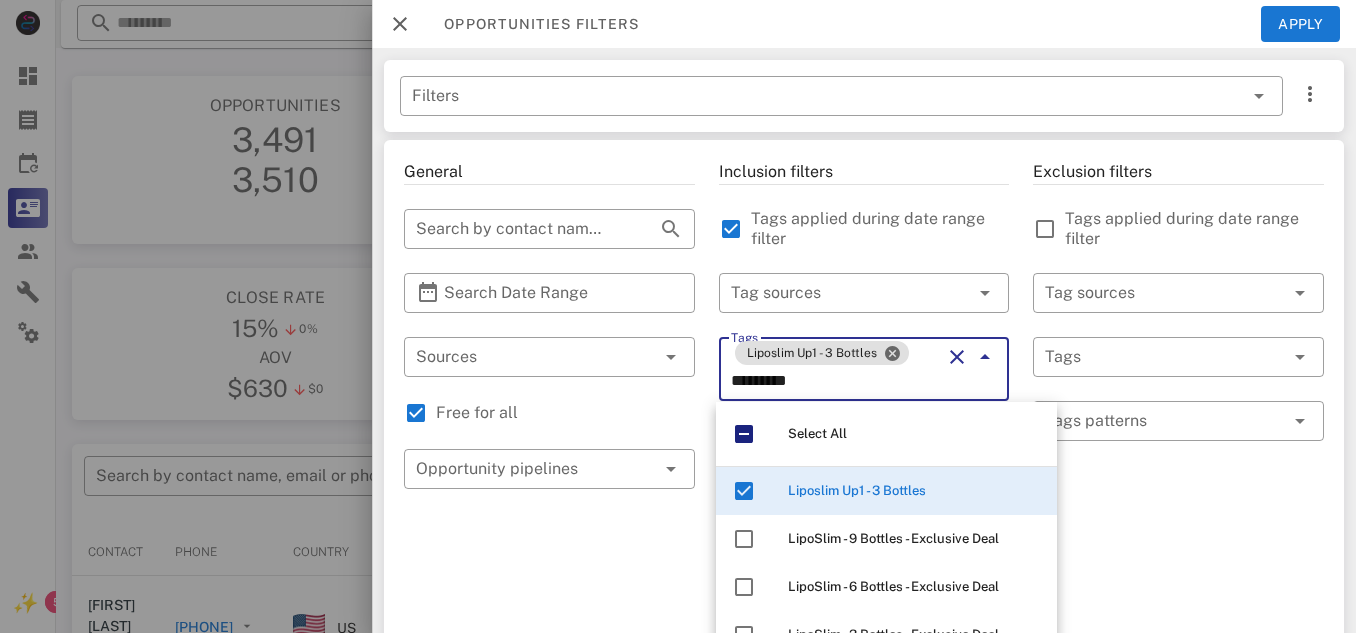 click on "Liposlim Up1 - 3 Bottles" at bounding box center [857, 490] 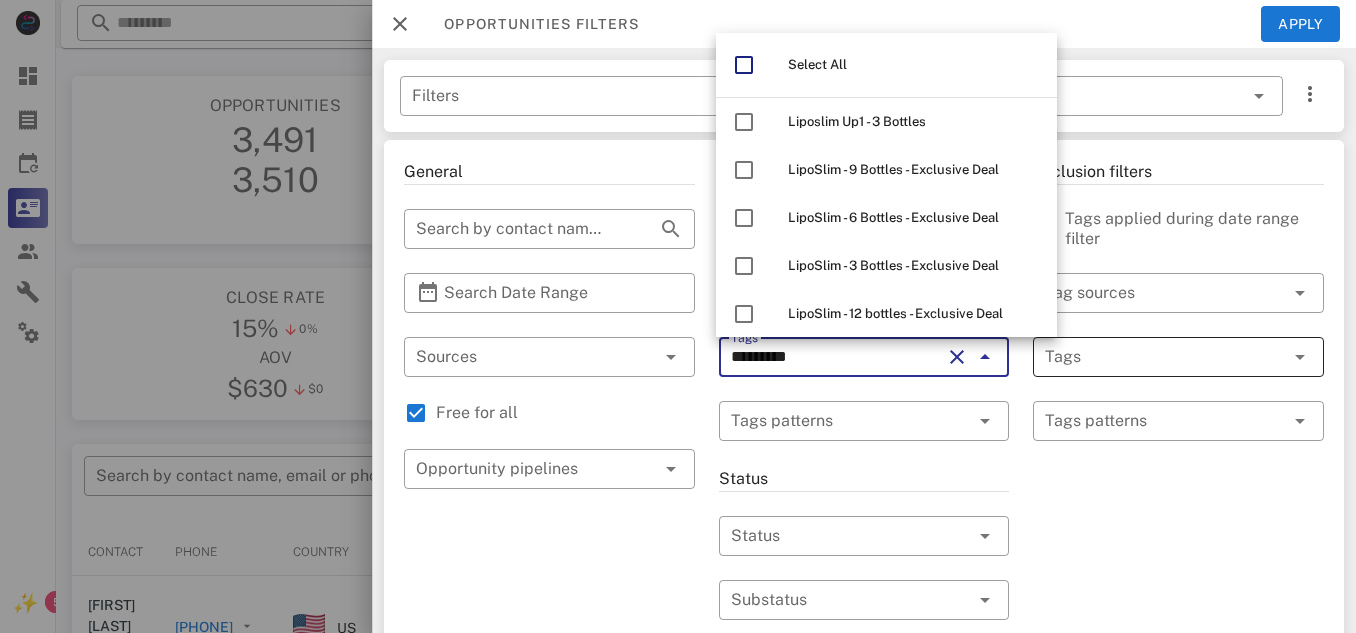 click at bounding box center [1150, 357] 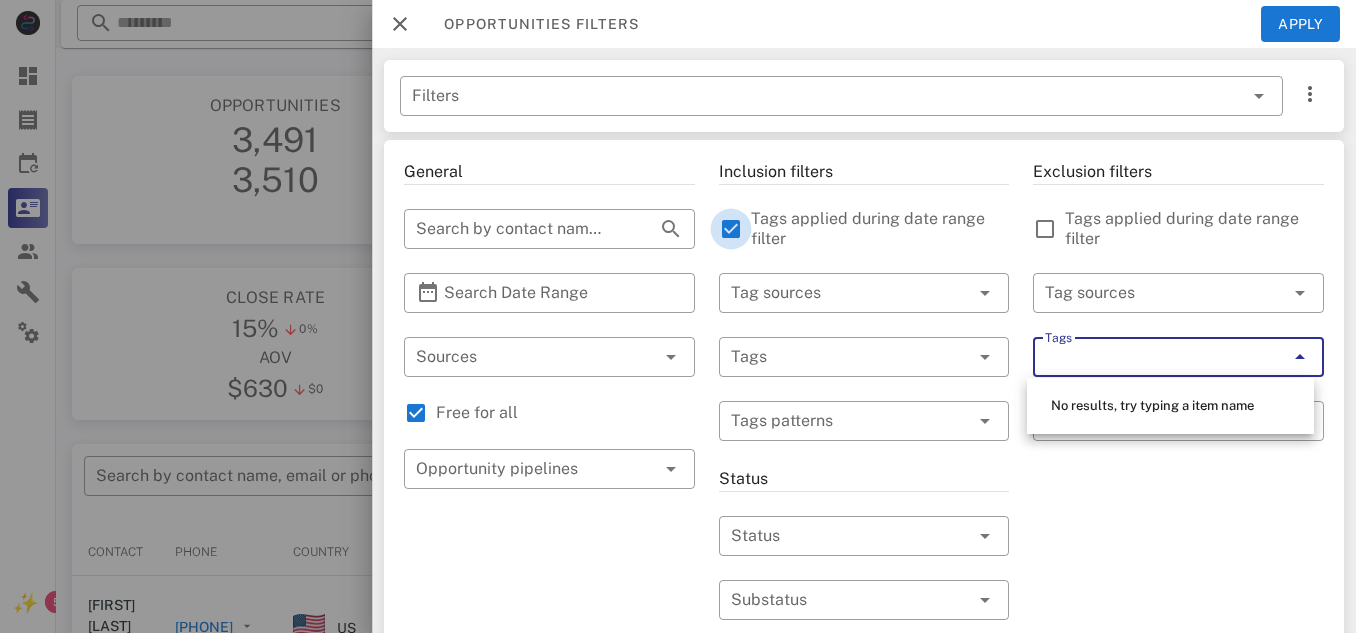 click at bounding box center (731, 229) 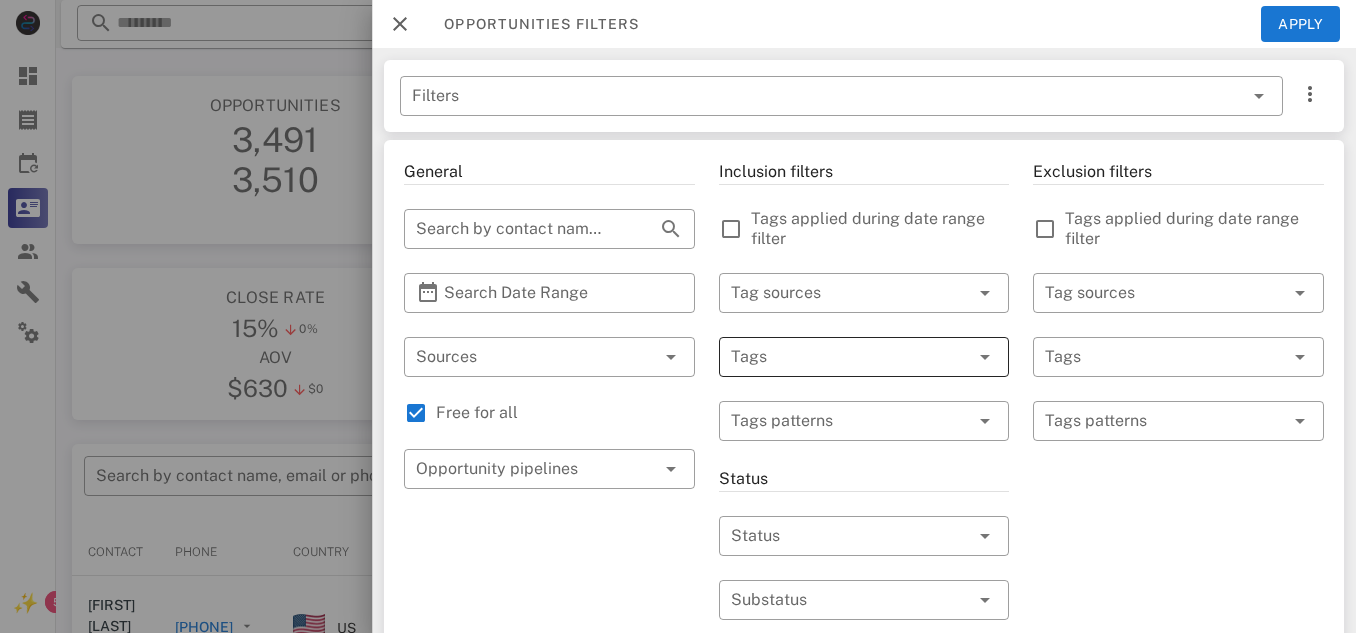 click at bounding box center (836, 357) 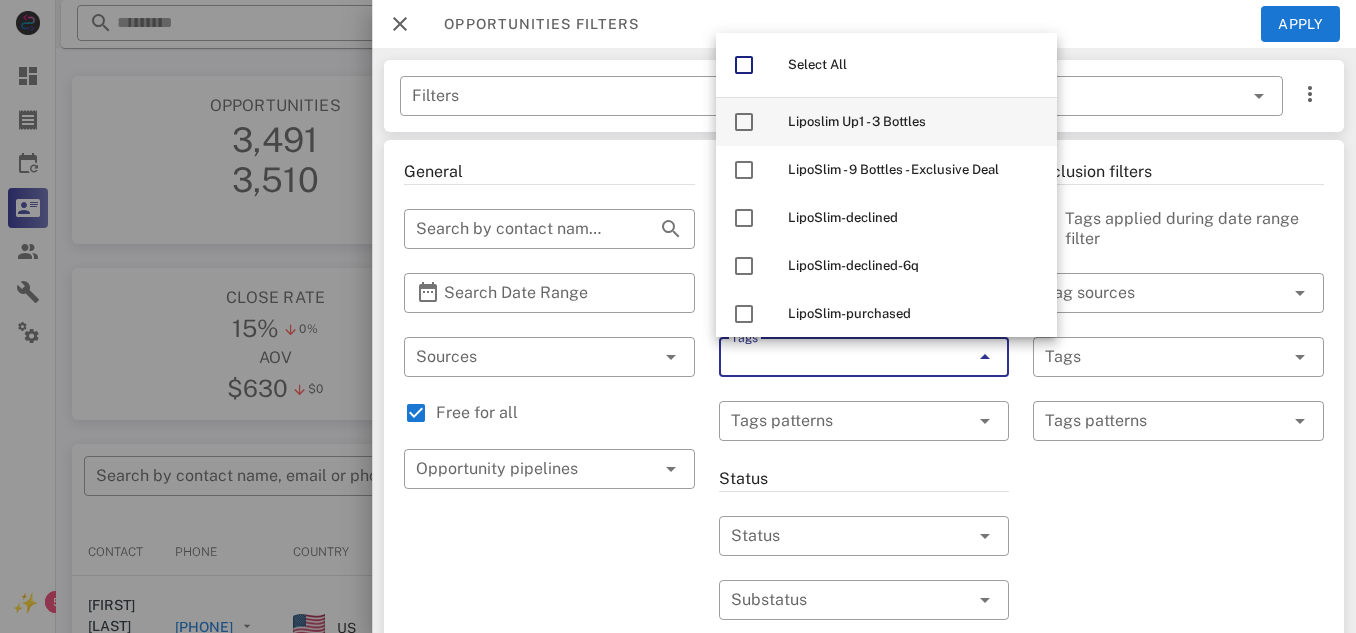 click on "Liposlim Up1 - 3 Bottles" at bounding box center [857, 121] 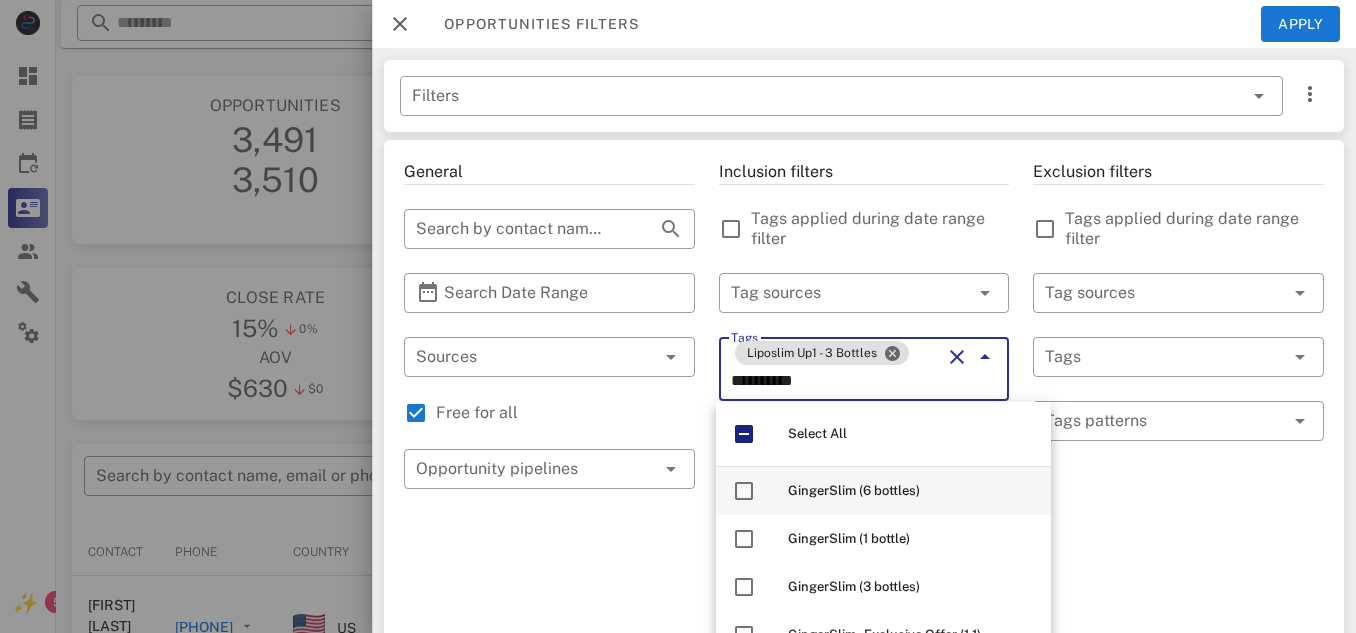 click on "GingerSlim (6 bottles)" at bounding box center (854, 490) 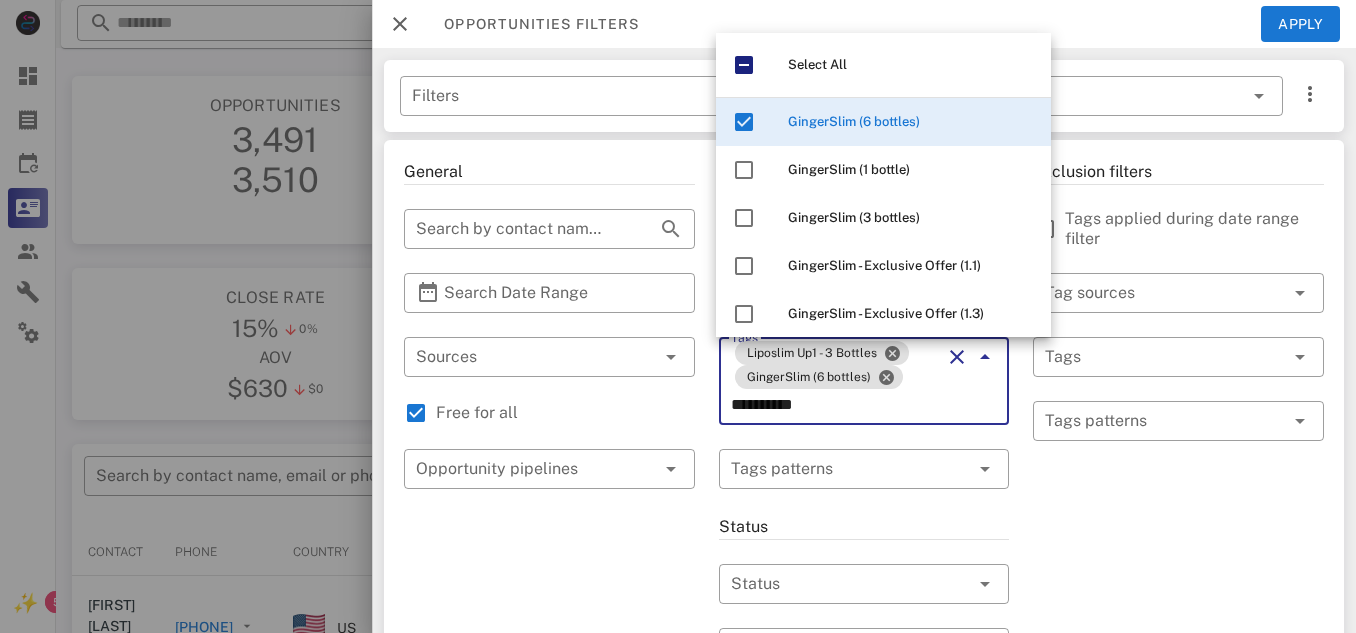 type on "**********" 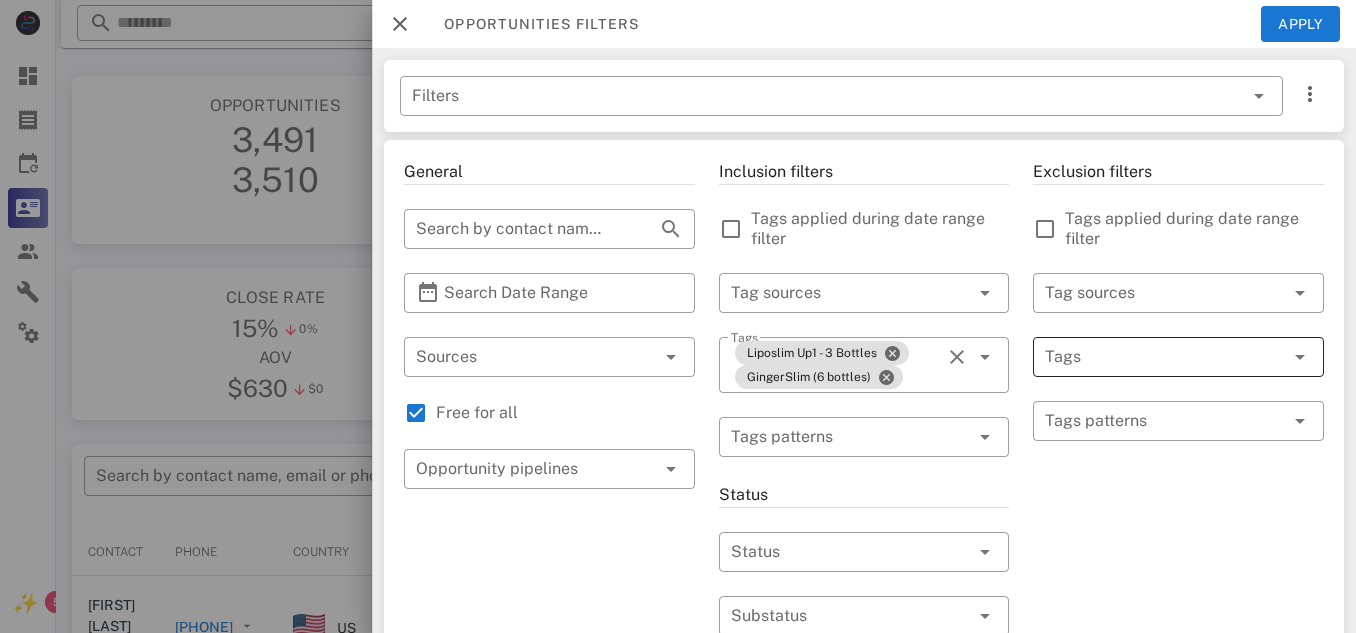 click at bounding box center (1298, 357) 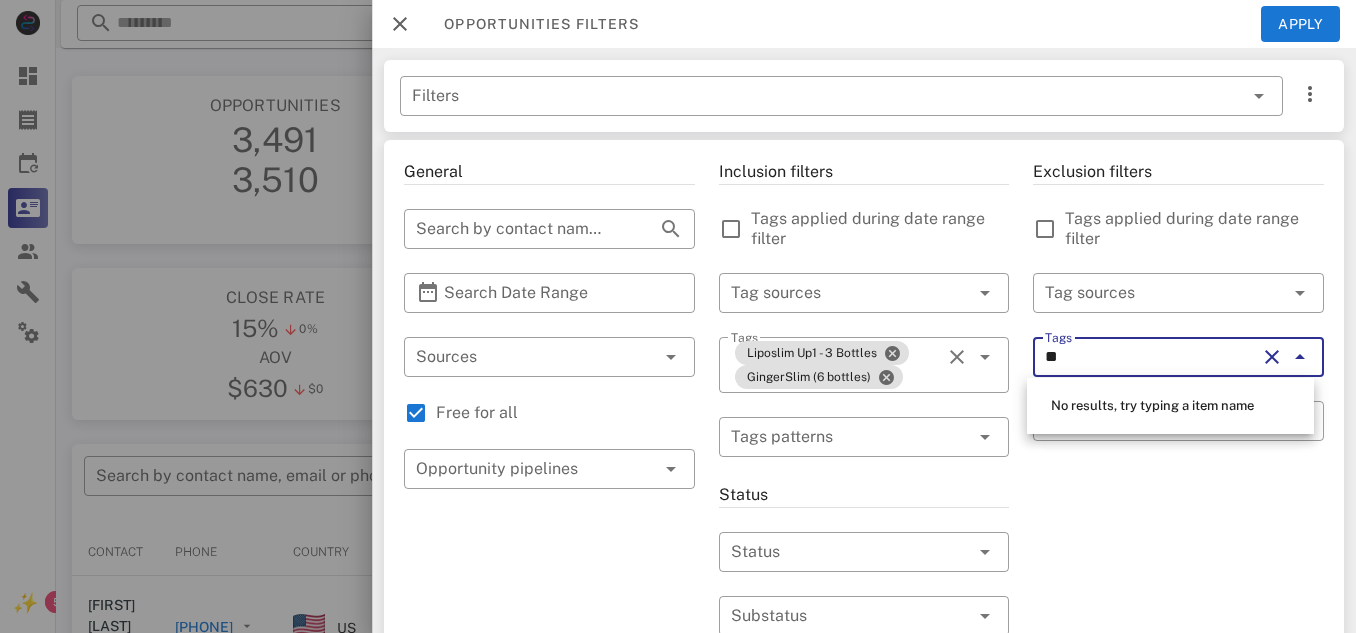 type on "*" 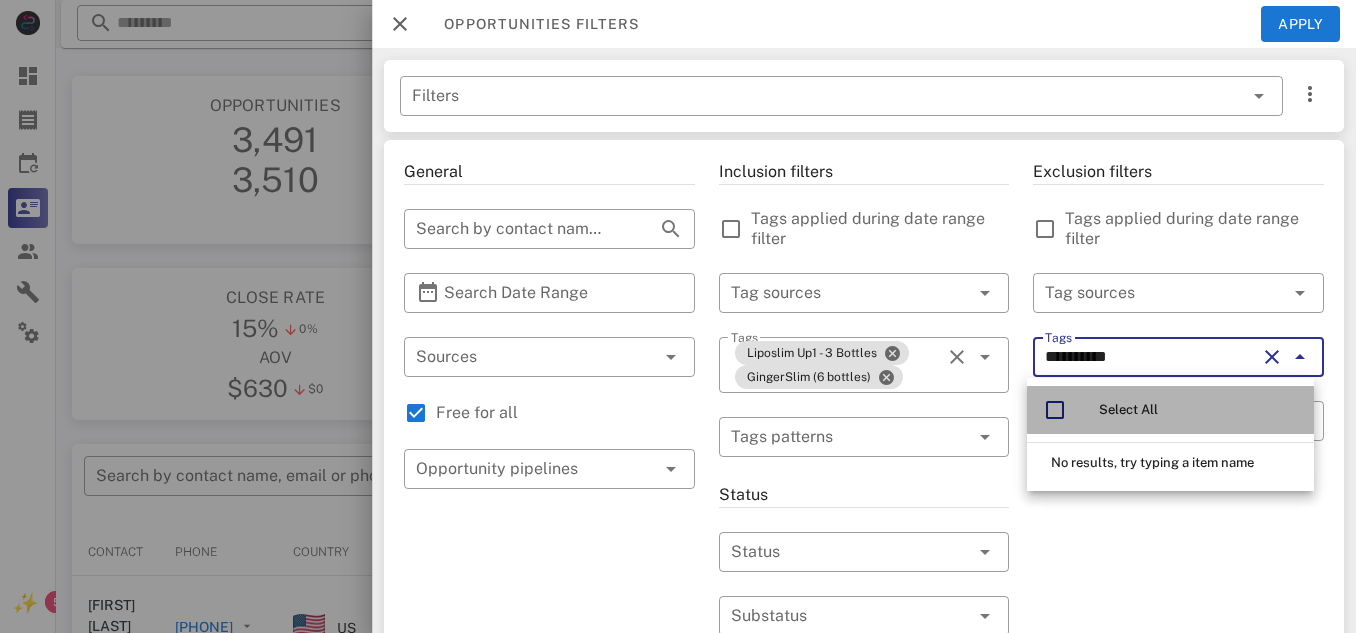 click at bounding box center (1055, 410) 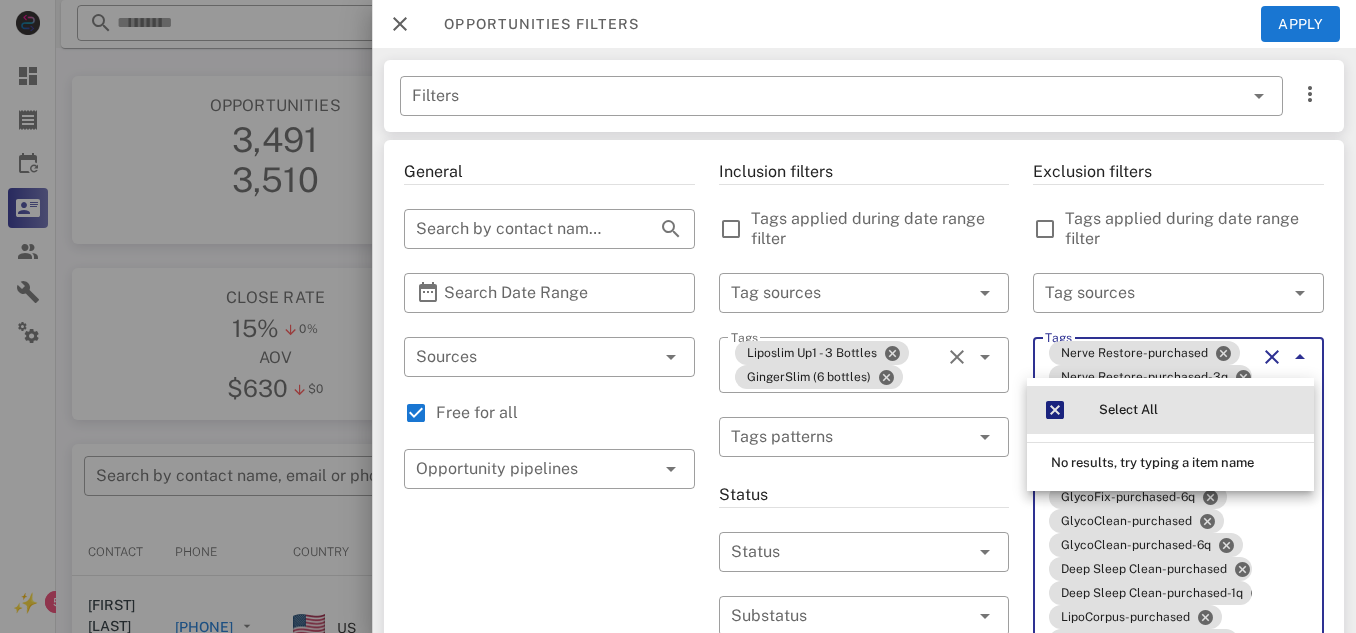 click at bounding box center (1055, 410) 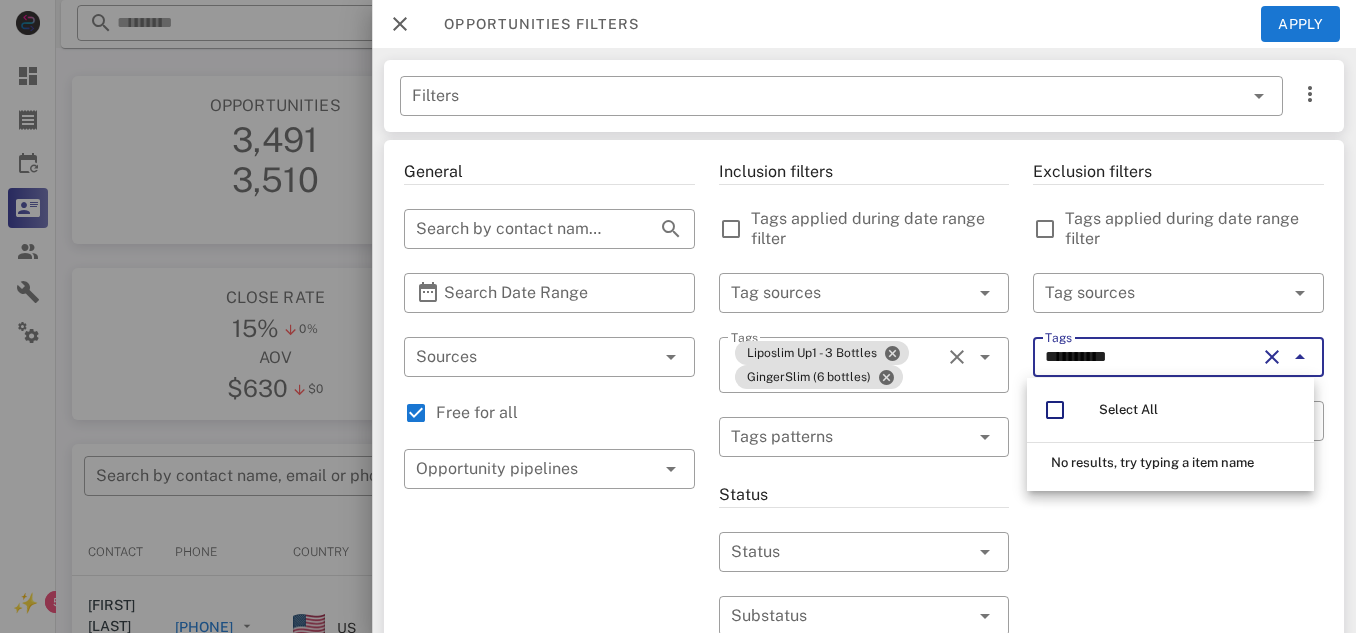 click on "*********" at bounding box center [1150, 357] 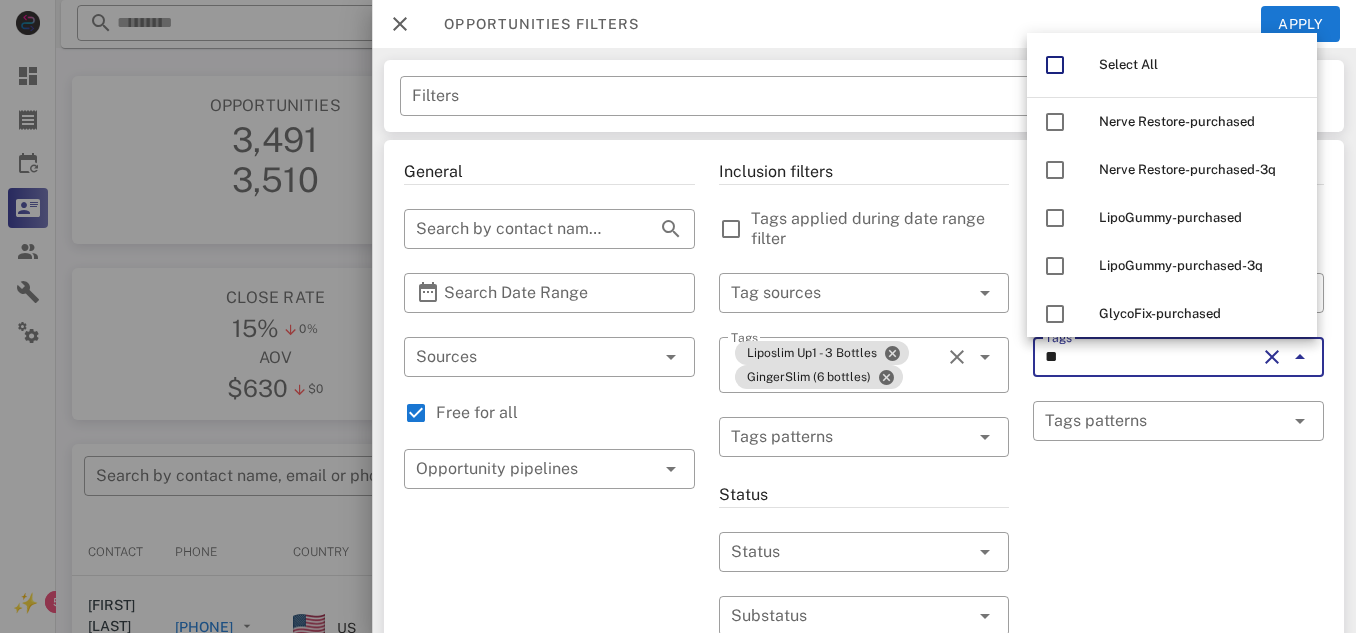type on "*" 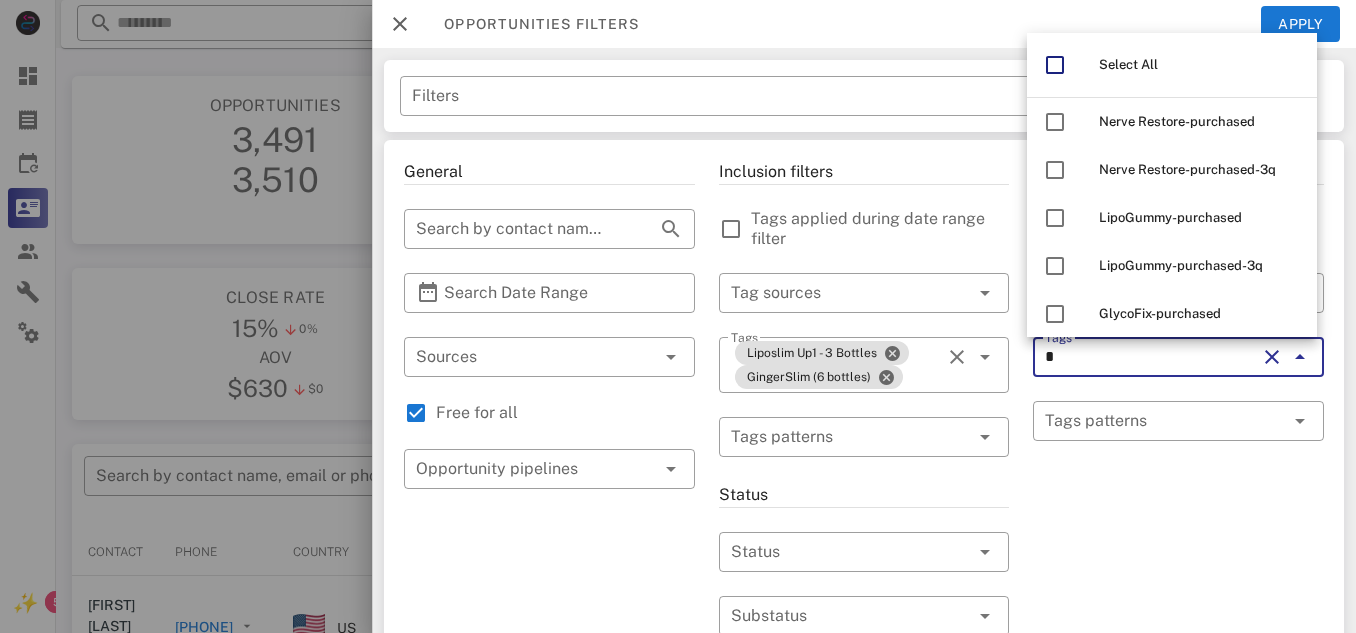 type 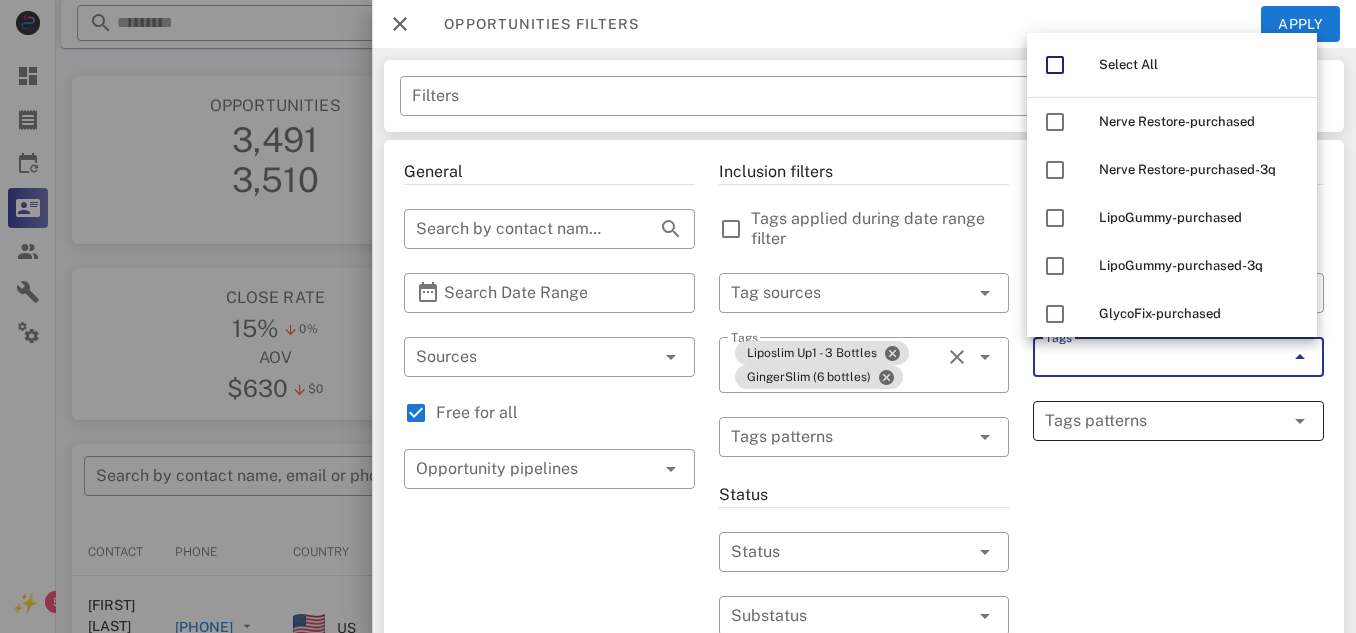 click at bounding box center [1164, 421] 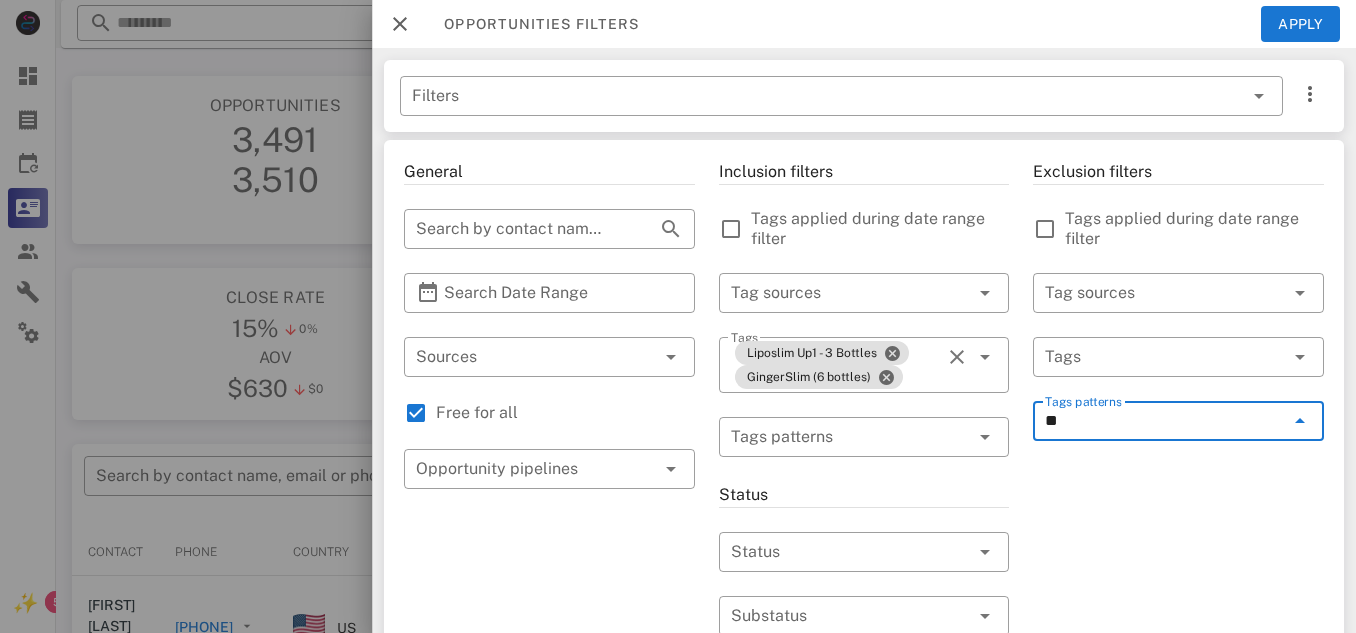 type on "*" 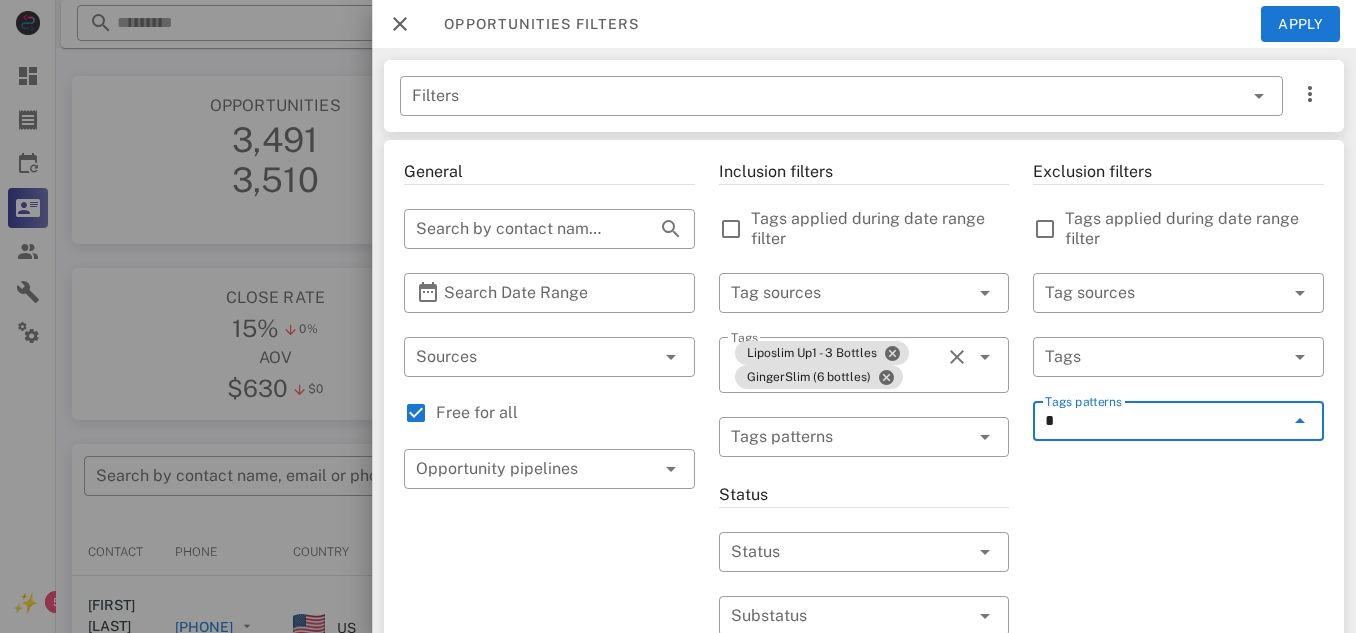 type 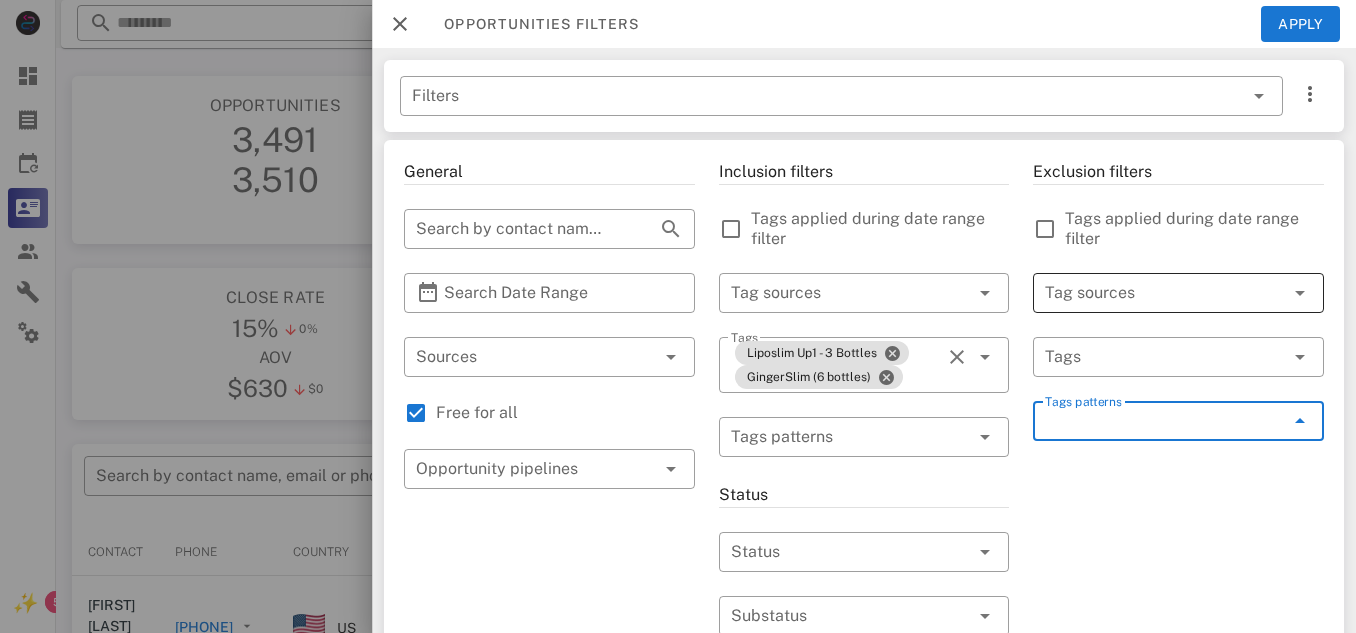 click at bounding box center [1150, 293] 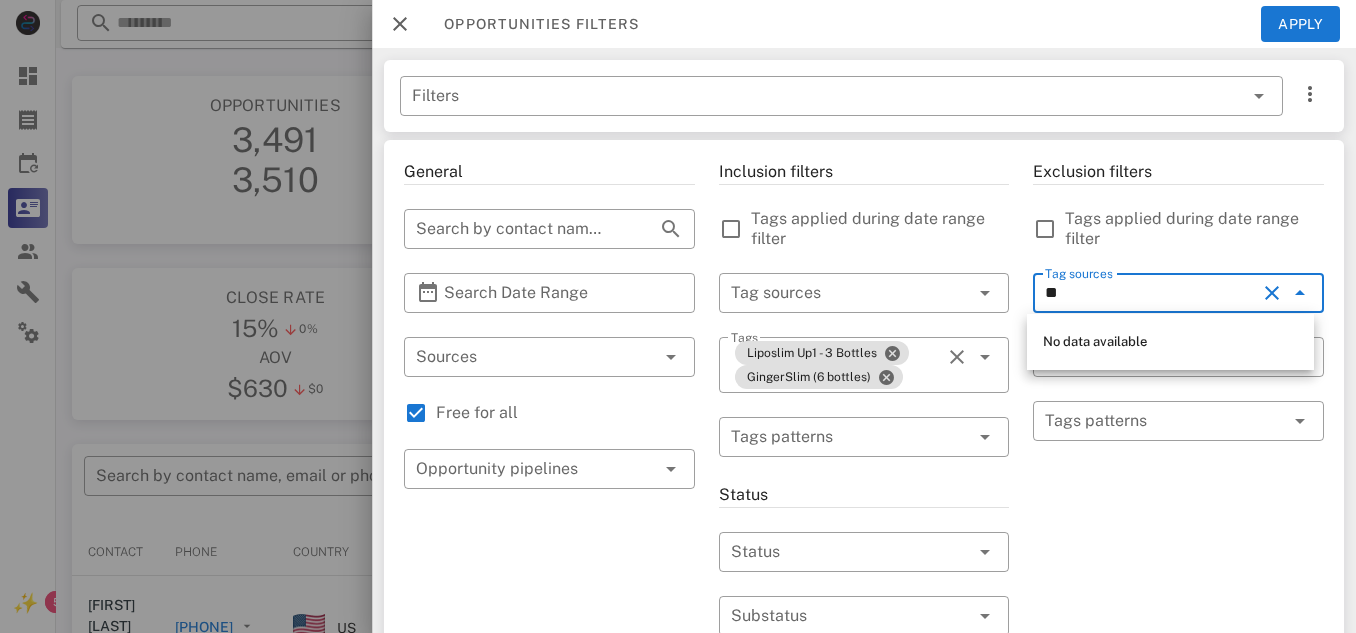 type on "*" 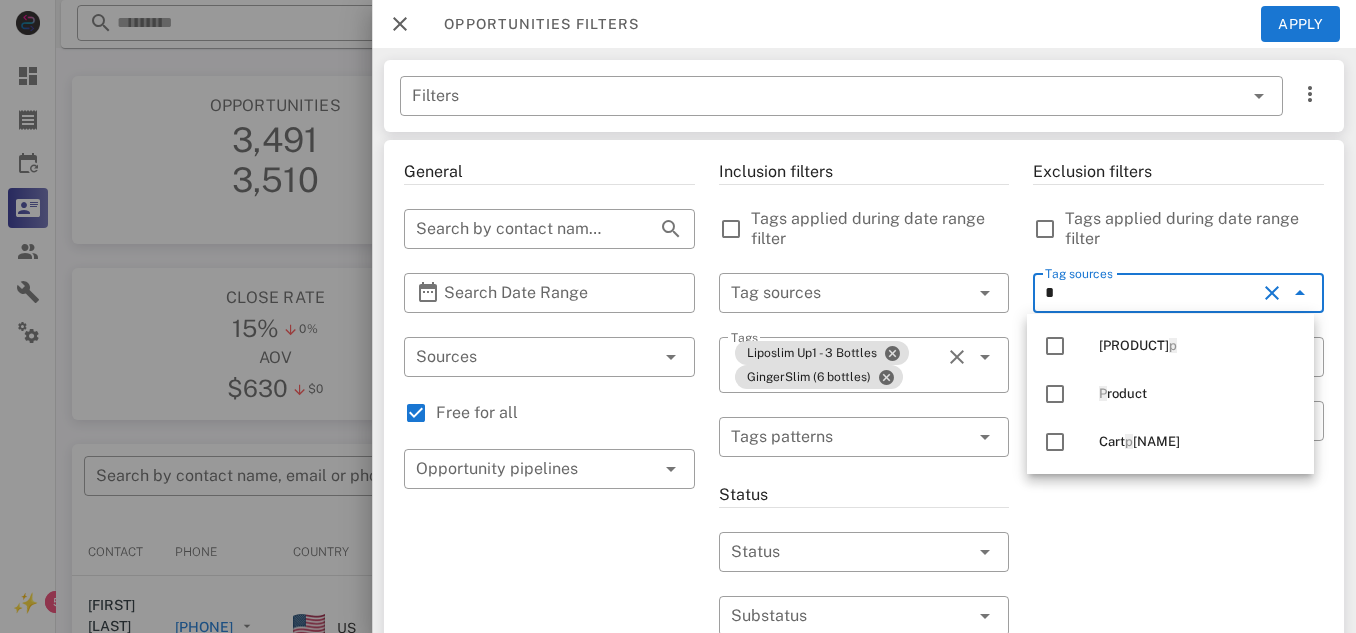 type 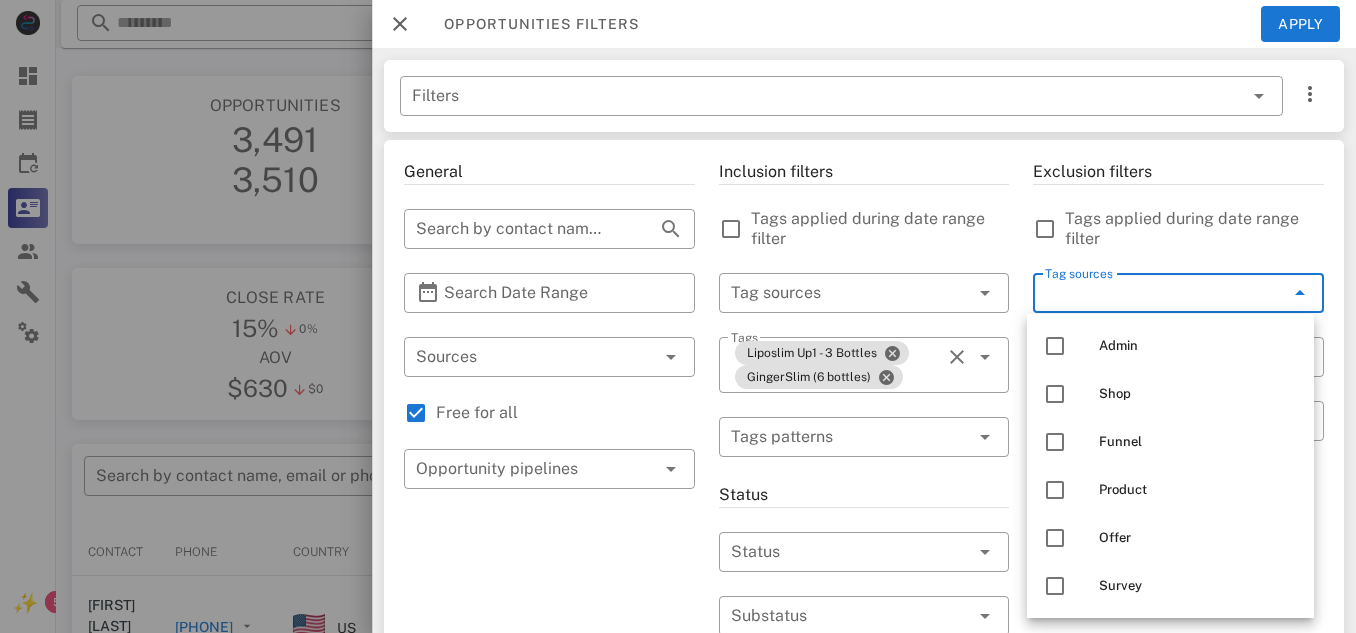 click on "Exclusion filters Tags applied during date range filter ​ Tag sources ​ Tags ​ Tags patterns" at bounding box center (1178, 725) 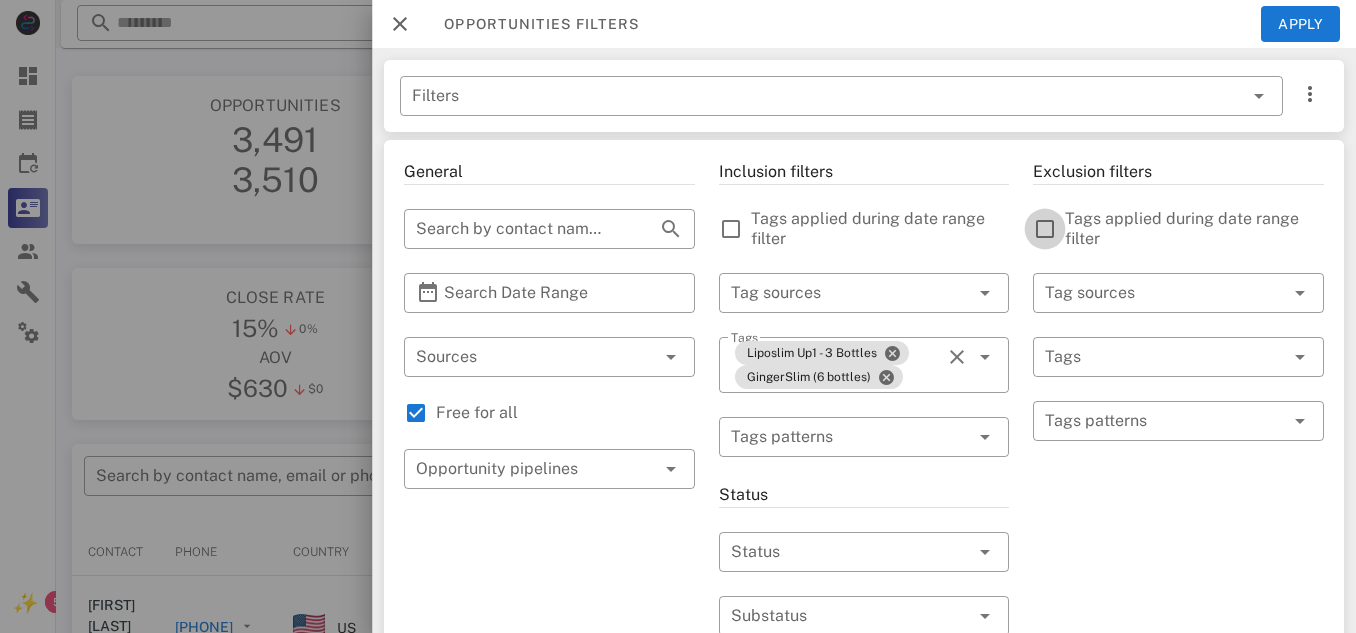 click at bounding box center (1045, 229) 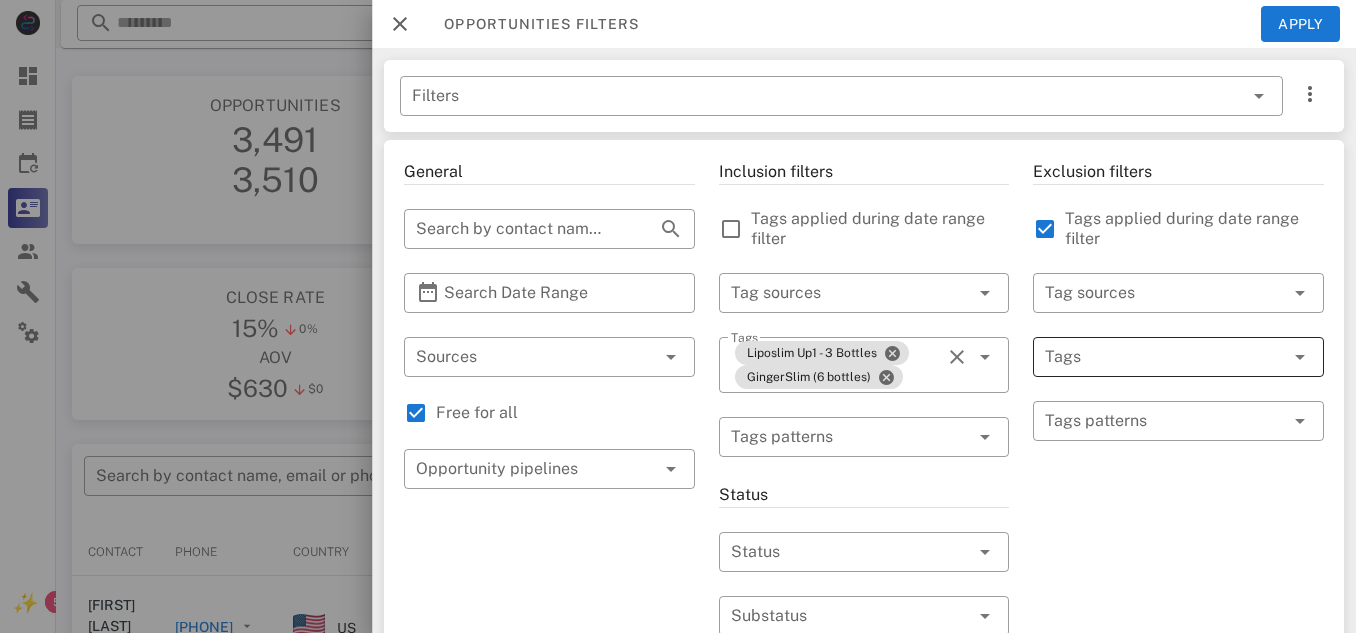 click at bounding box center [1150, 357] 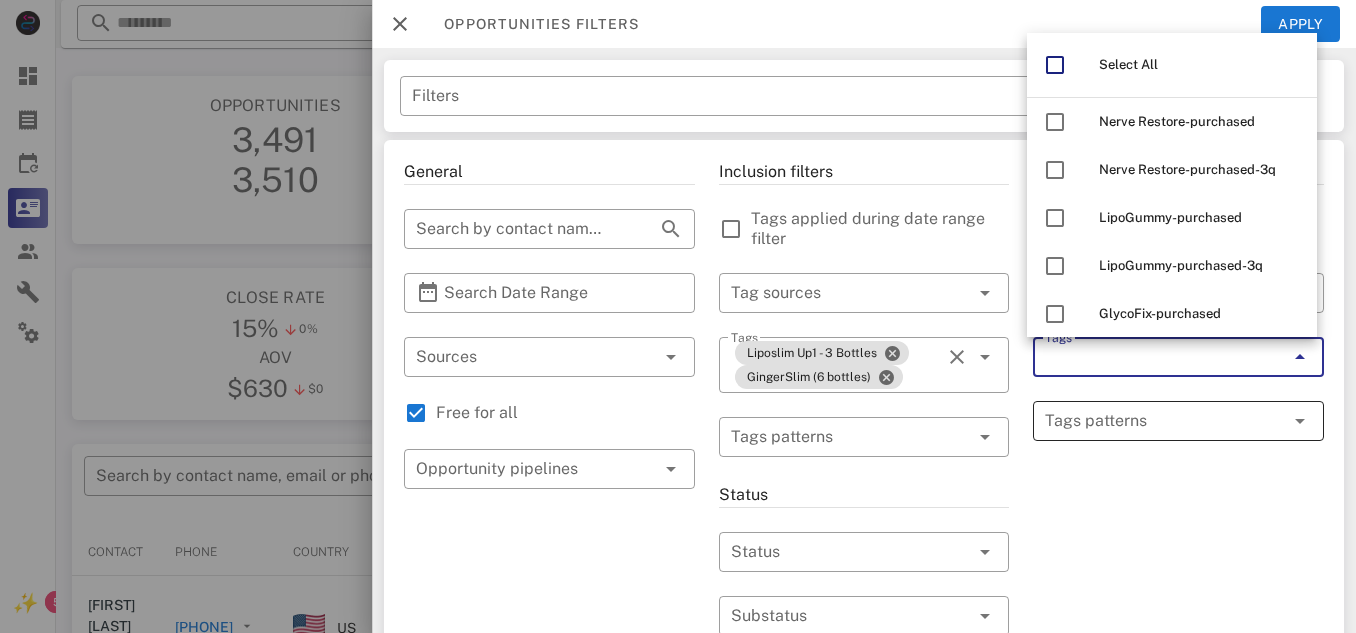 click at bounding box center [1164, 421] 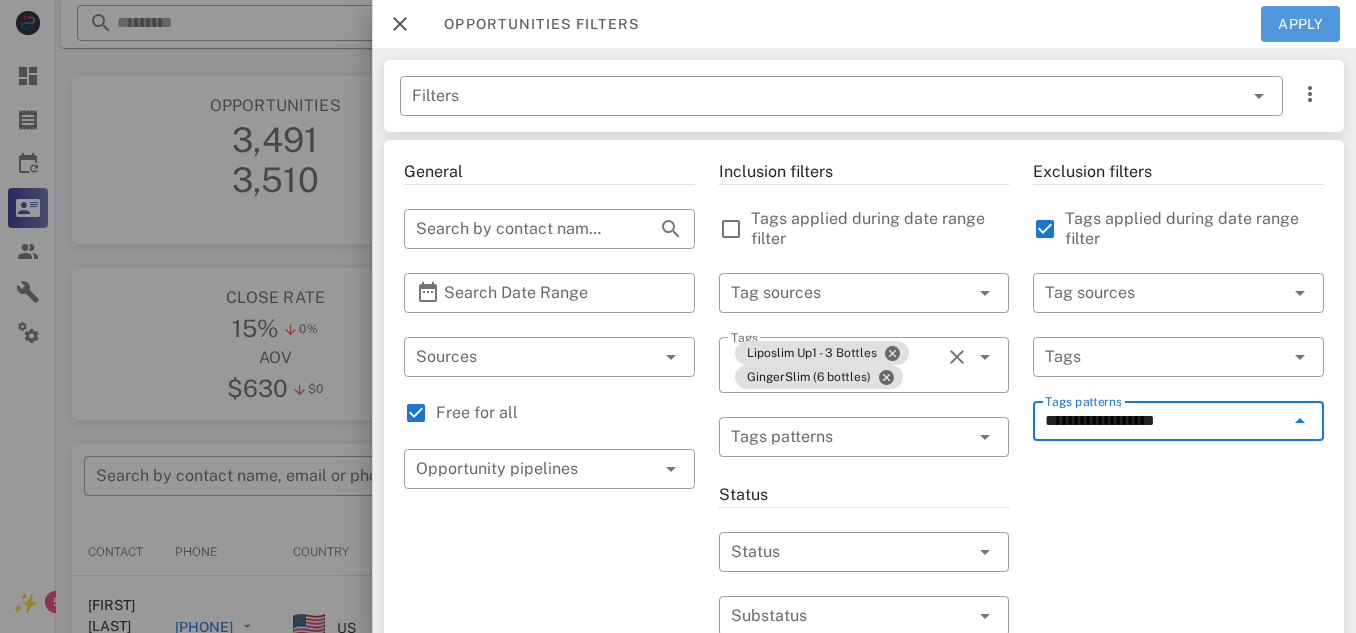 click on "Apply" at bounding box center [1301, 24] 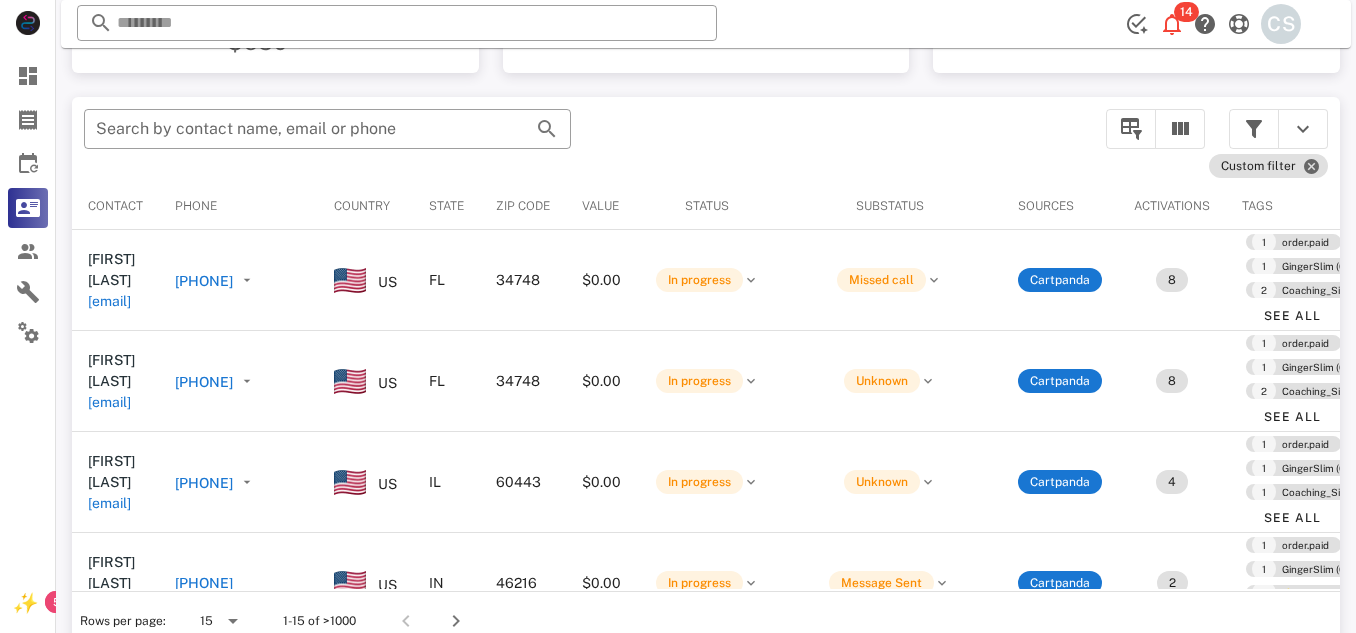 scroll, scrollTop: 380, scrollLeft: 0, axis: vertical 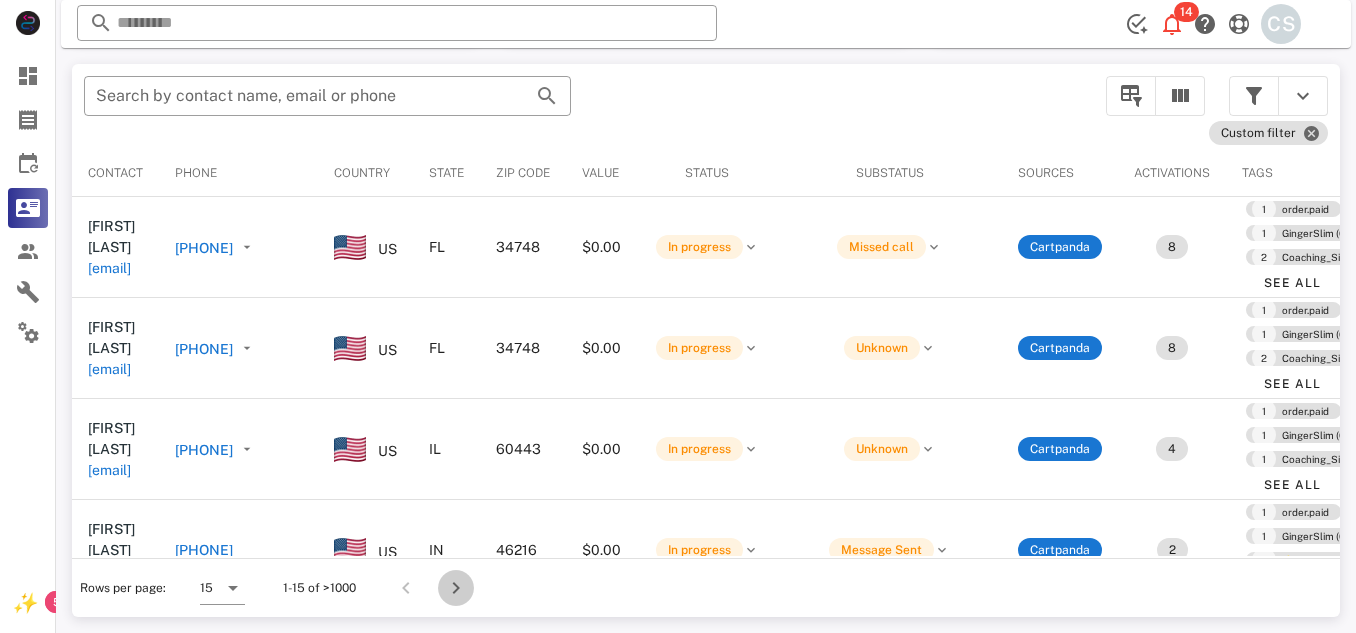 click at bounding box center [456, 588] 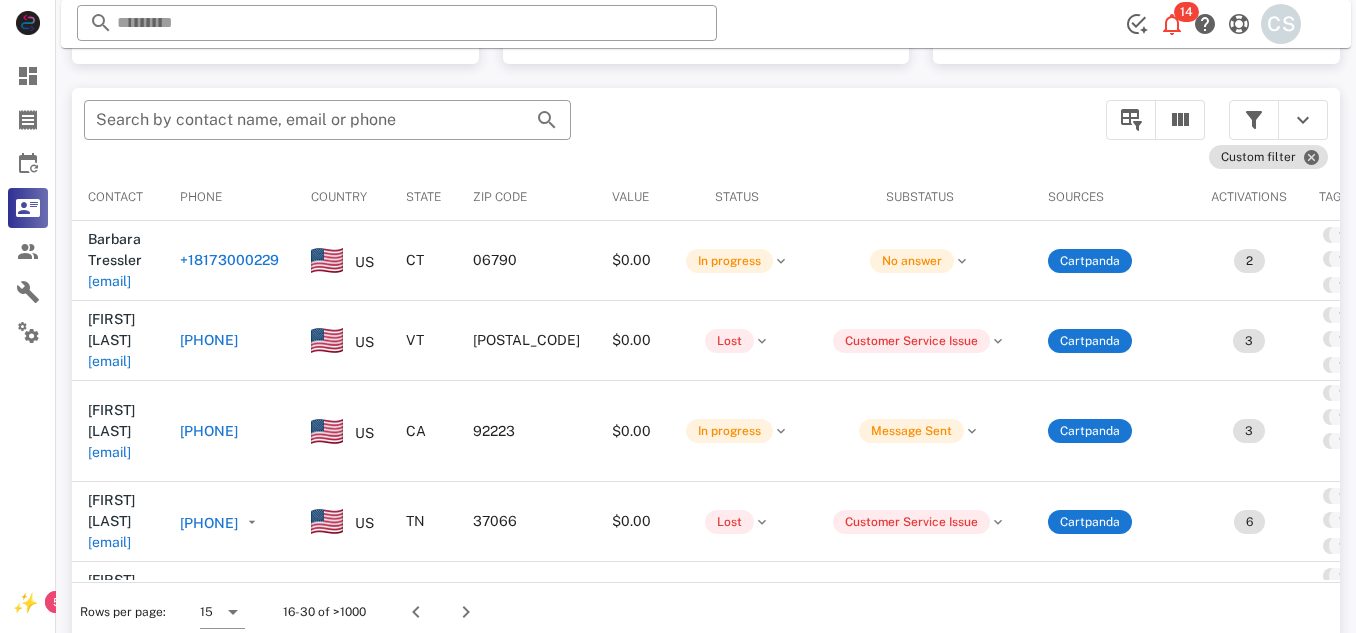 scroll, scrollTop: 380, scrollLeft: 0, axis: vertical 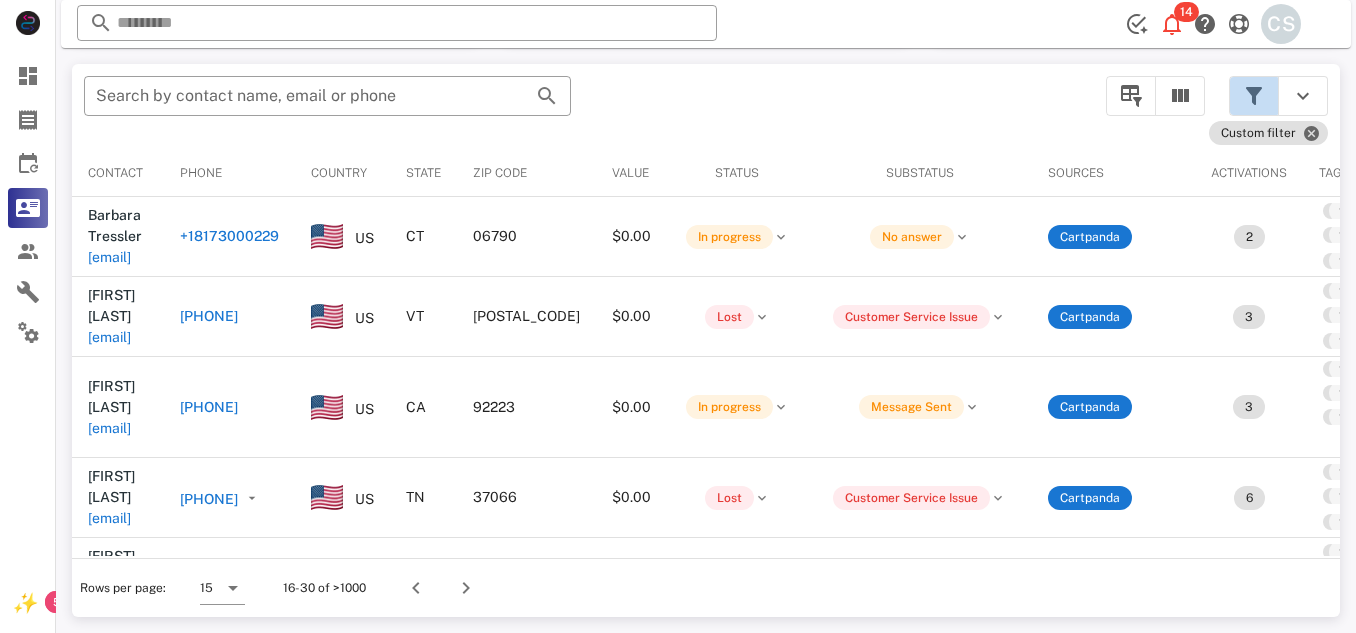 click at bounding box center (1254, 96) 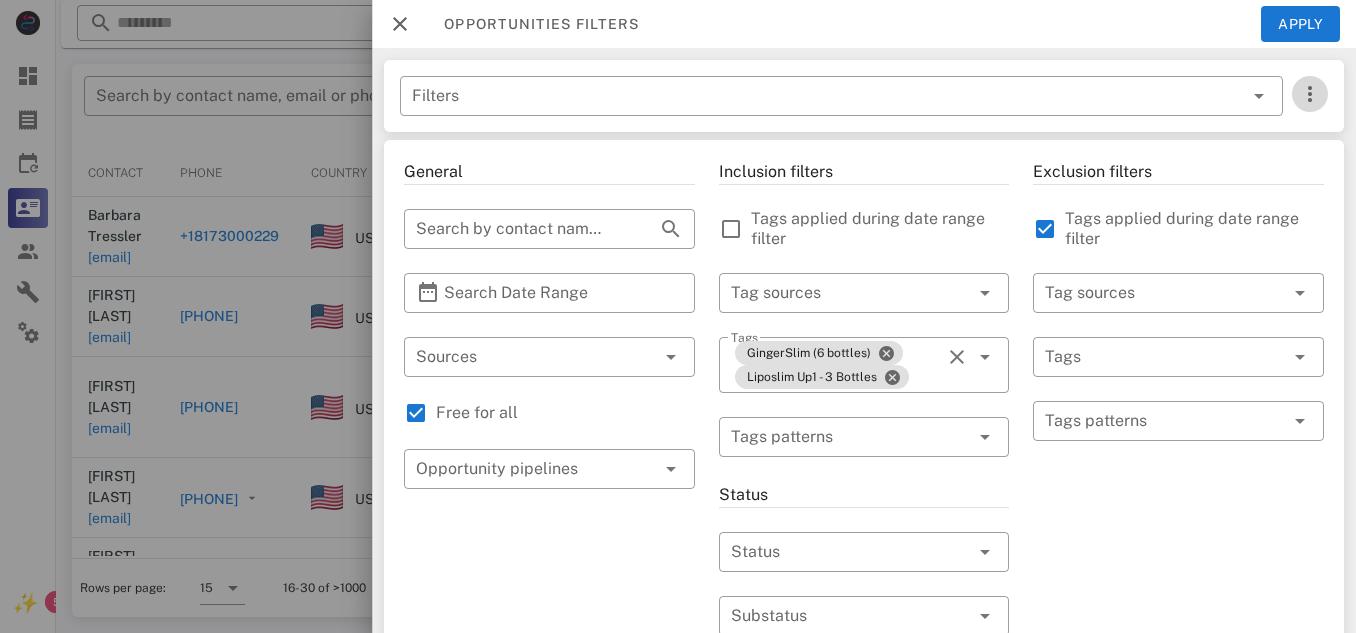 click at bounding box center [1310, 94] 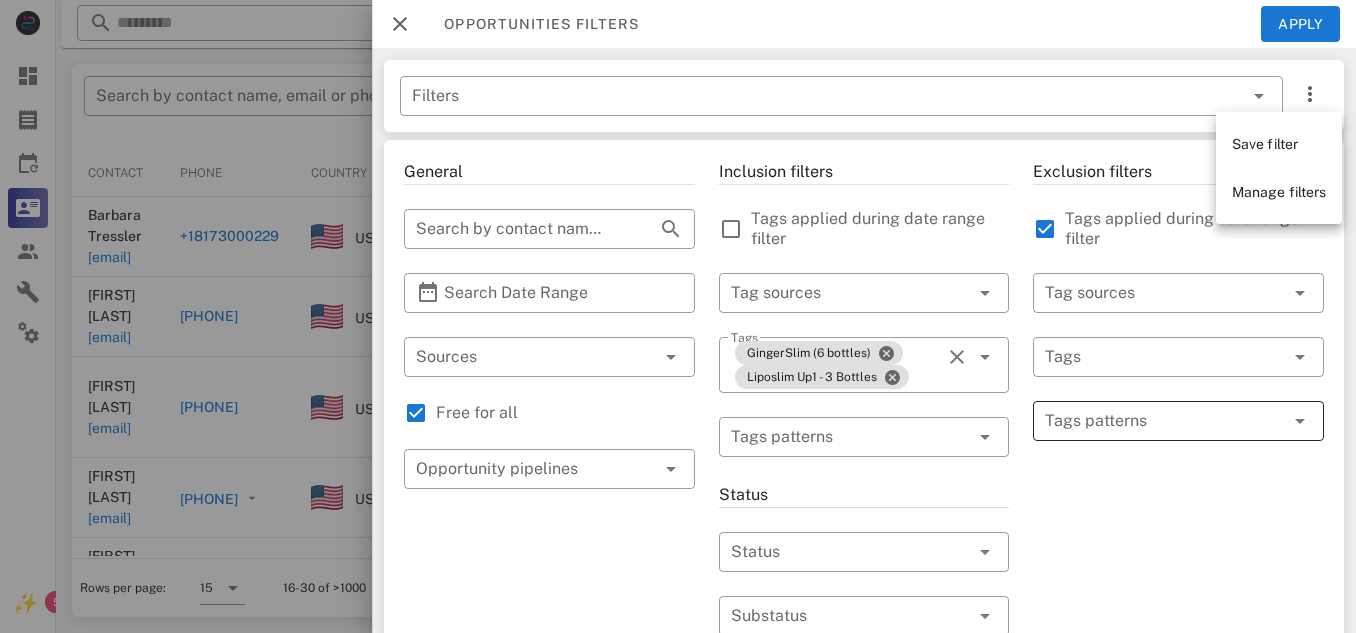 click at bounding box center [1164, 421] 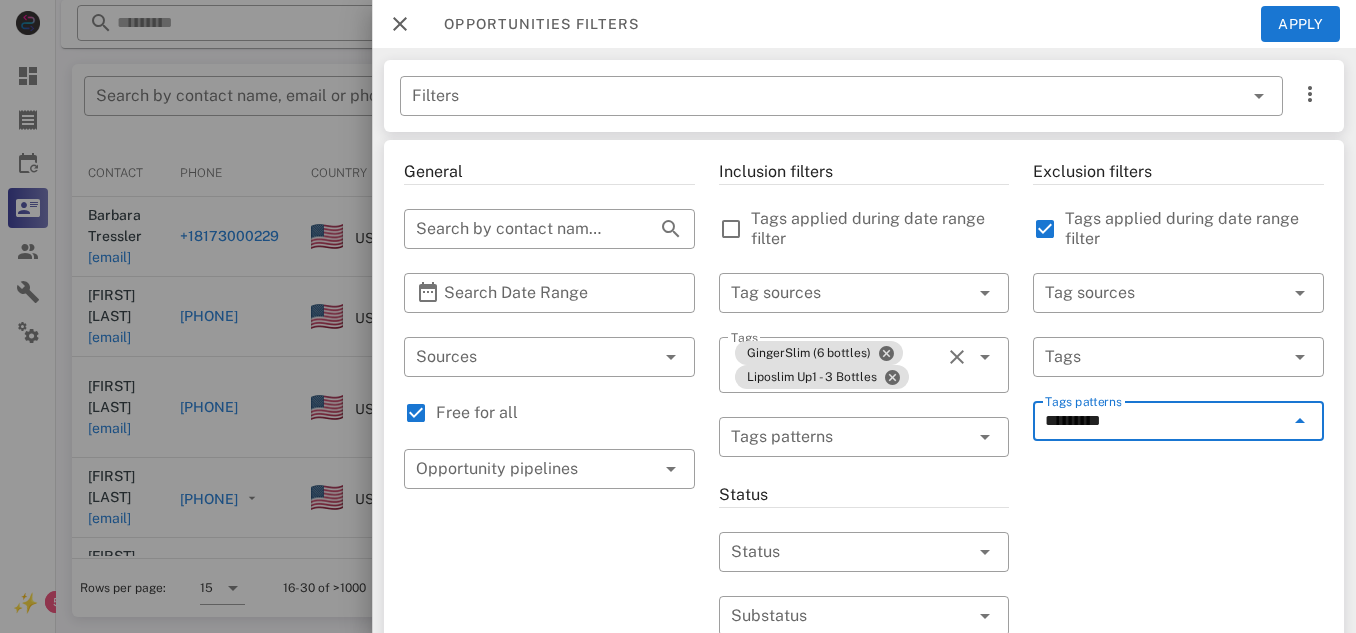 type on "*********" 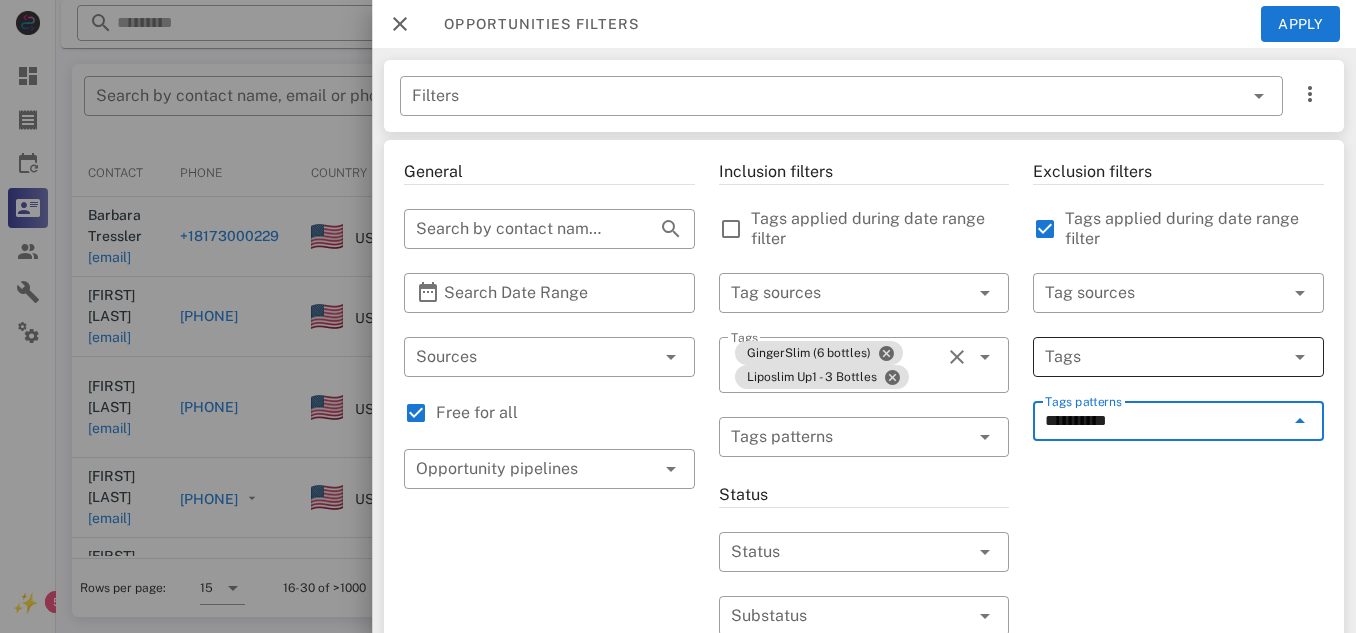 click at bounding box center [1150, 357] 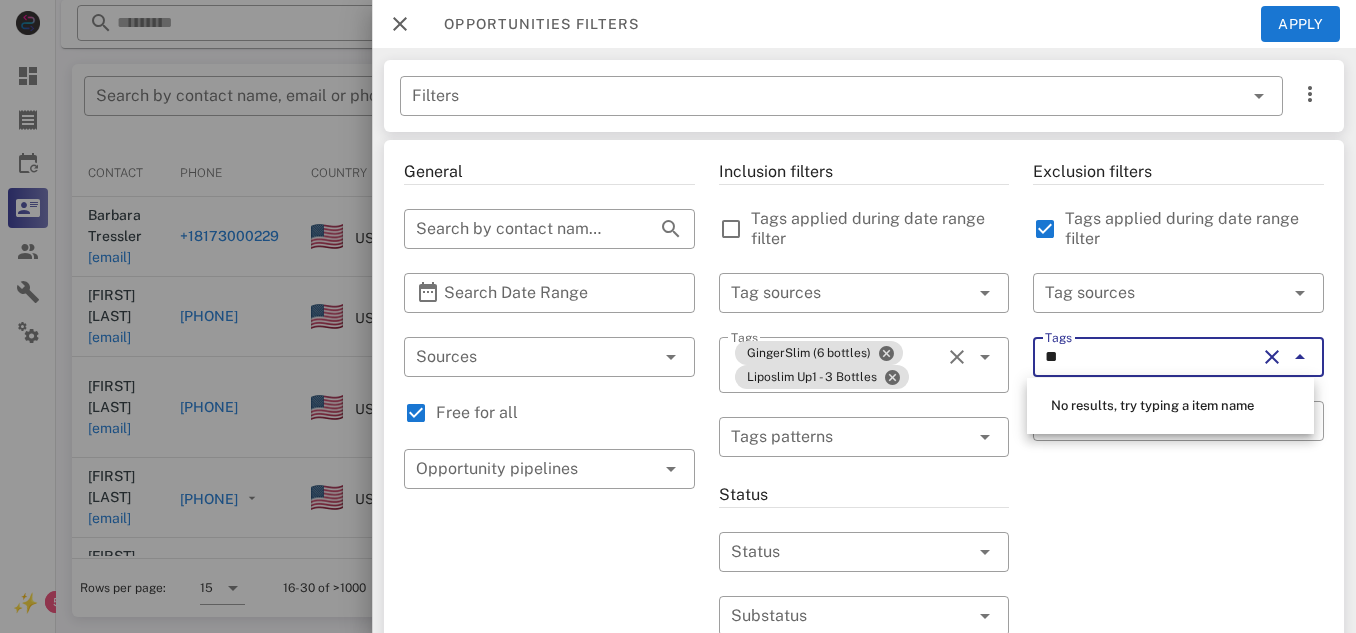 type on "*" 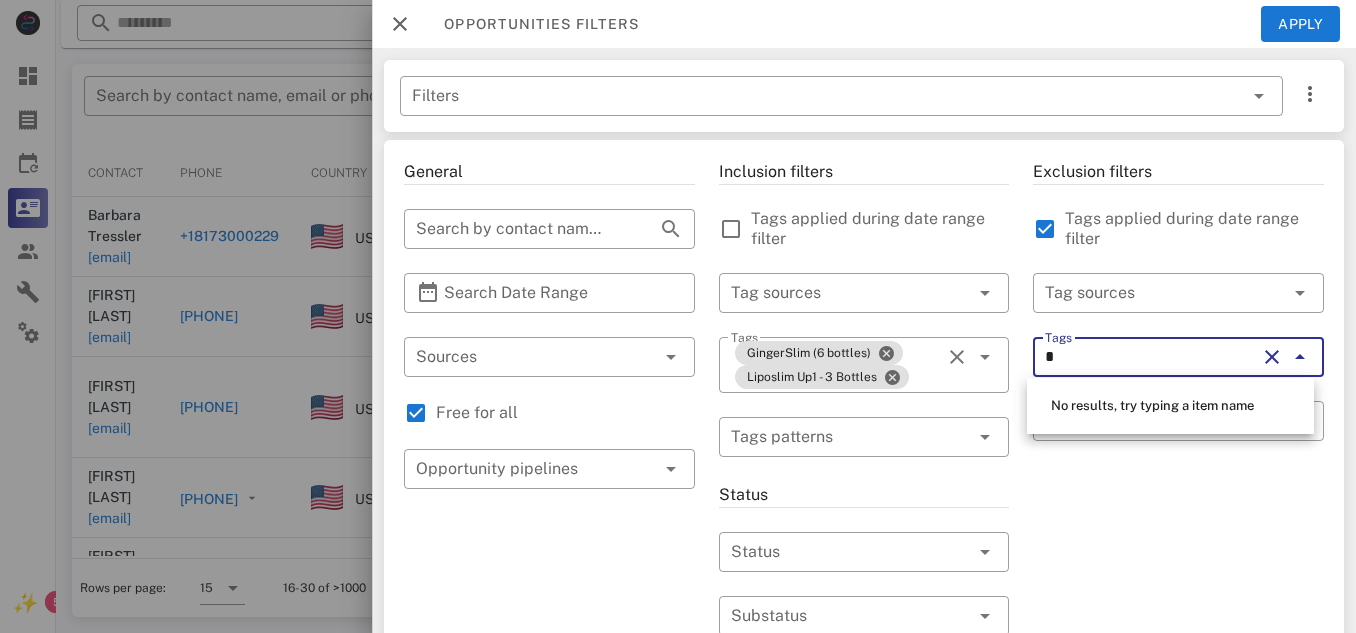 type 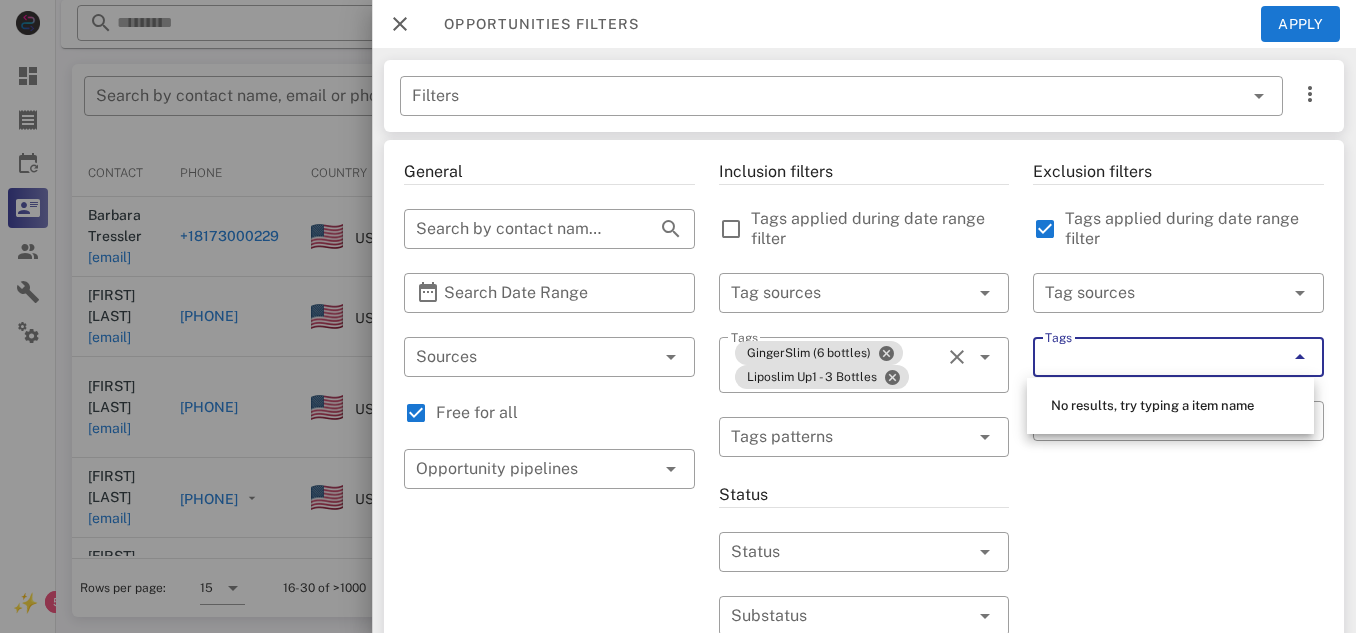 click on "Exclusion filters Tags applied during date range filter ​ Tag sources ​ Tags ​ Tags patterns delivered" at bounding box center (1178, 725) 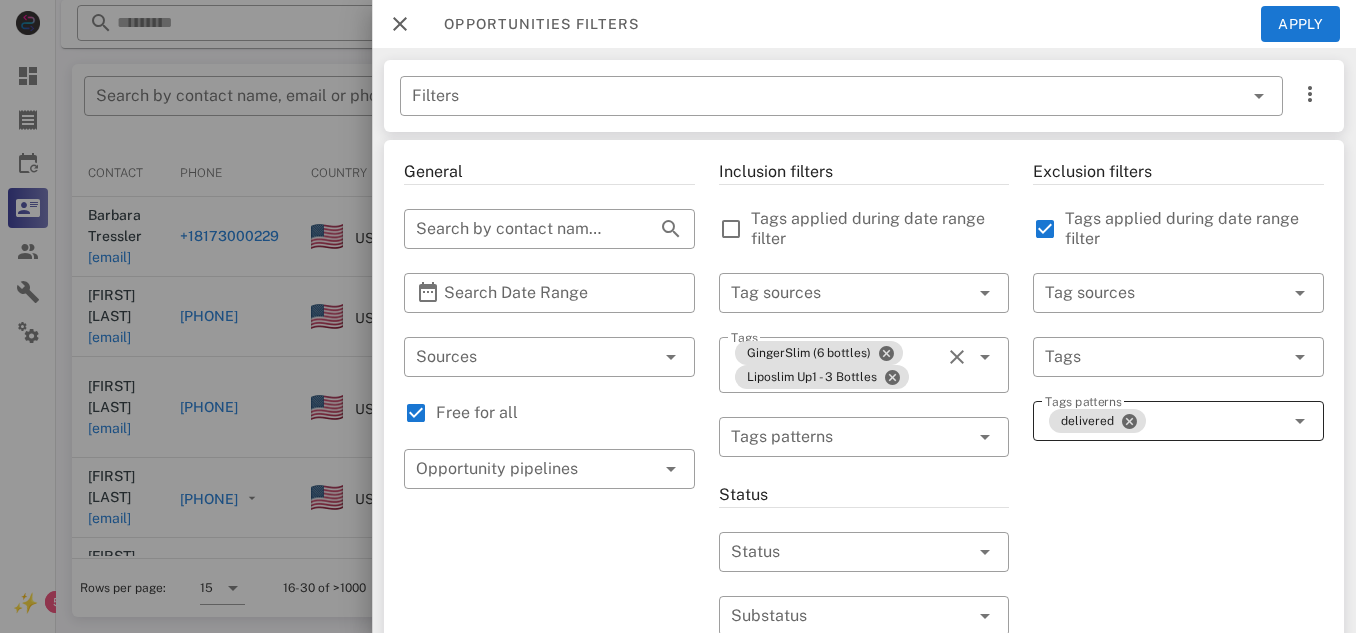 click on "delivered" at bounding box center [1164, 421] 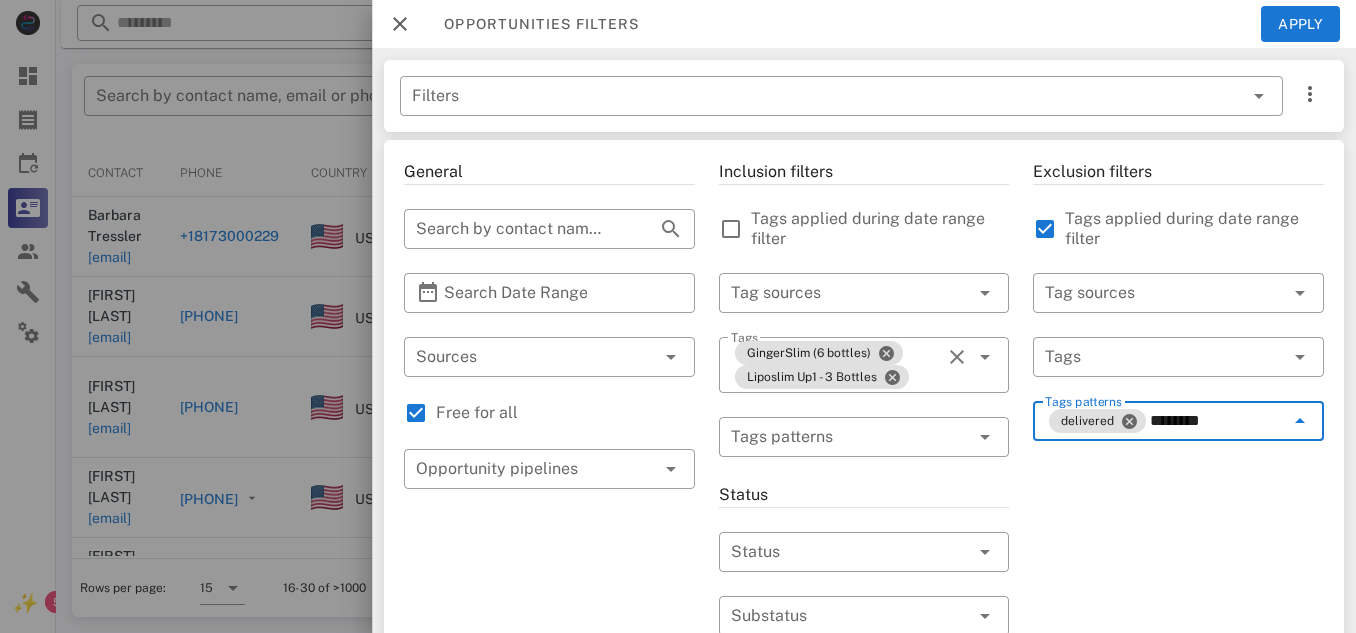 type on "*********" 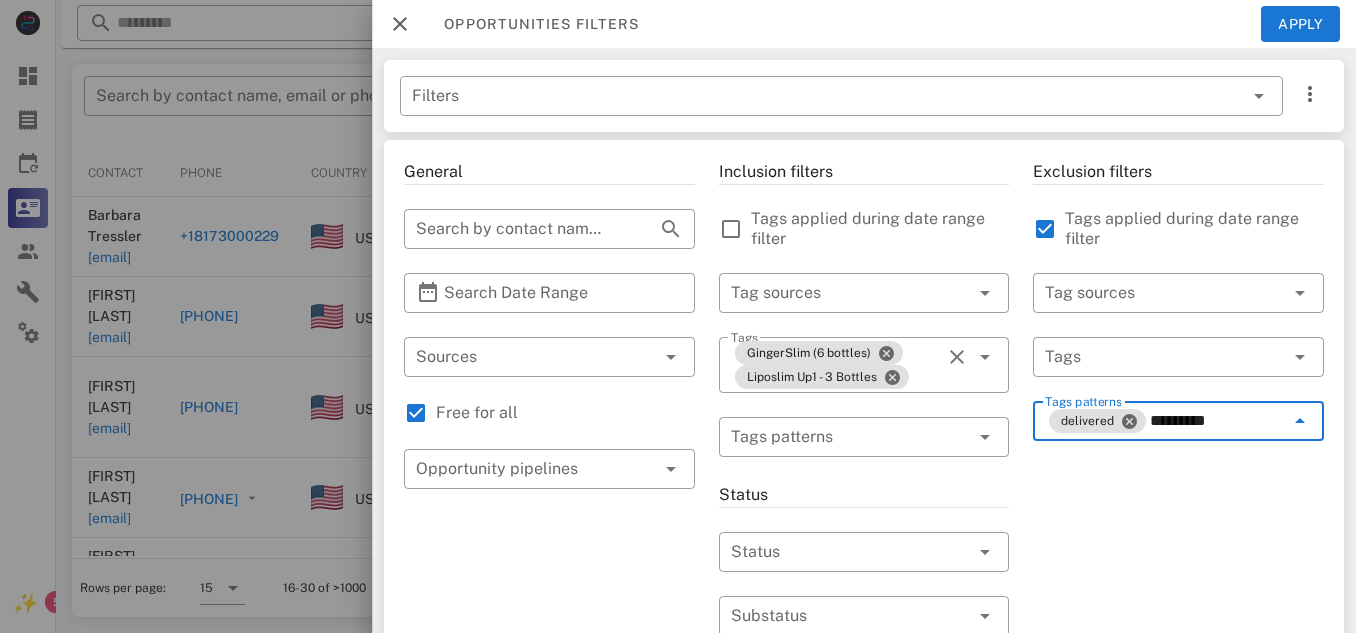 type 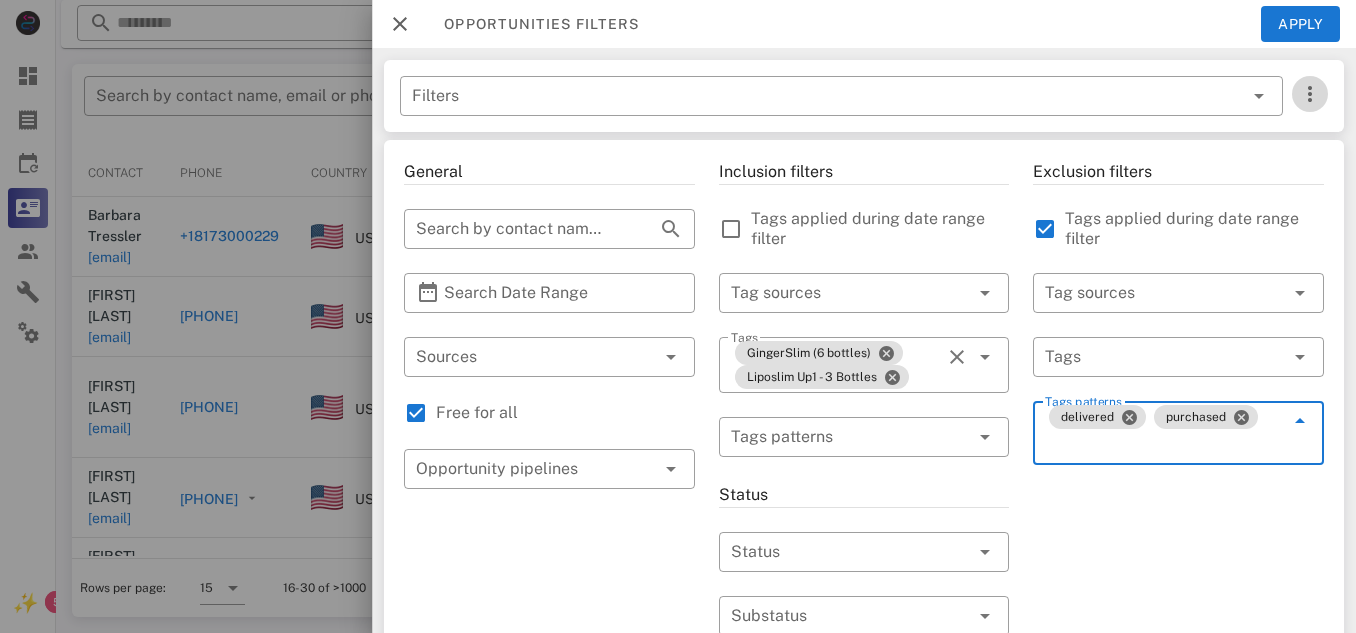click at bounding box center [1310, 94] 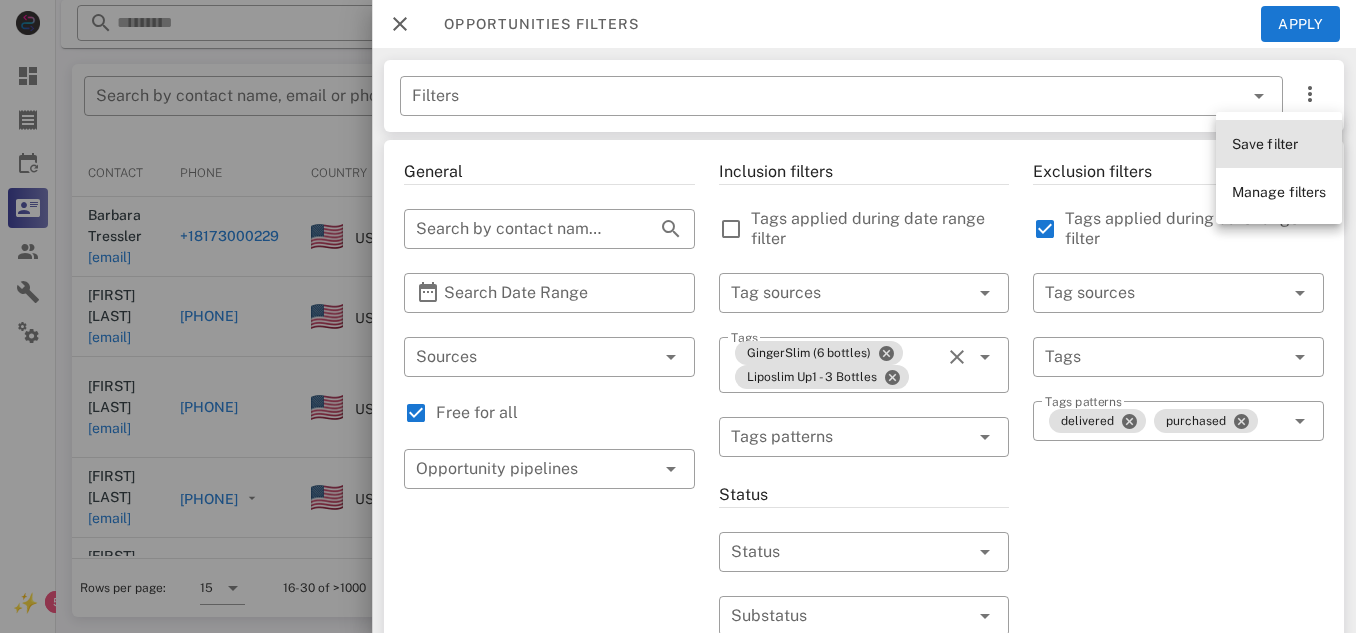 click on "Save filter" at bounding box center [1265, 144] 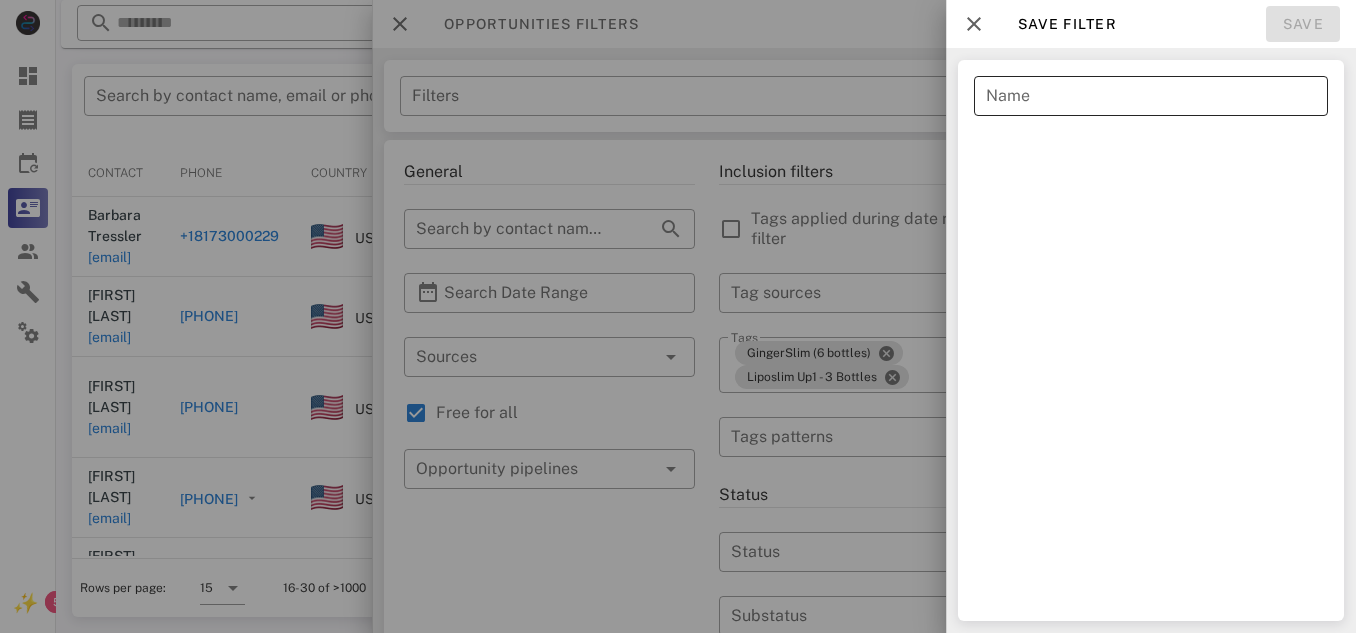 click on "Name" at bounding box center [1151, 96] 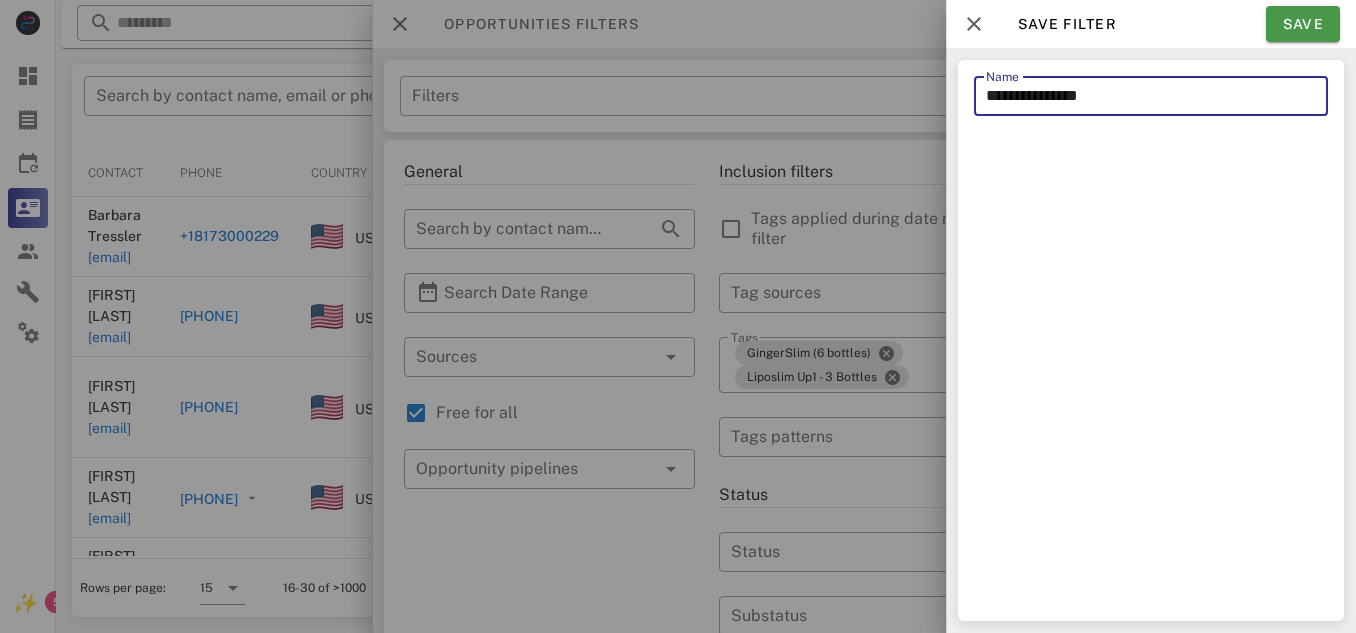 type on "**********" 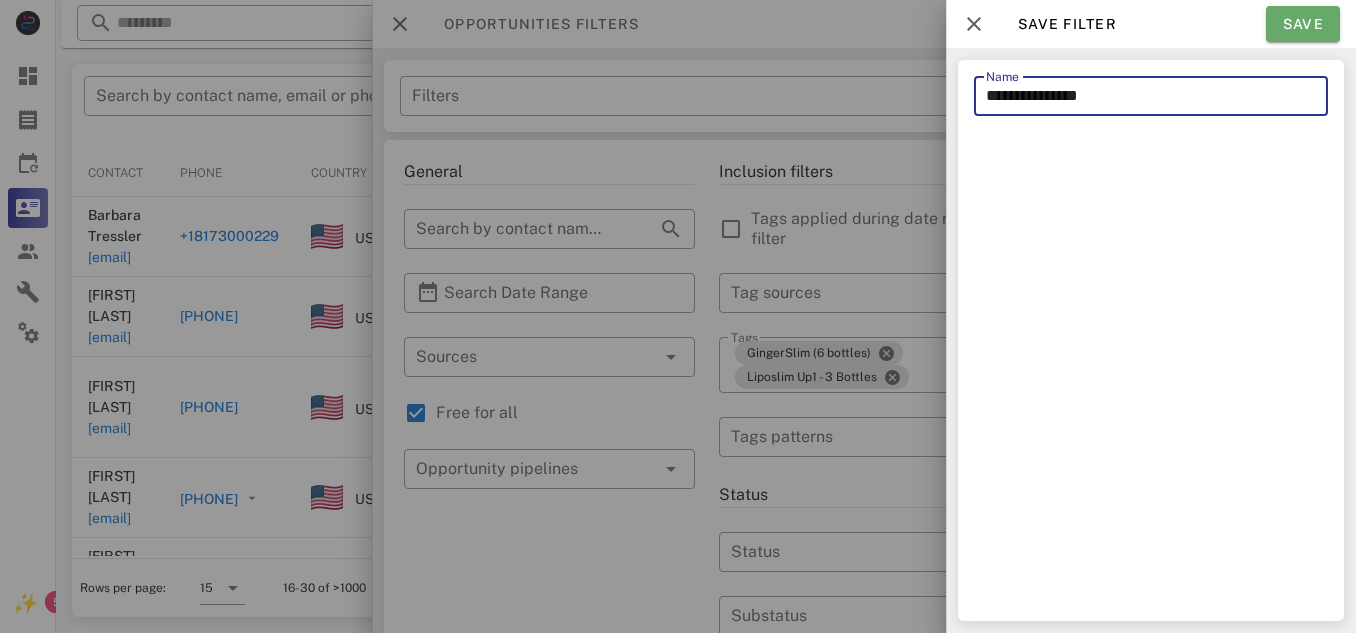 click on "Save" at bounding box center (1303, 24) 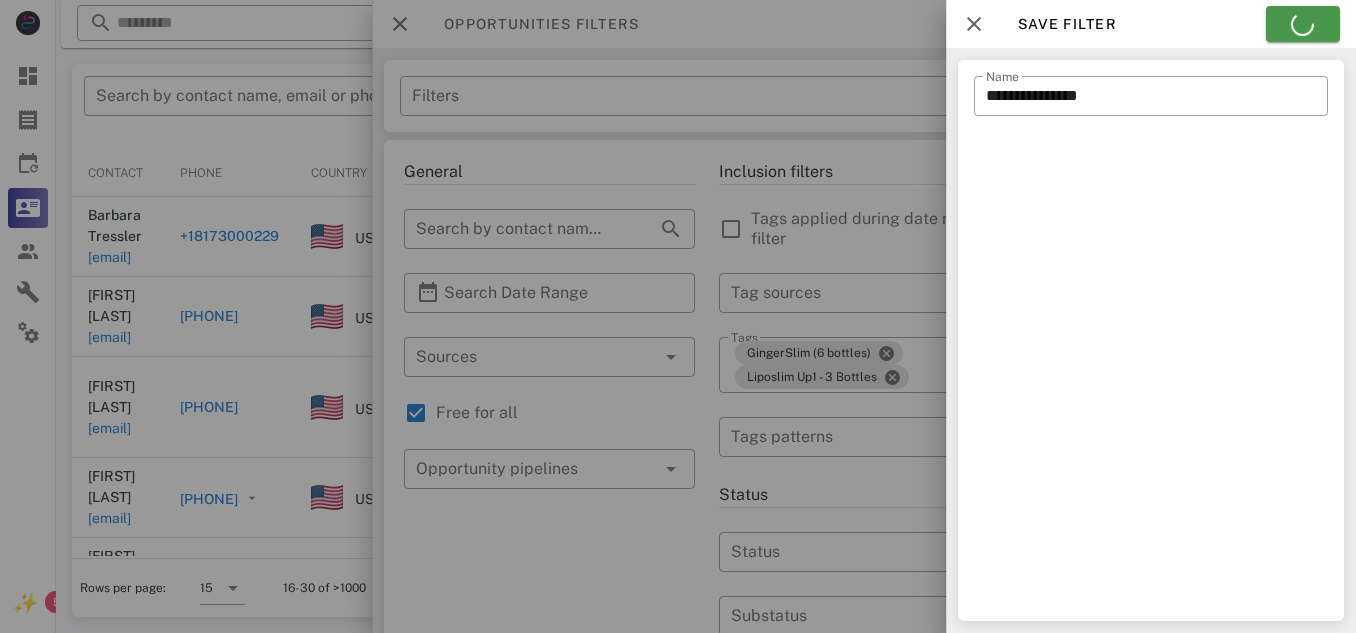 type on "**********" 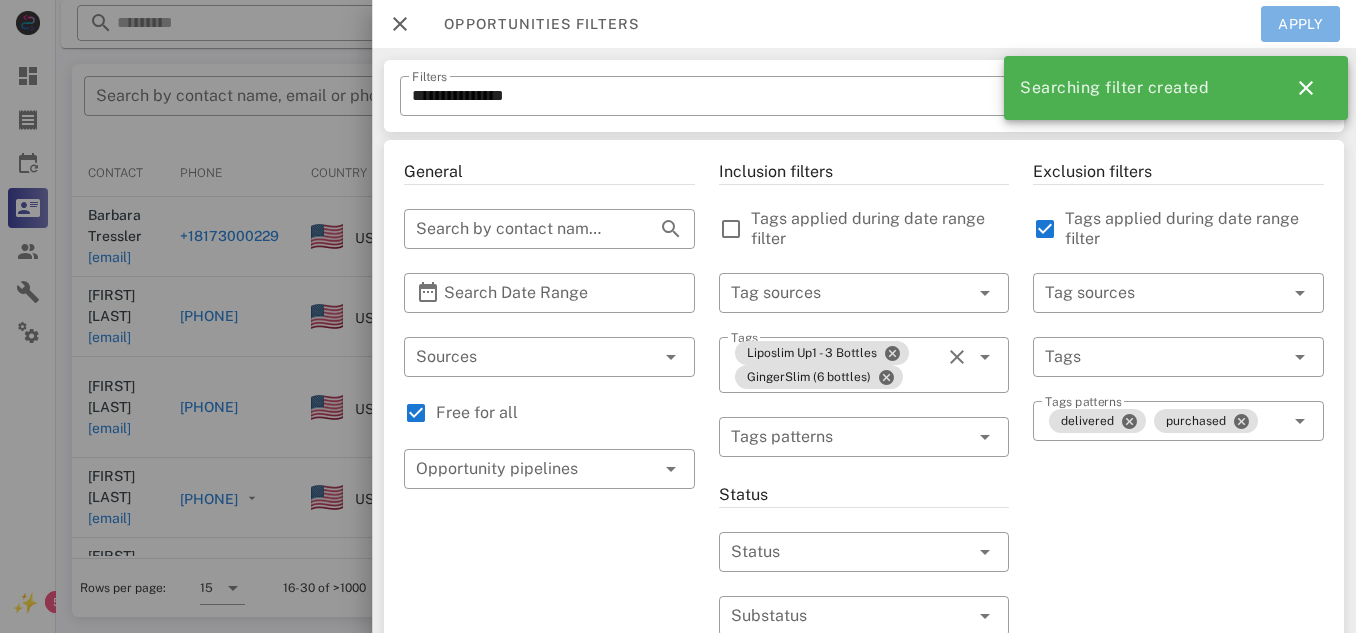 click on "Apply" at bounding box center [1301, 24] 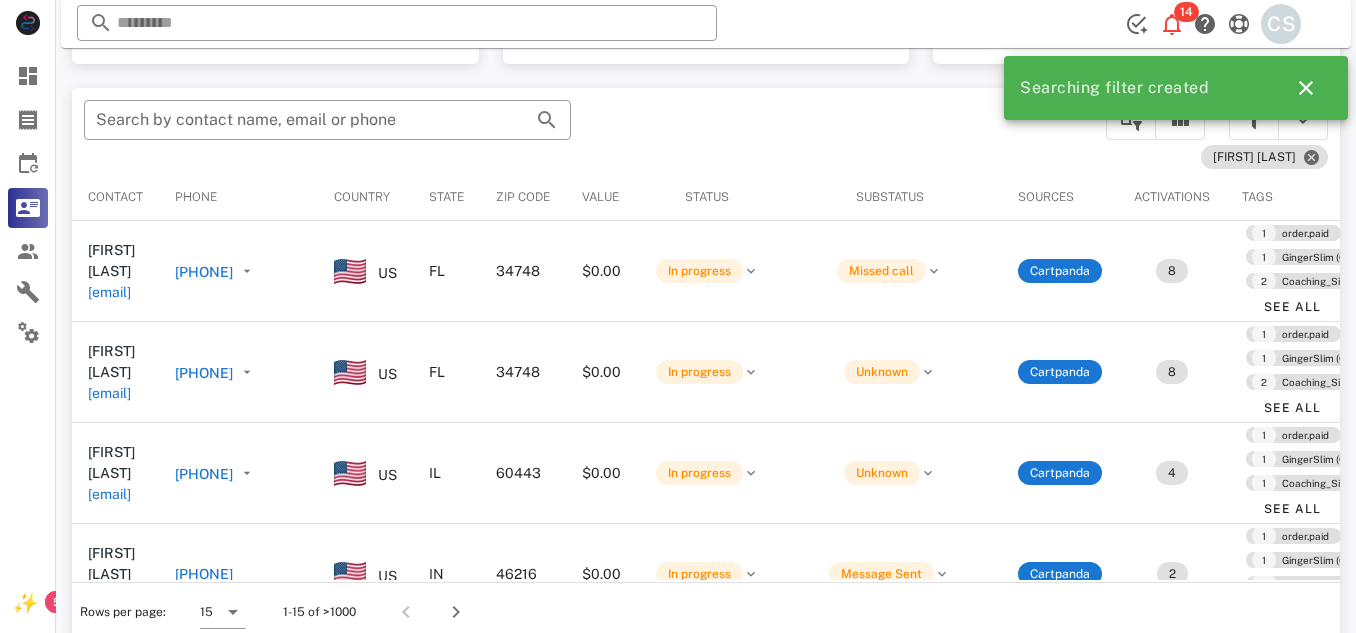 scroll, scrollTop: 380, scrollLeft: 0, axis: vertical 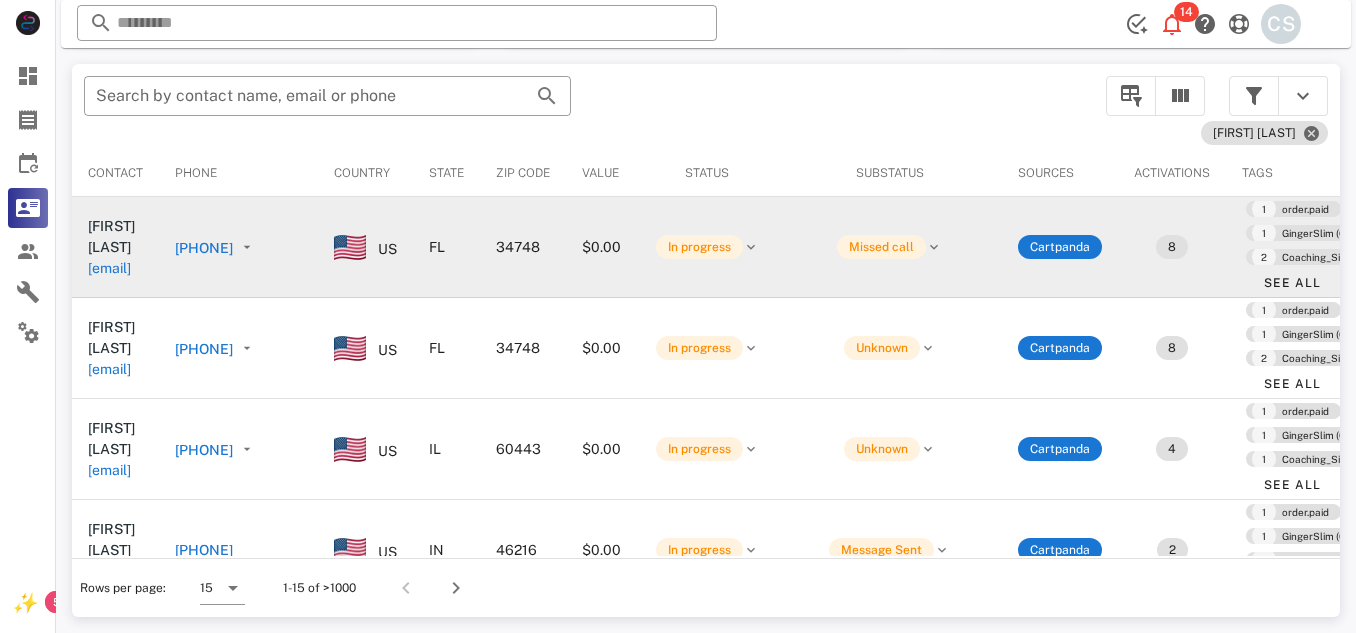 click on "[FIRST] [LAST] [EMAIL]" at bounding box center [115, 247] 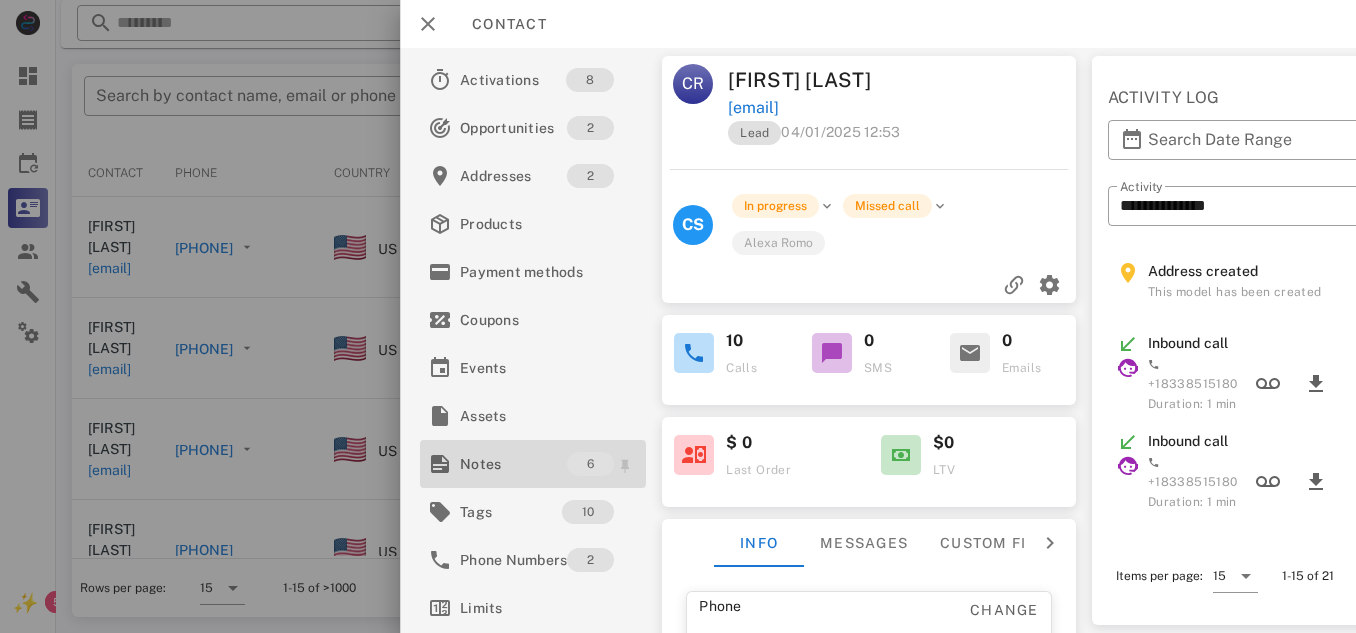 click on "Notes" at bounding box center [513, 464] 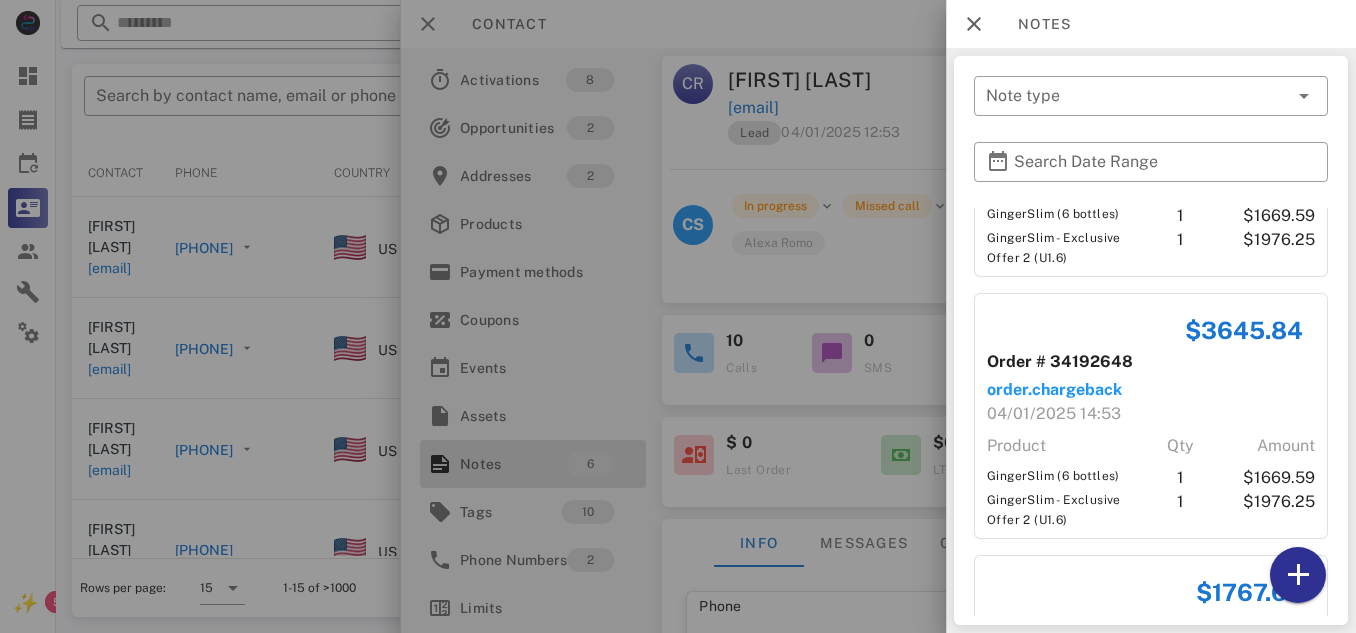scroll, scrollTop: 0, scrollLeft: 0, axis: both 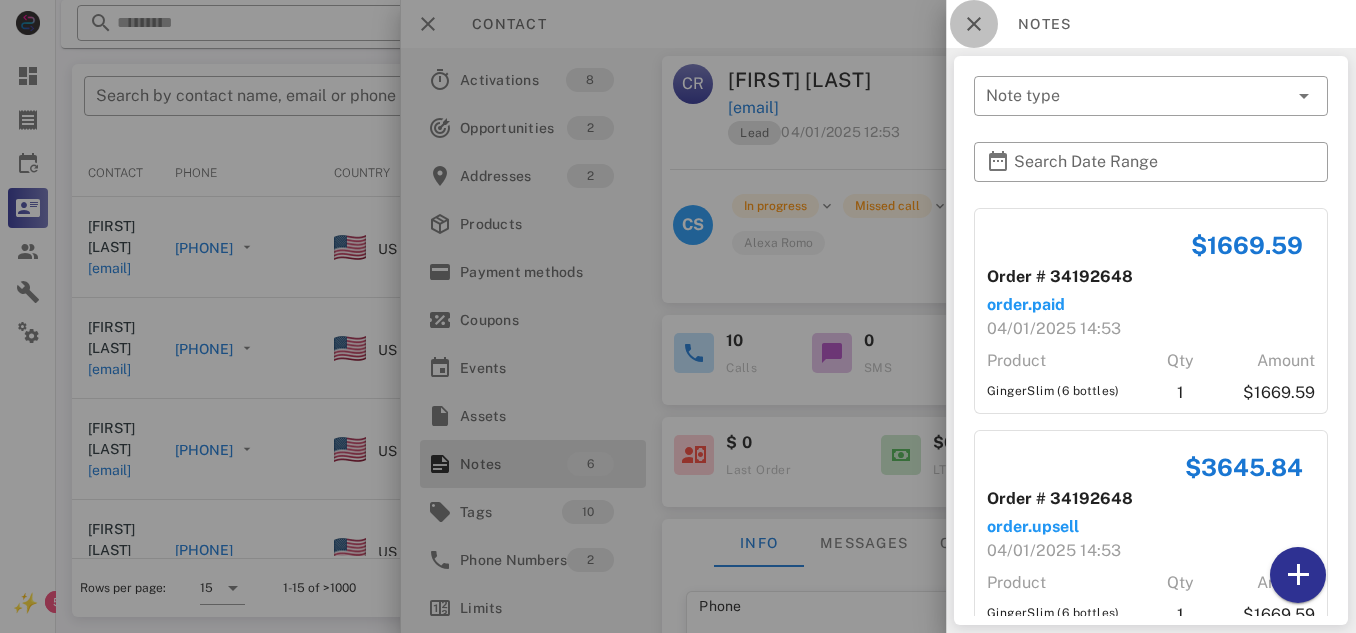 click at bounding box center [974, 24] 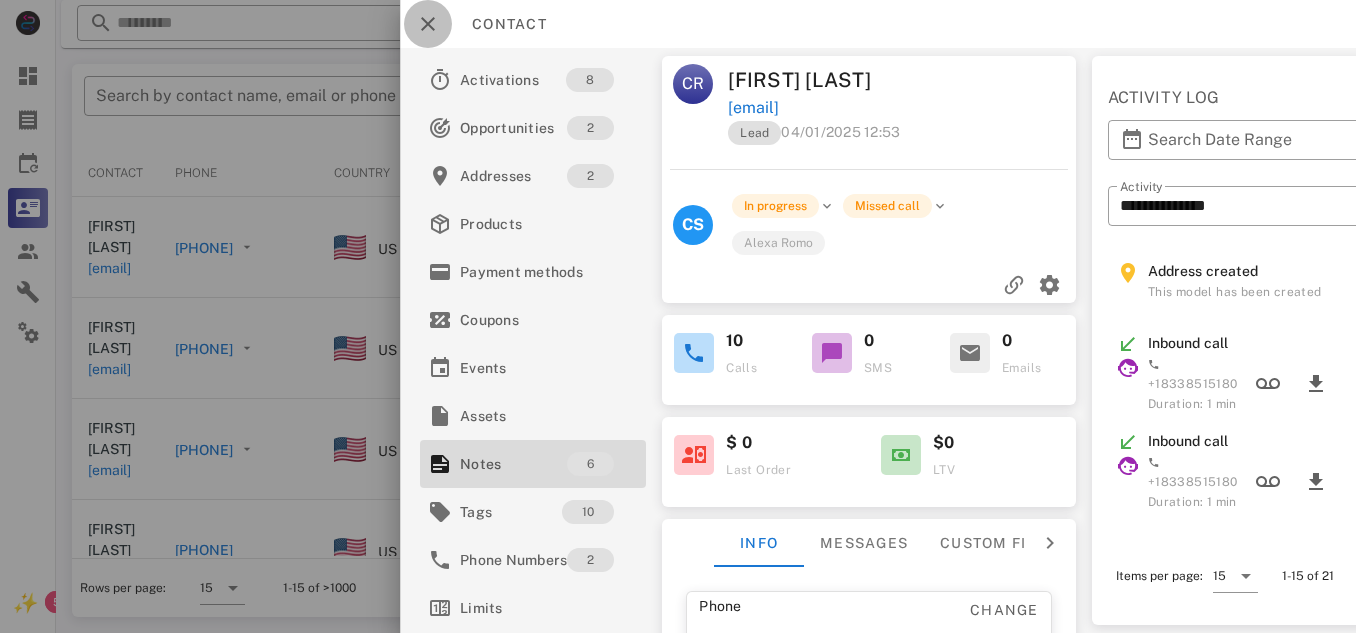 click at bounding box center (428, 24) 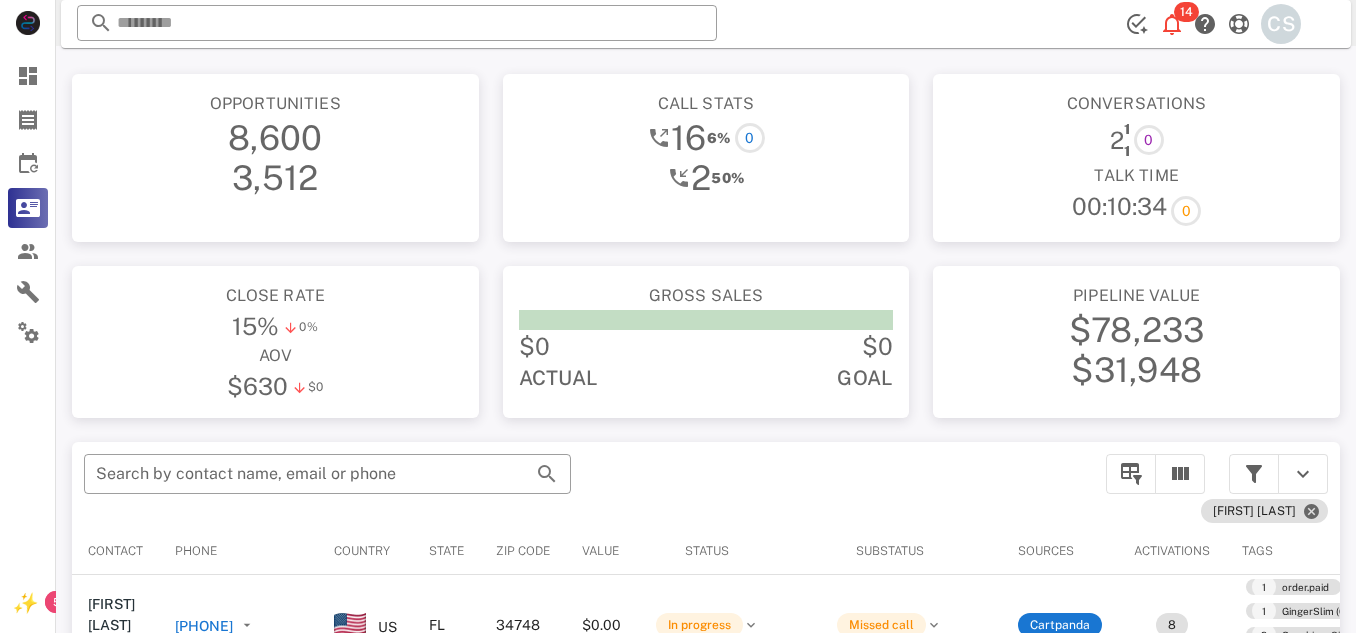 scroll, scrollTop: 0, scrollLeft: 0, axis: both 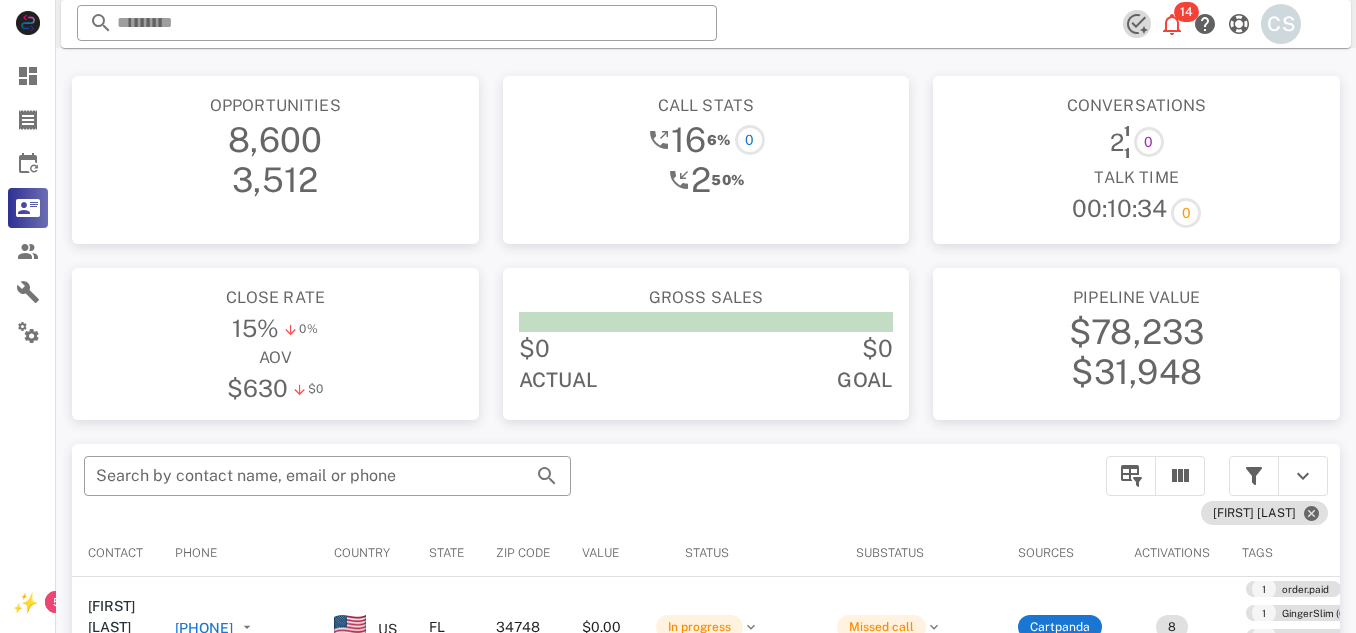 click at bounding box center (1137, 24) 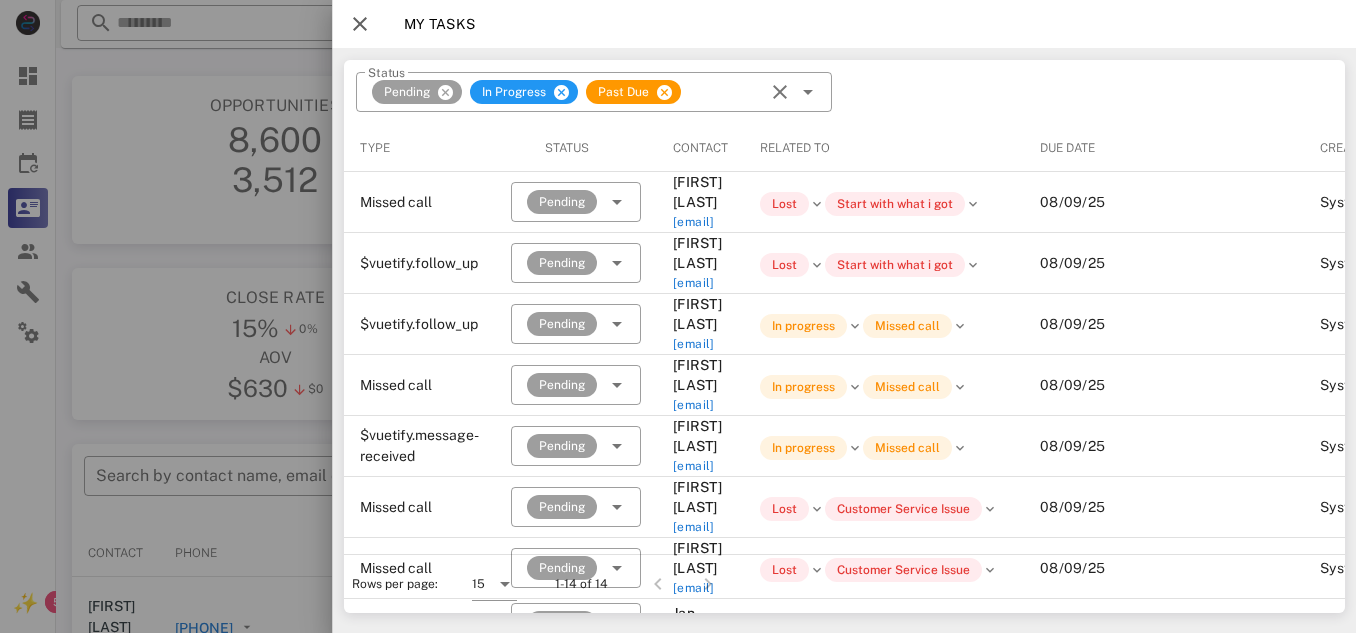 click at bounding box center [360, 24] 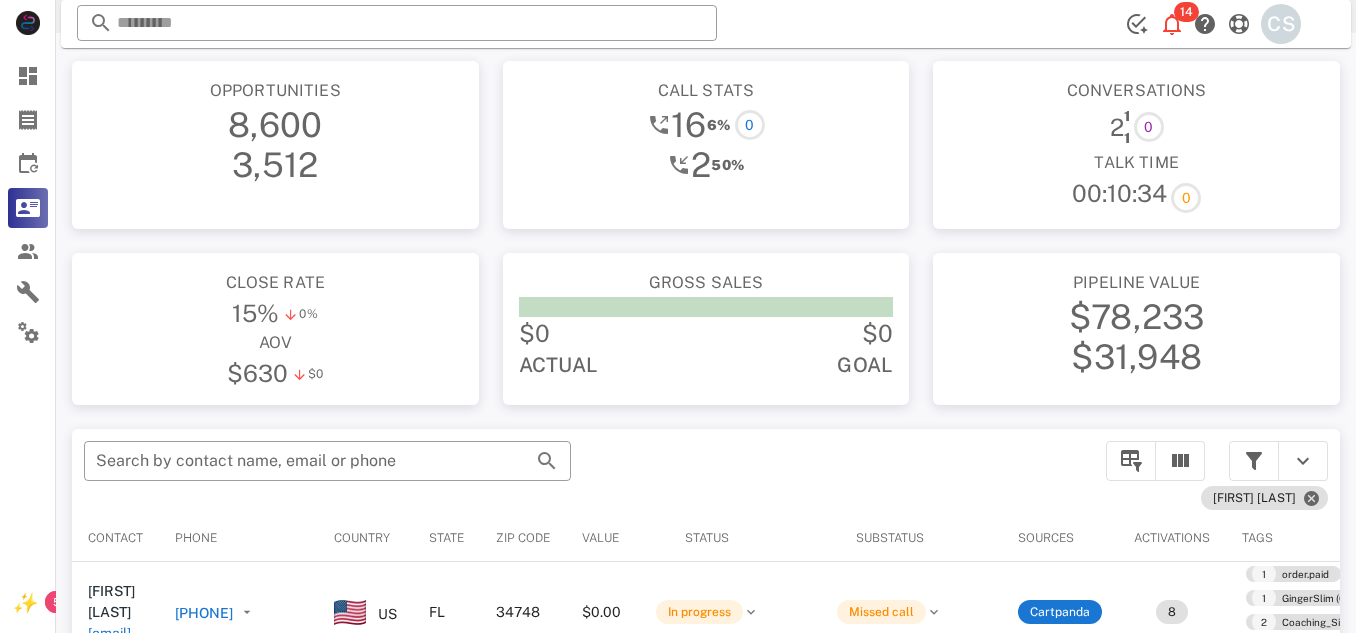 scroll, scrollTop: 0, scrollLeft: 0, axis: both 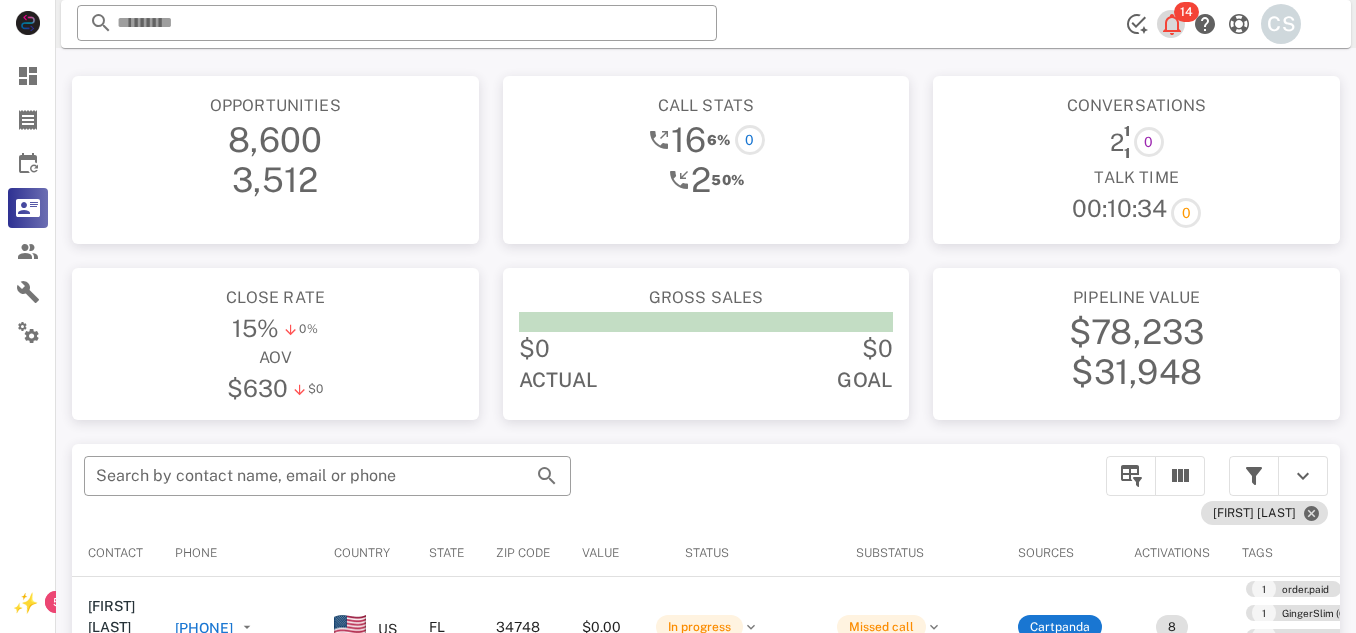 click at bounding box center (1172, 24) 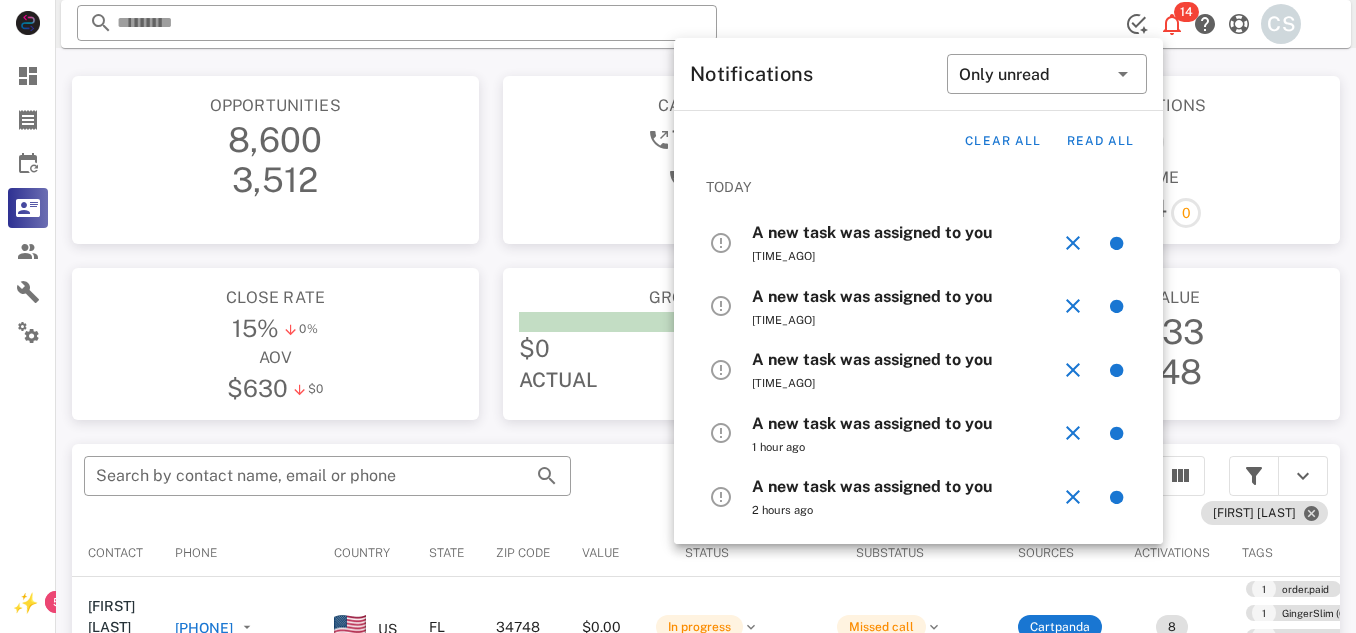 click on "​ [NUMBER] CS Reload browser Accept" at bounding box center (706, 24) 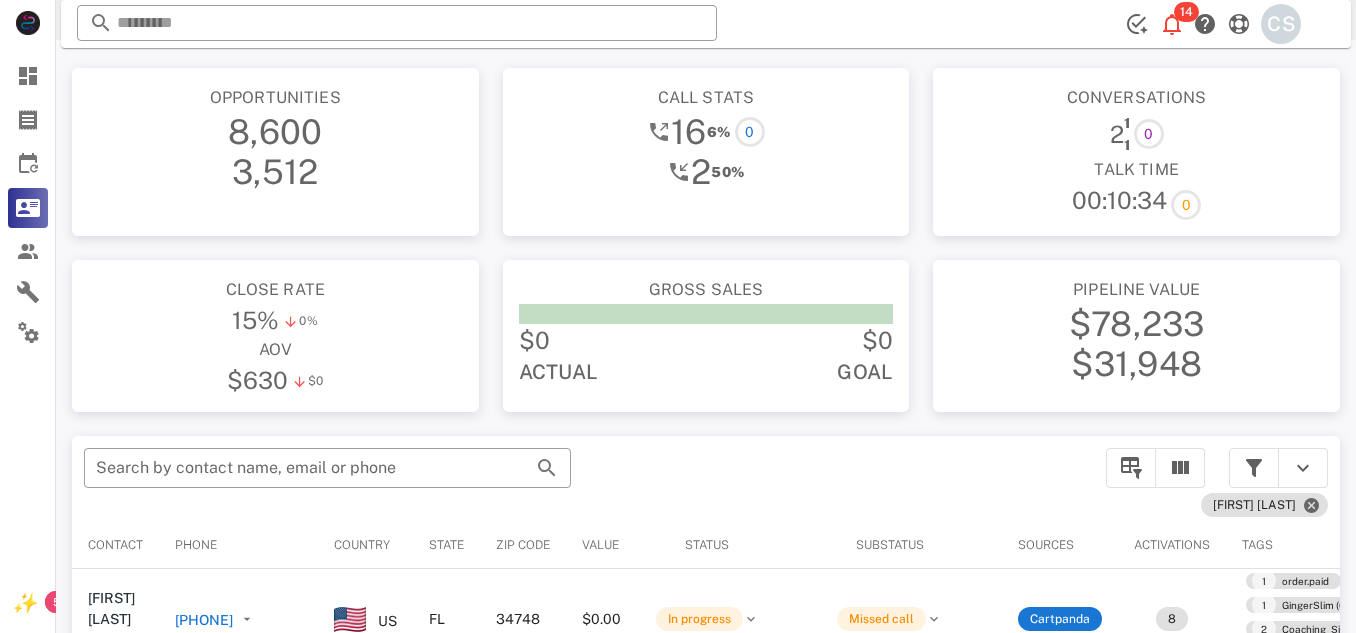 scroll, scrollTop: 0, scrollLeft: 0, axis: both 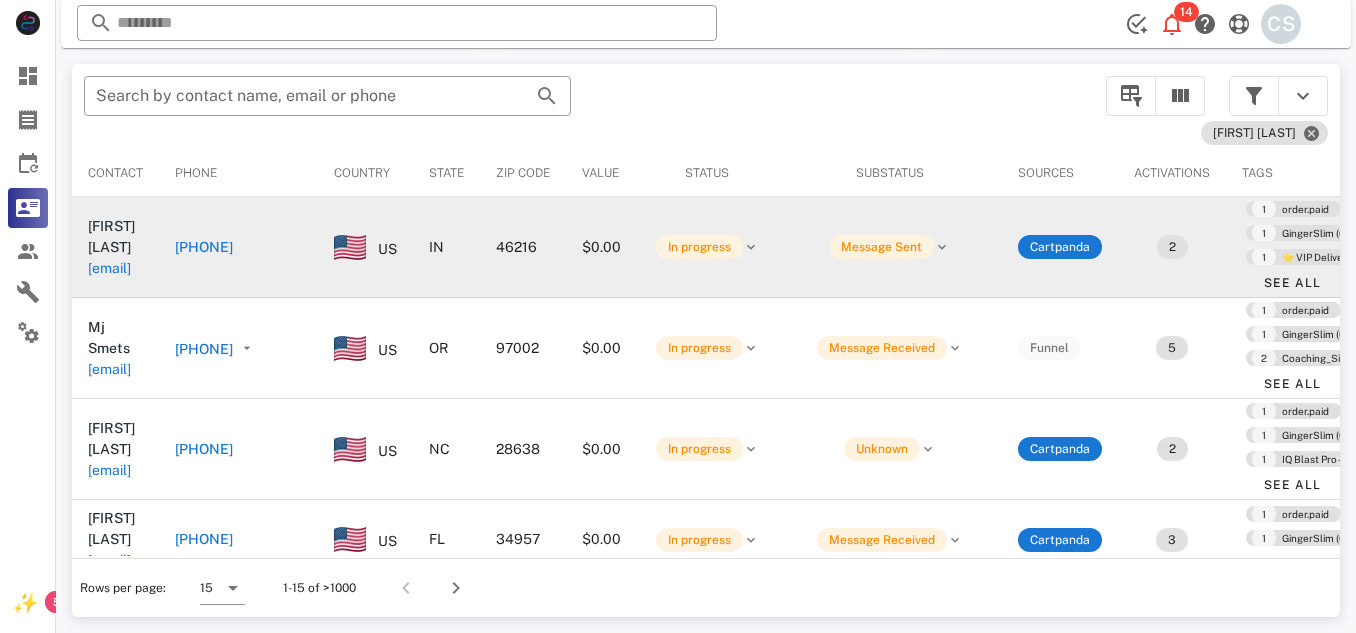 click on "[PHONE]" at bounding box center (204, 247) 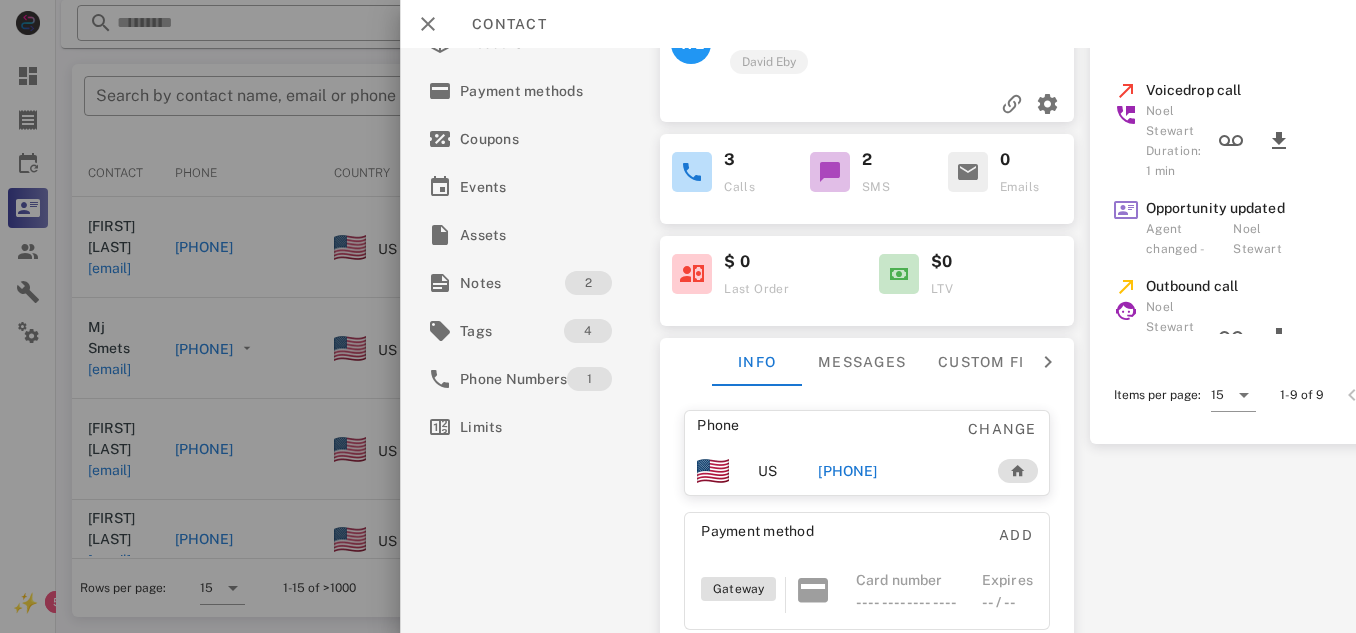 scroll, scrollTop: 197, scrollLeft: 0, axis: vertical 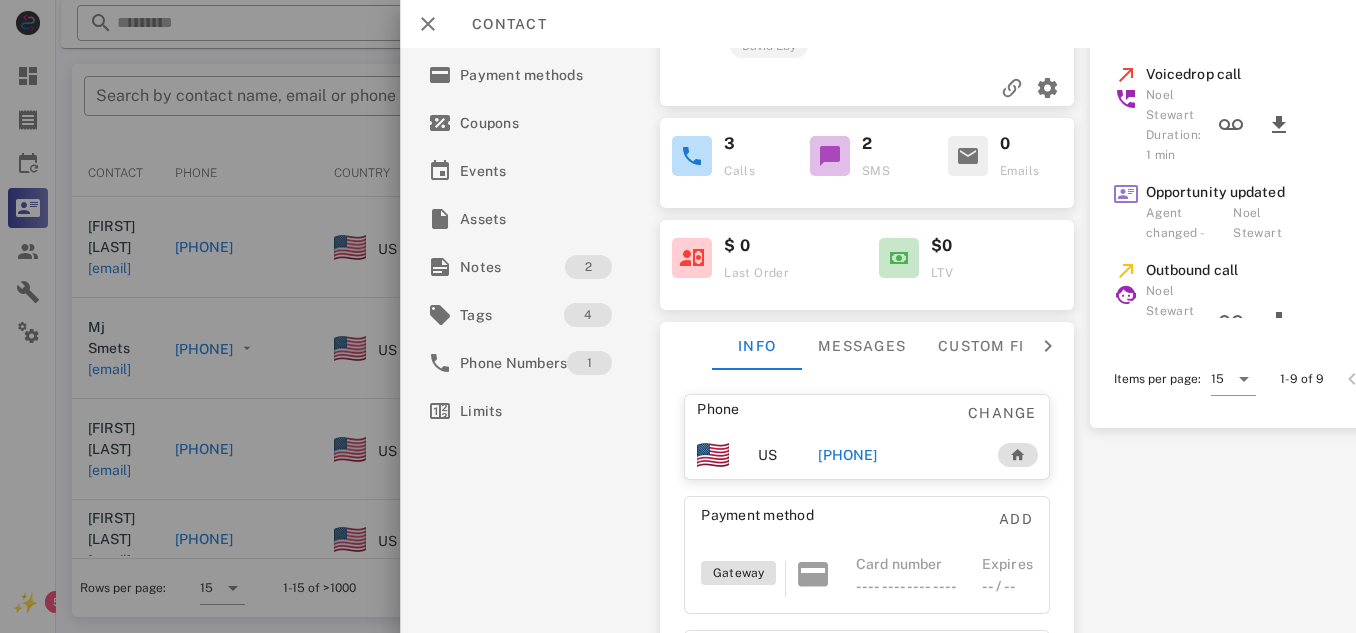 click on "[PHONE]" at bounding box center (847, 455) 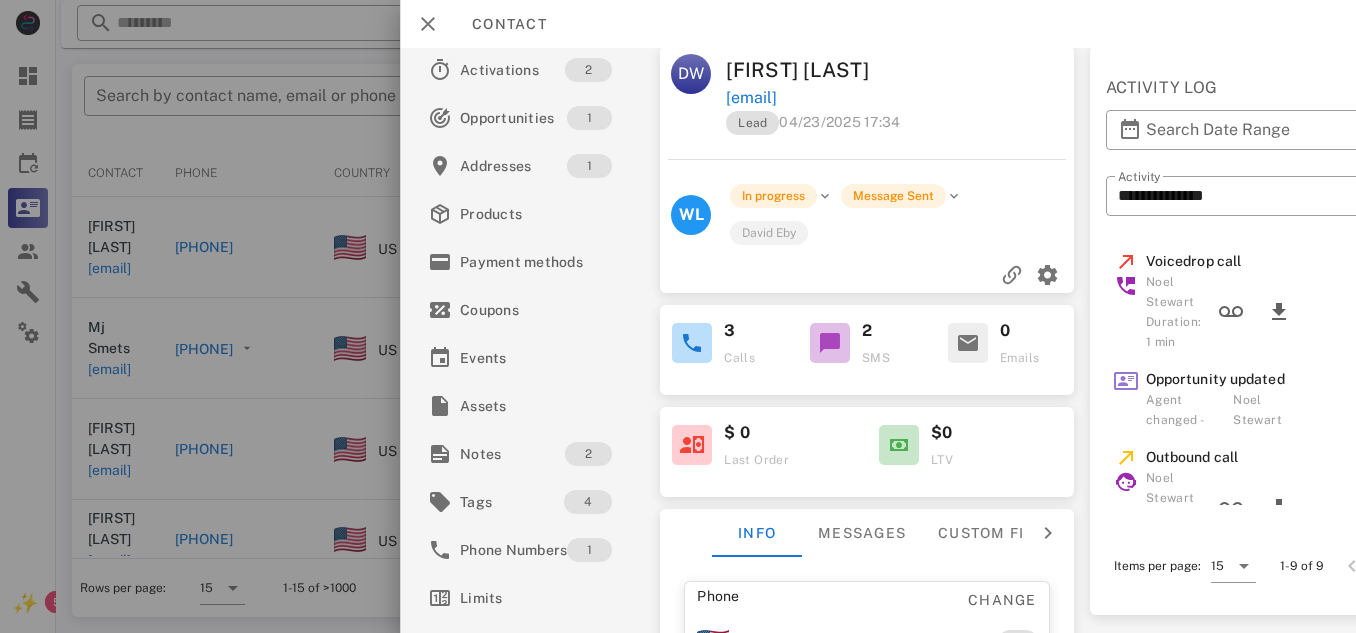 scroll, scrollTop: 0, scrollLeft: 0, axis: both 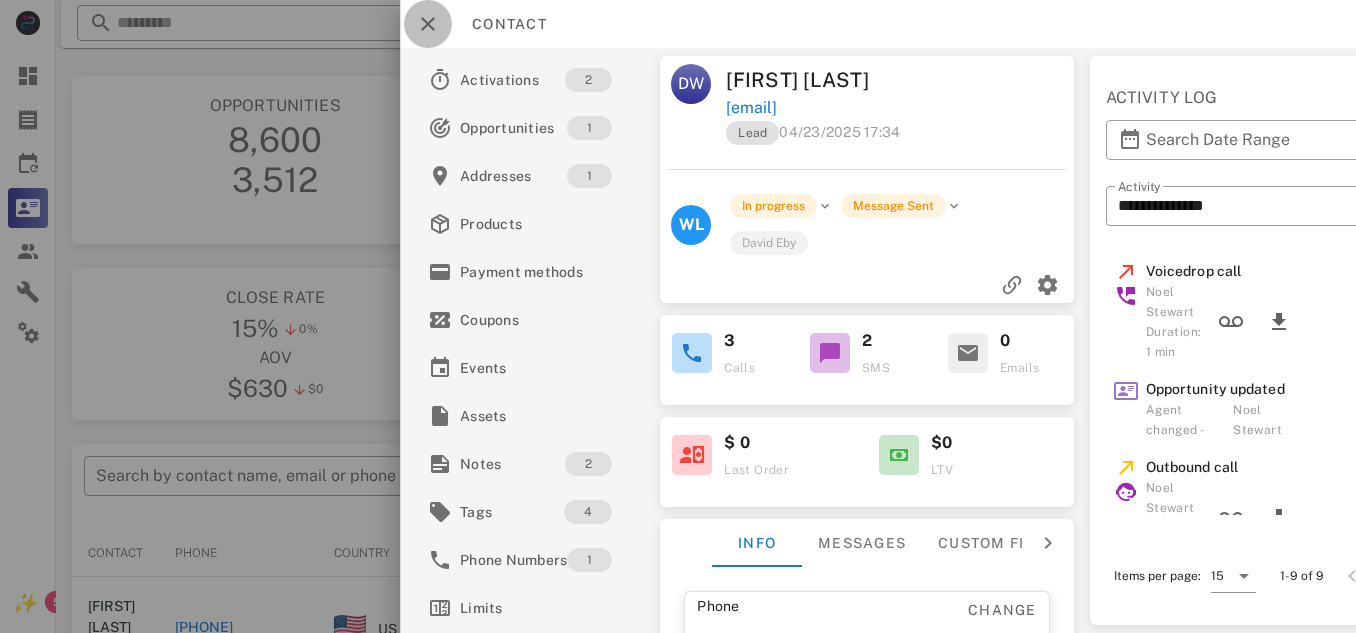 click at bounding box center [428, 24] 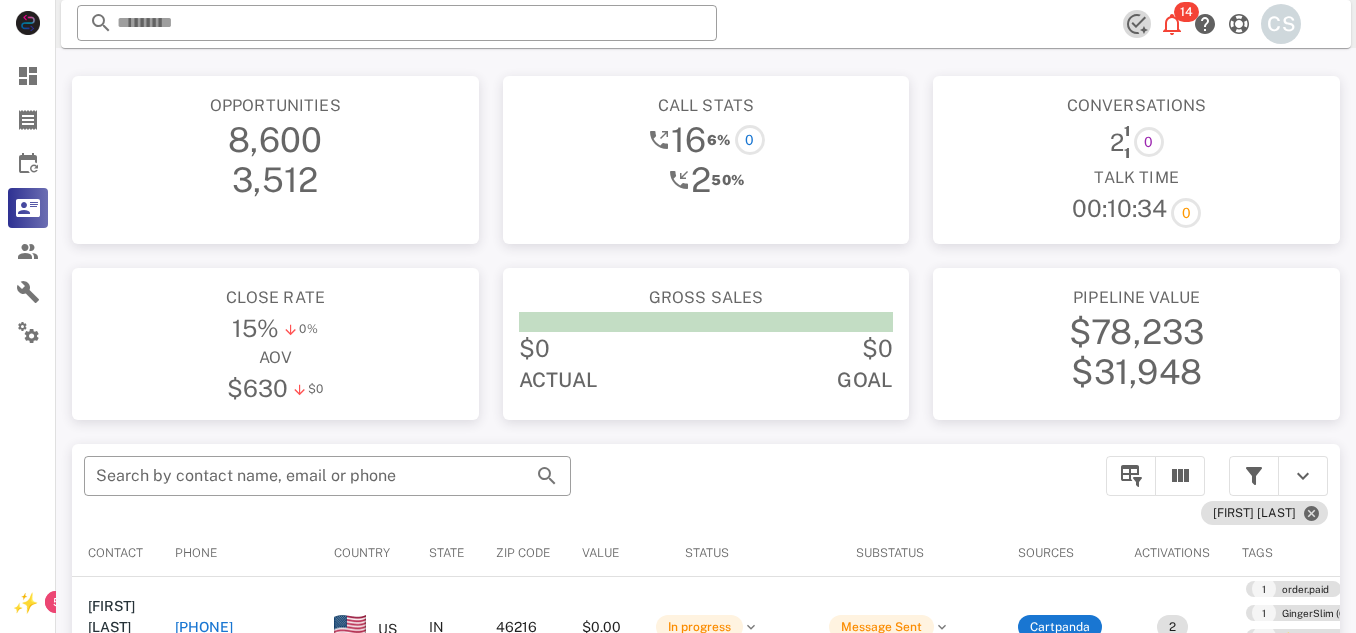 click at bounding box center [1137, 24] 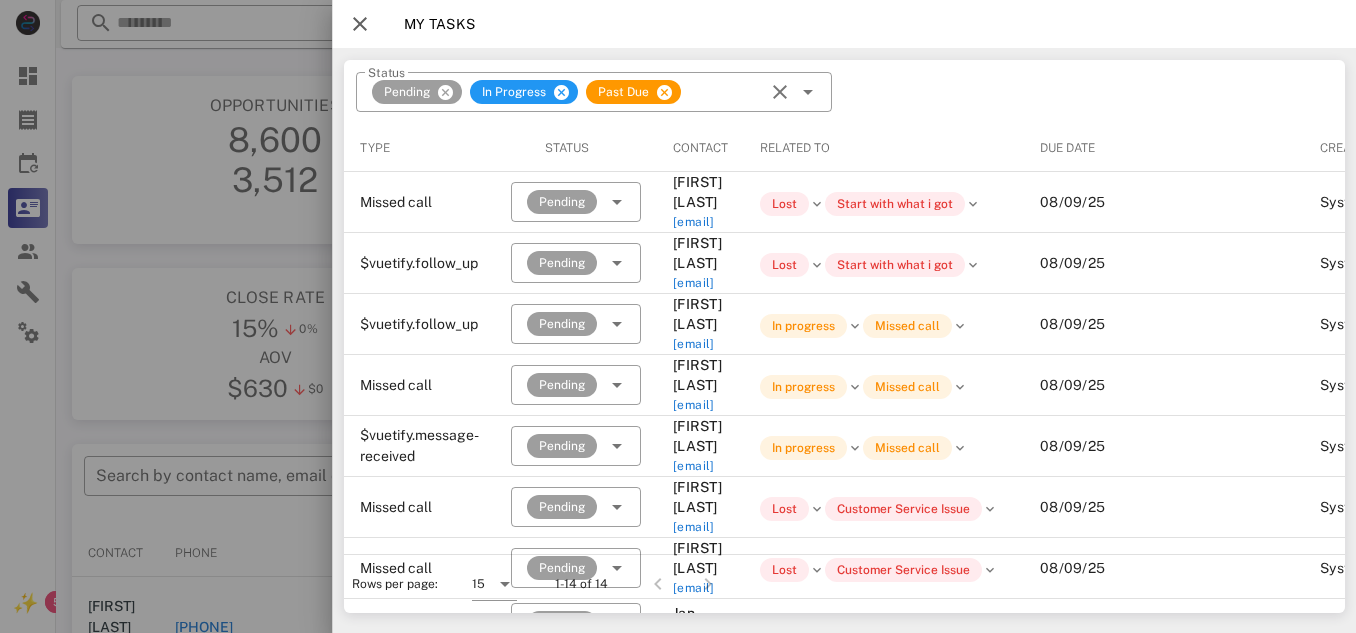 click at bounding box center (360, 24) 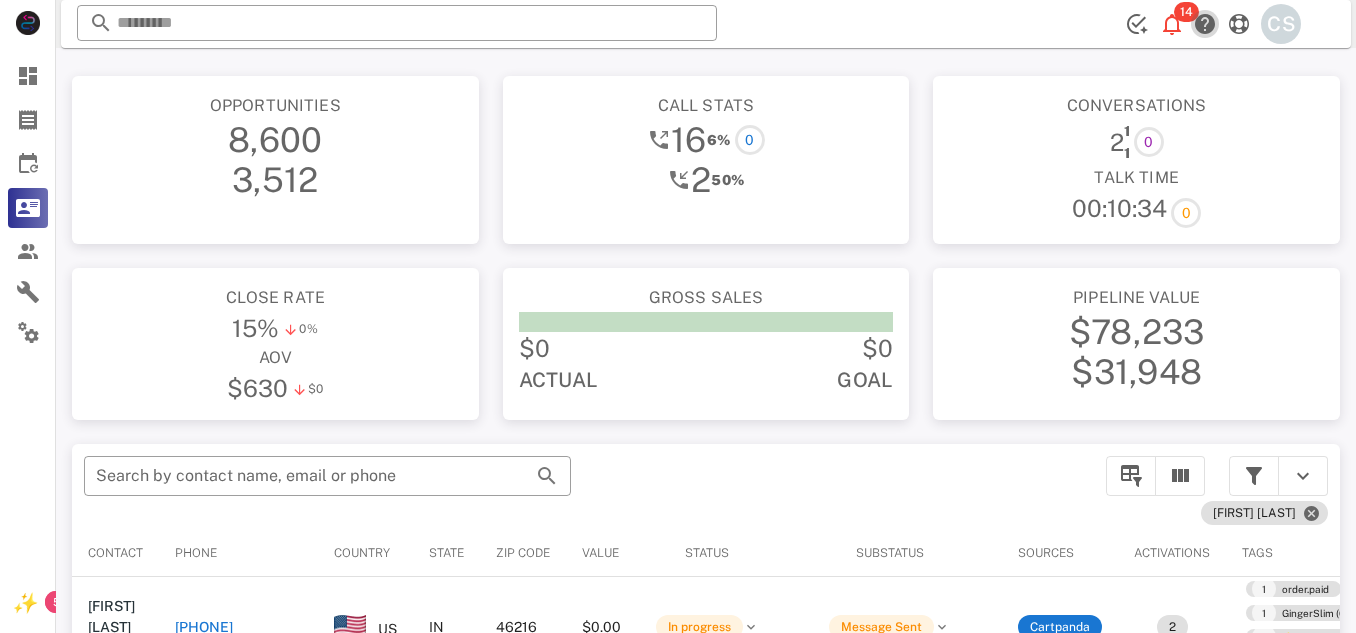 click at bounding box center (1205, 24) 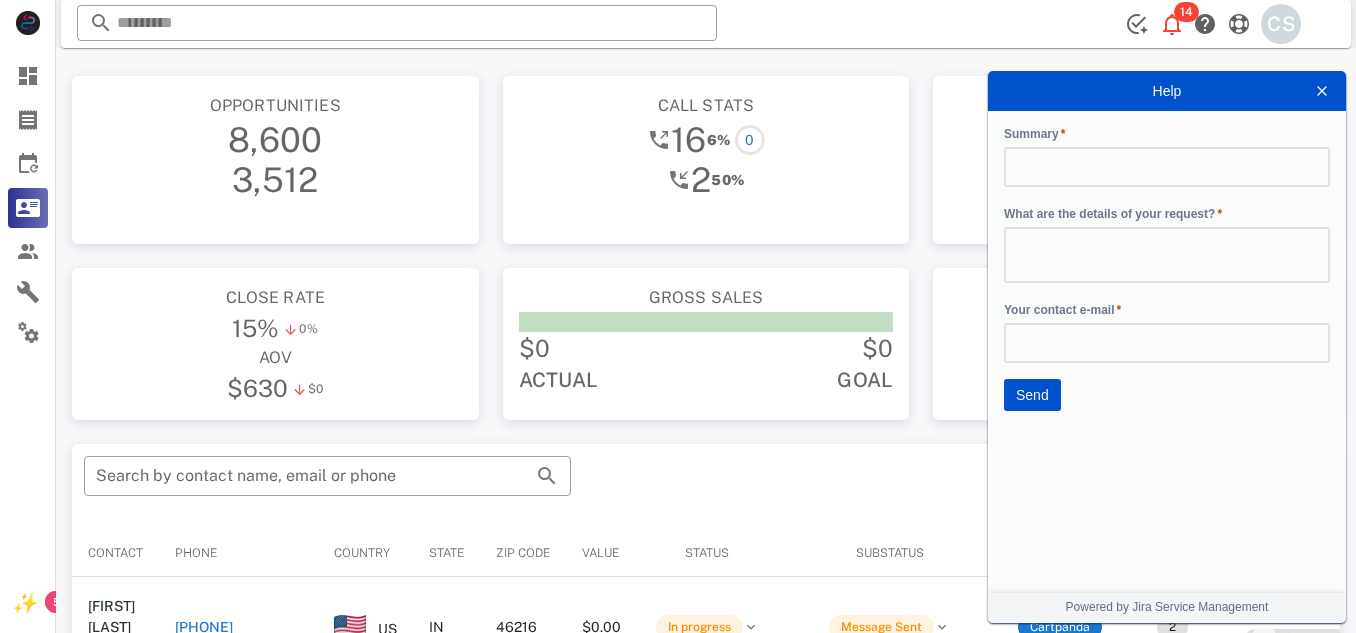 click at bounding box center [1322, 91] 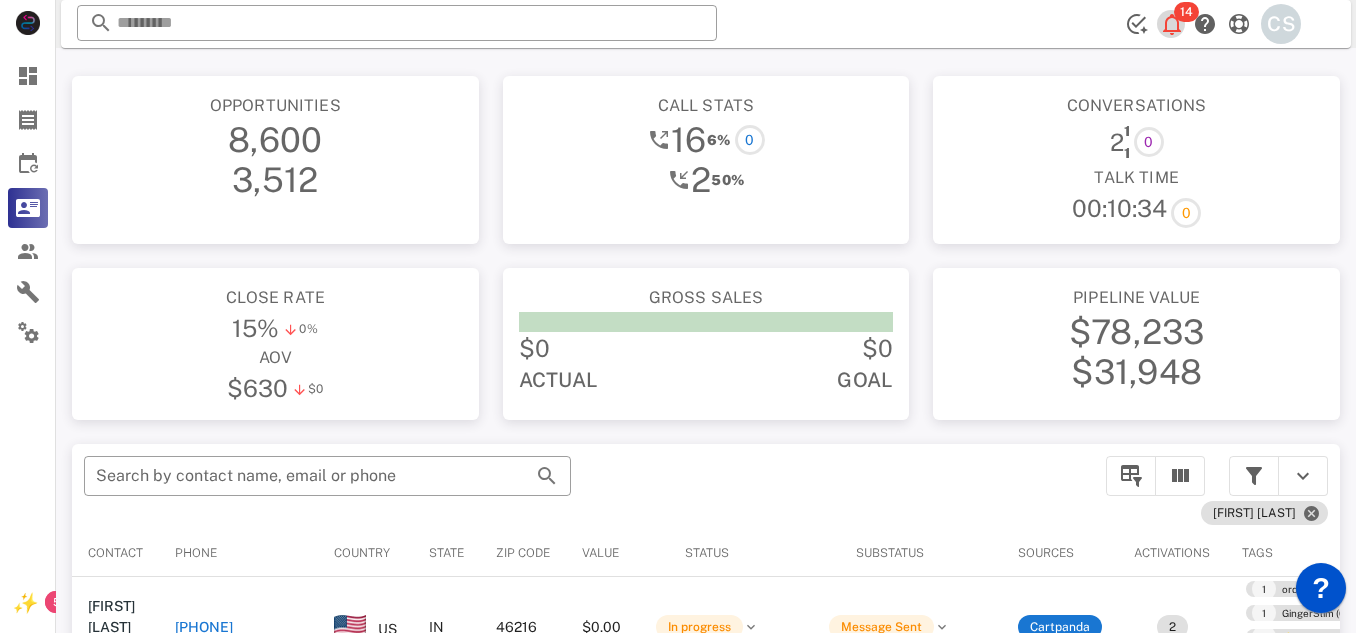 click at bounding box center (1172, 24) 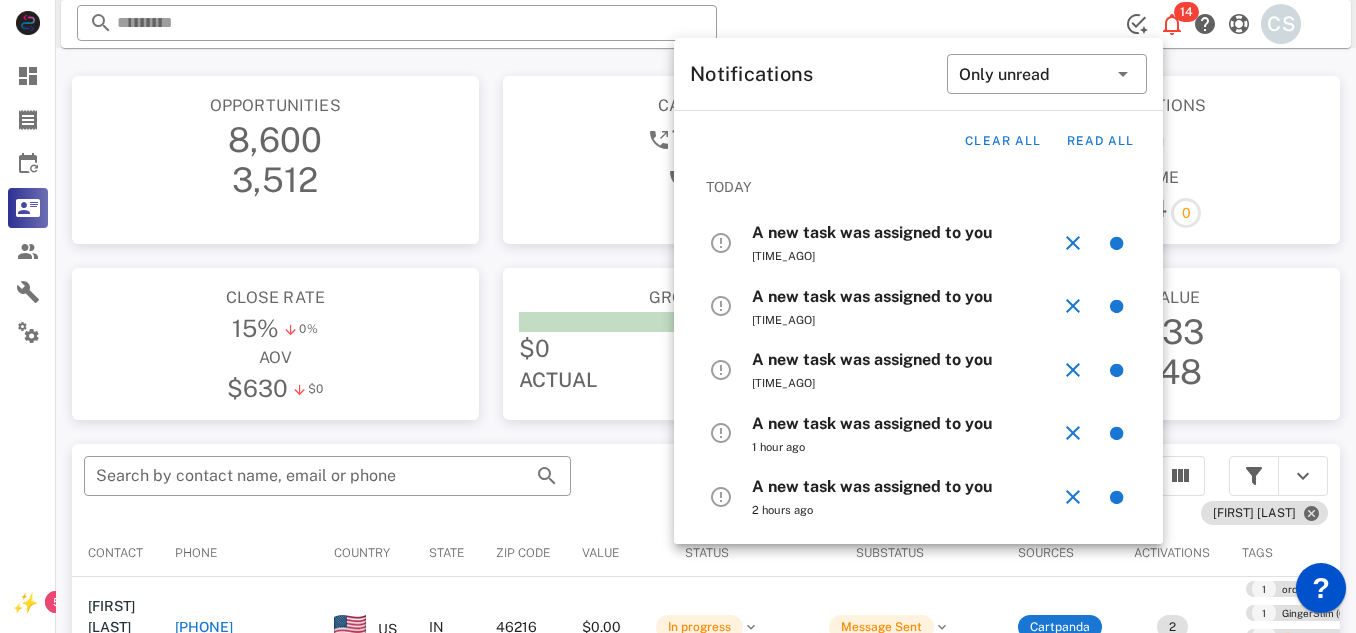 click on "​ [NUMBER] CS Reload browser Accept" at bounding box center (706, 24) 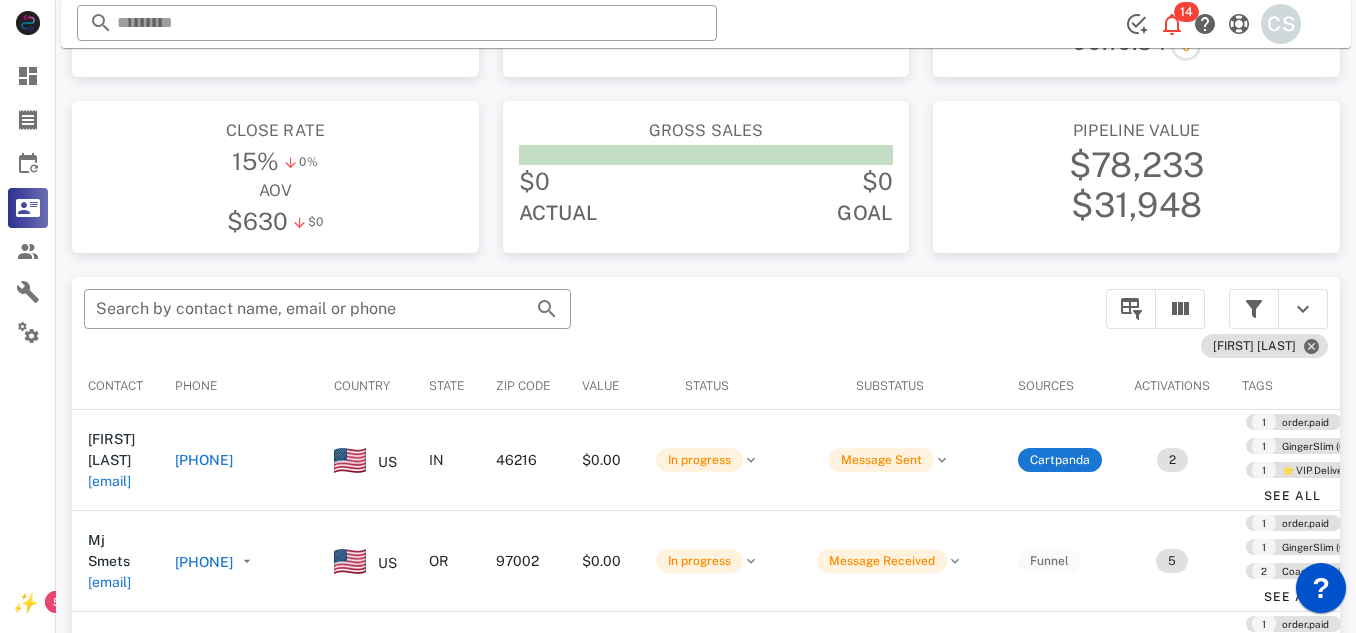 scroll, scrollTop: 168, scrollLeft: 0, axis: vertical 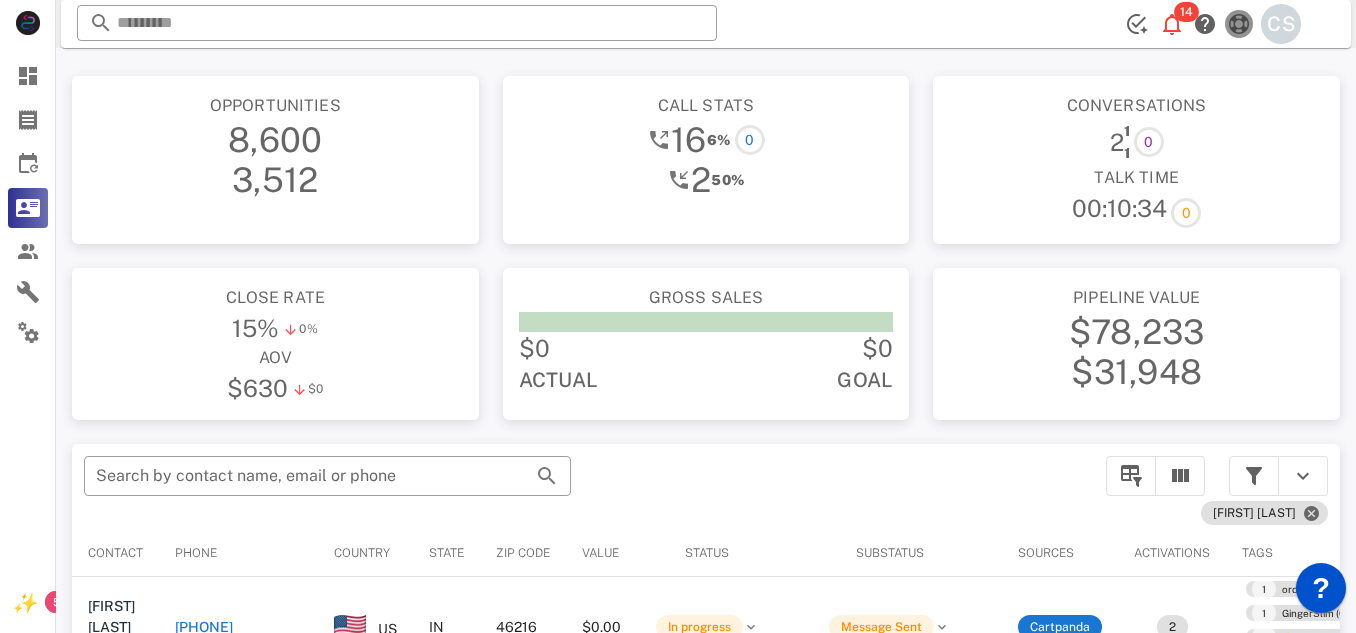 click at bounding box center [1239, 24] 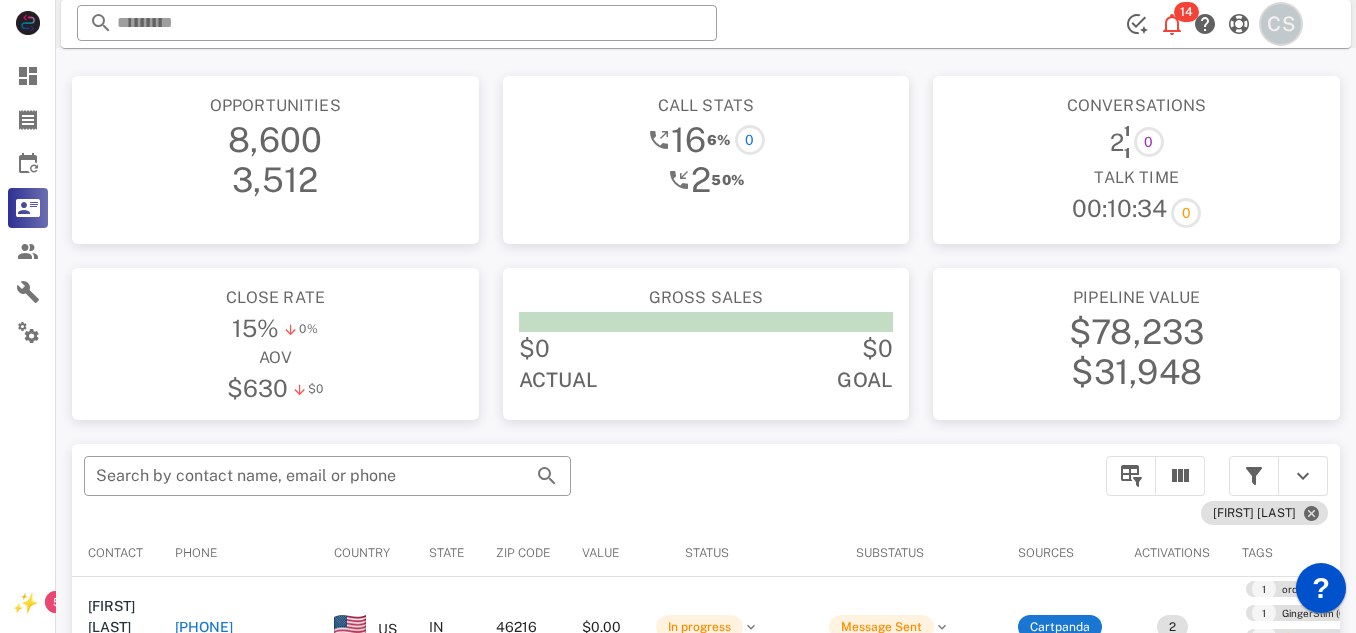 click on "CS" at bounding box center [1281, 24] 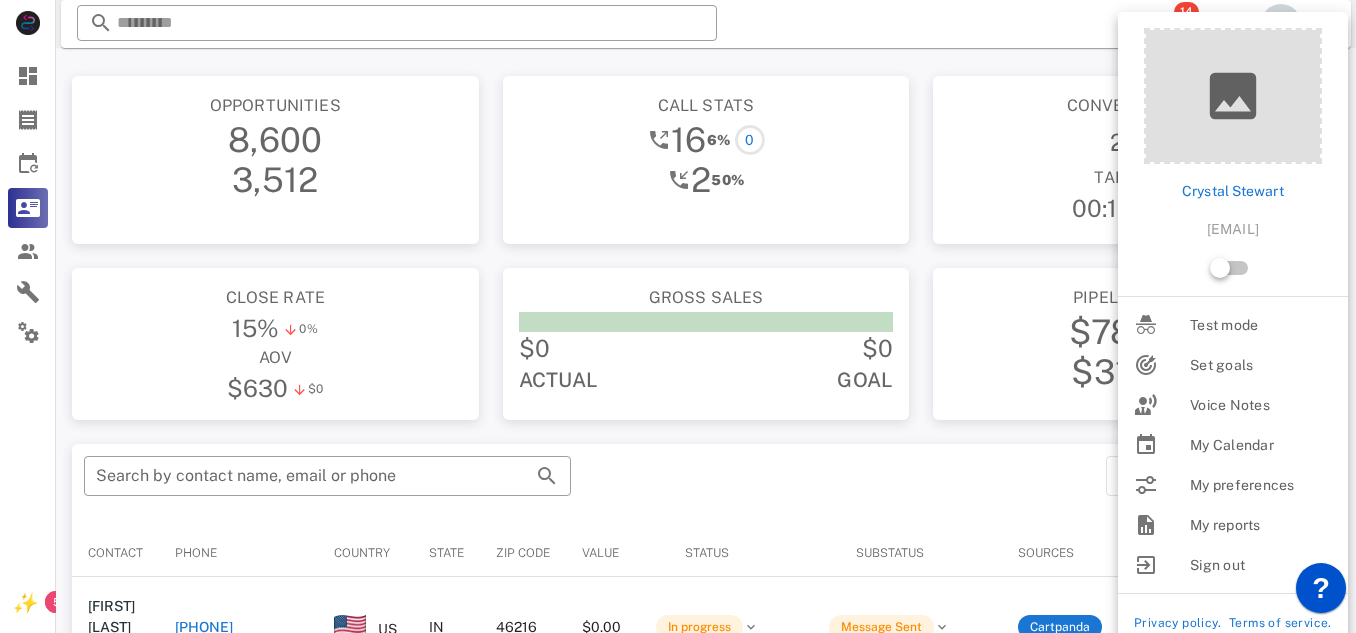 click on "​ [NUMBER] CS Reload browser Accept" at bounding box center (706, 24) 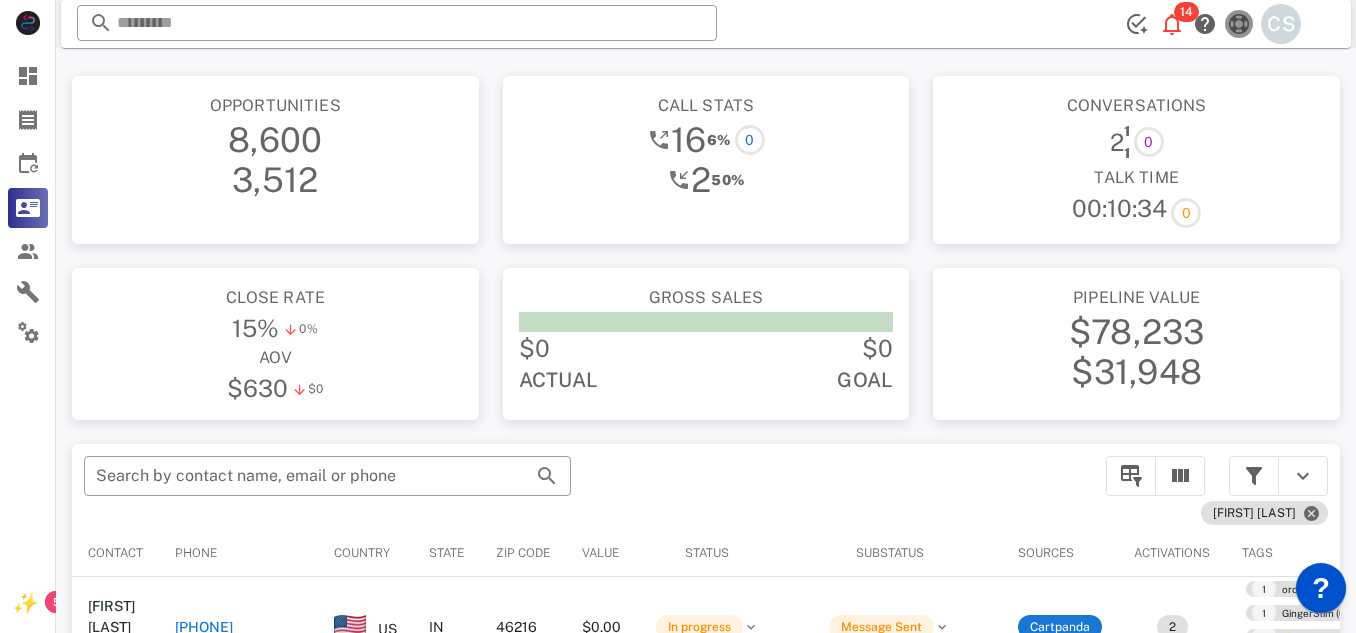 click at bounding box center [1239, 24] 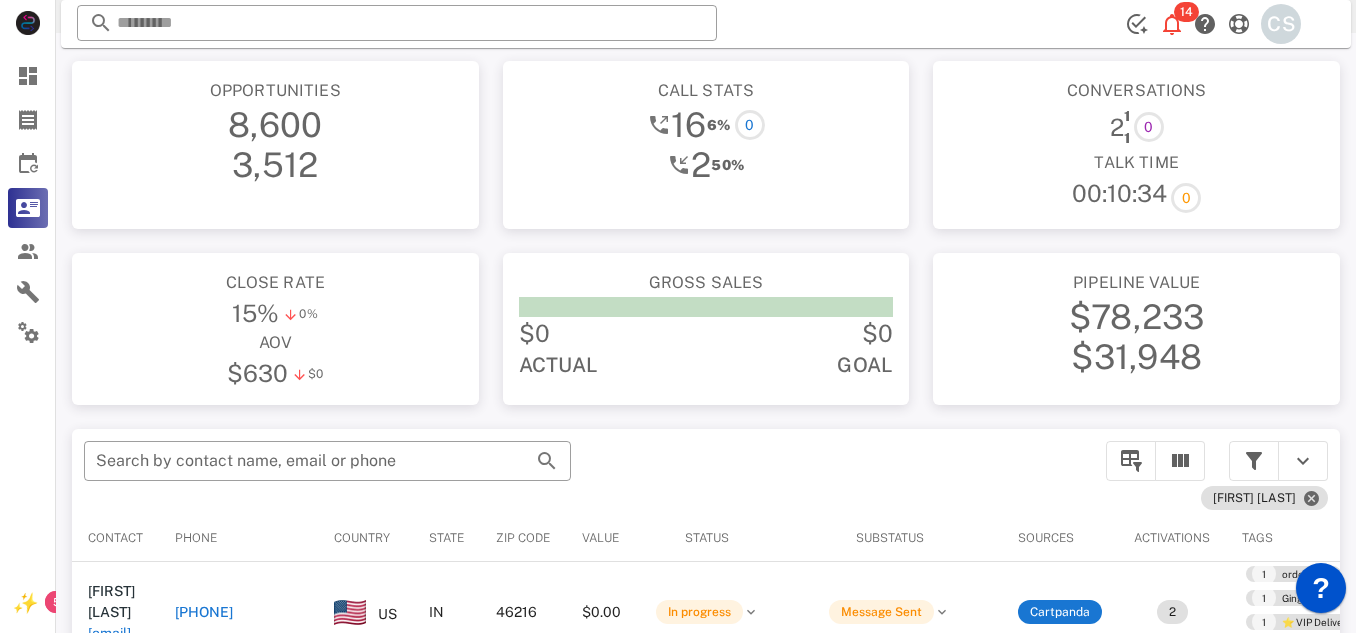 scroll, scrollTop: 0, scrollLeft: 0, axis: both 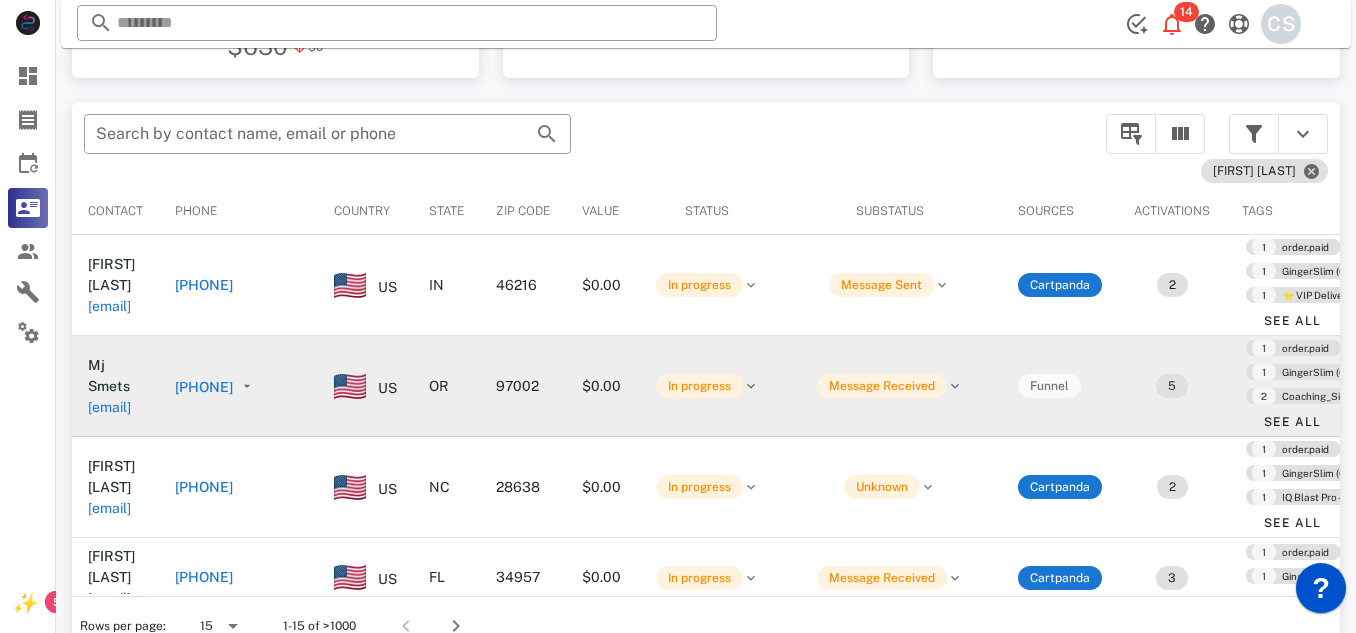 click on "[PHONE]" at bounding box center (204, 387) 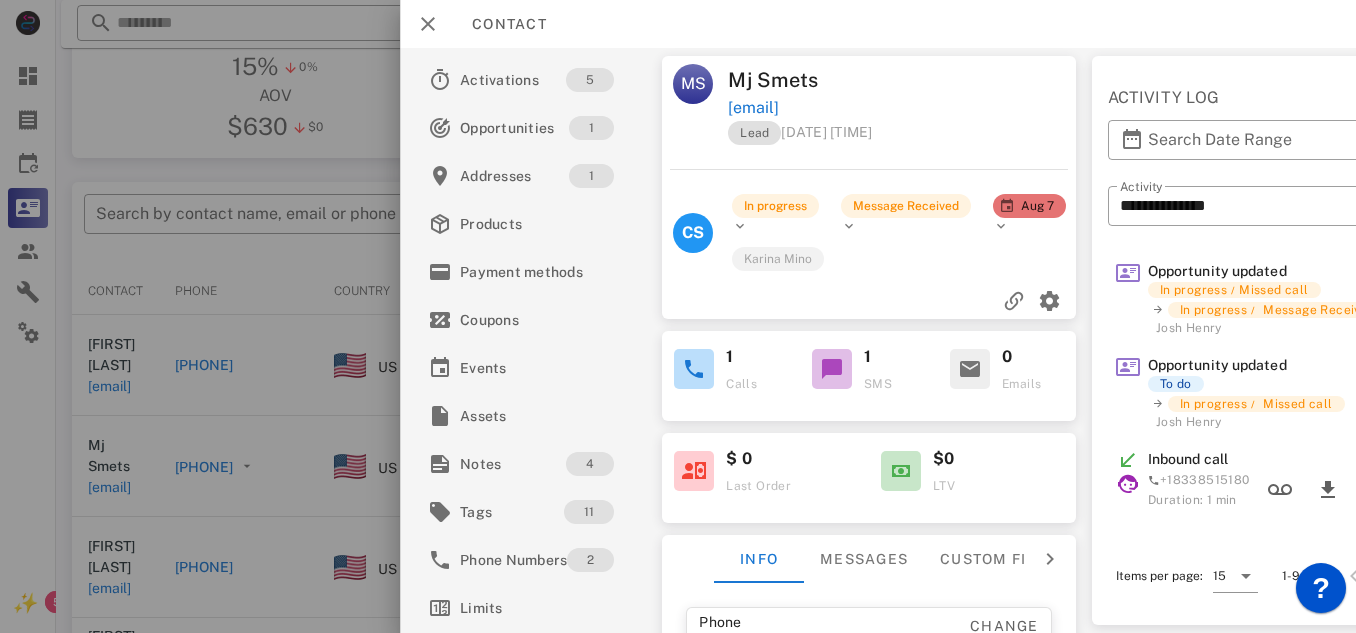 scroll, scrollTop: 245, scrollLeft: 0, axis: vertical 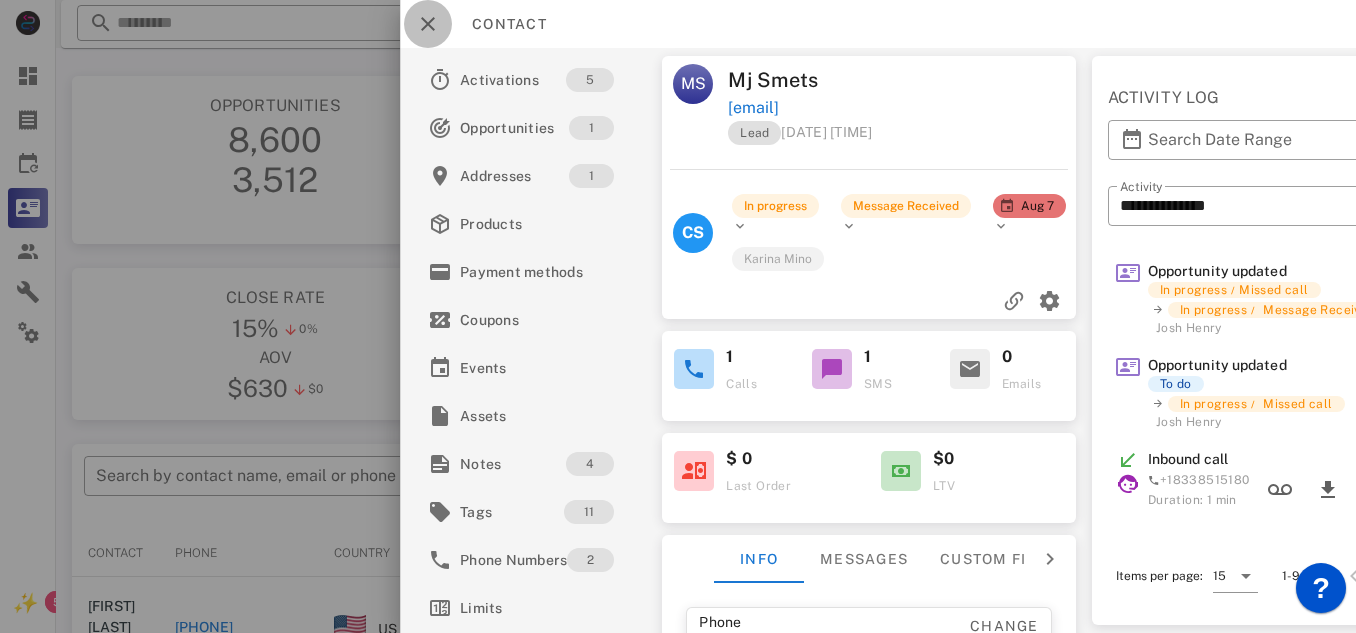 click at bounding box center (428, 24) 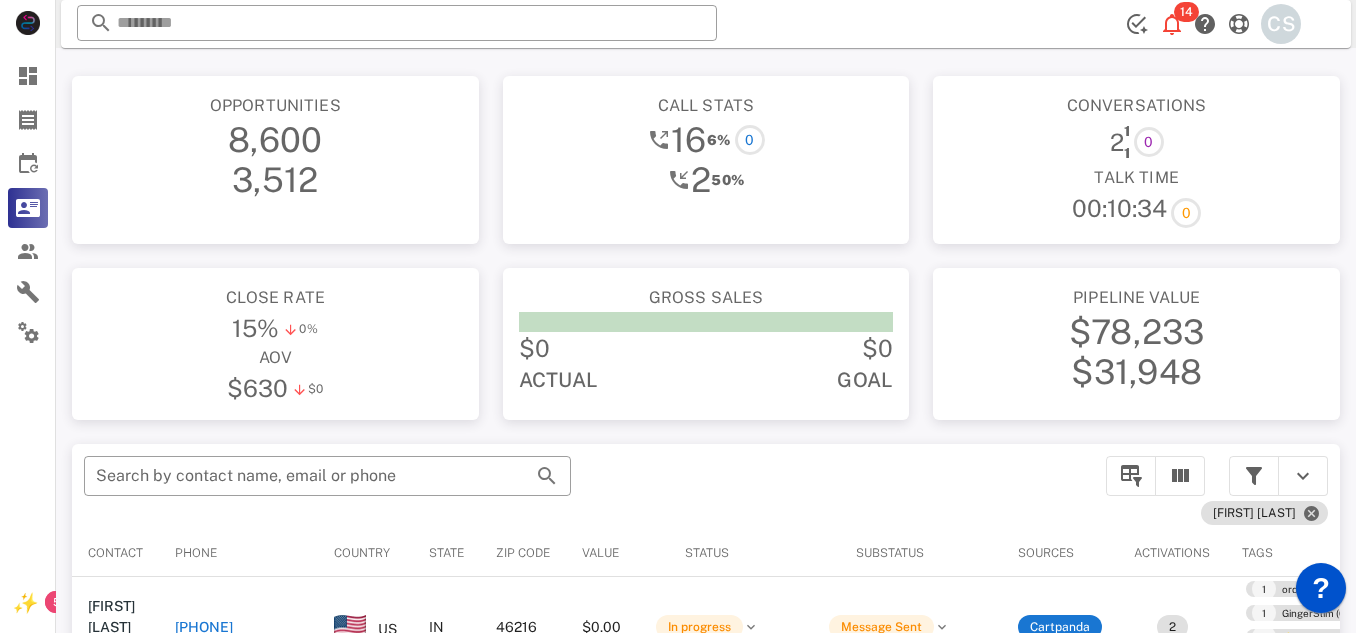 click on "Count: 161
Opportunities [NUMBER] [NUMBER] Call stats [NUMBER] [PERCENTAGE] [NUMBER] [NUMBER] [PERCENTAGE] Conversations [NUMBER] [NUMBER] [NUMBER] [NUMBER] Talk Time [TIME] [NUMBER] Close rate [PERCENTAGE] [PERCENTAGE] aov [CURRENCY][NUMBER] [CURRENCY][NUMBER] Gross sales [CURRENCY][NUMBER] [CURRENCY][NUMBER] Actual Goal Pipeline value [CURRENCY][NUMBER] [CURRENCY][NUMBER] ​ Search by contact name, email or phone [FIRST] [LAST] Contact Phone Country State Zip code Value Status Substatus Sources Activations Tags Created at [FIRST] [LAST] [EMAIL] [PHONE] US [STATE] [POSTAL_CODE] [CURRENCY] In progress Message Sent Cartpanda [NUMBER] [NUMBER] order.paid [NUMBER] [PRODUCT] ([QUANTITY] bottles) [NUMBER] ⭐ VIP Delivery ⭐ See All [DATE] [TIME] [FIRST] [LAST] [EMAIL] [PHONE] US [STATE] [POSTAL_CODE] [CURRENCY] In progress Message Received Funnel [NUMBER] [NUMBER] order.paid [NUMBER] [PRODUCT] ([QUANTITY] bottles) [NUMBER] Coaching_SignUp See All [DATE] [TIME] [FIRST] [LAST] [EMAIL] [PHONE] US [STATE] [POSTAL_CODE] [CURRENCY] In progress Unknown Cartpanda [NUMBER] [NUMBER] order.paid [NUMBER] [PRODUCT] ([QUANTITY] bottles) [NUMBER] [PRODUCT] - [QUANTITY] Bottles + 1 Free Ebook See All [DATE] [TIME] [FIRST] [LAST]" at bounding box center (706, 530) 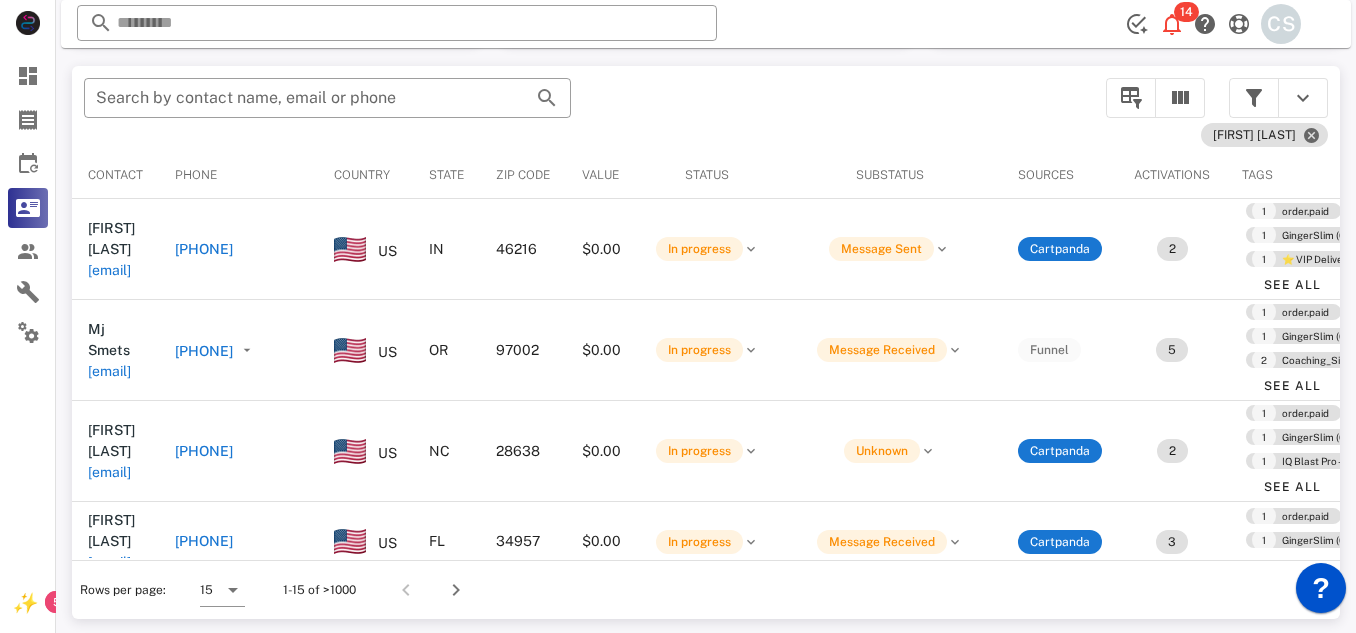 scroll, scrollTop: 380, scrollLeft: 0, axis: vertical 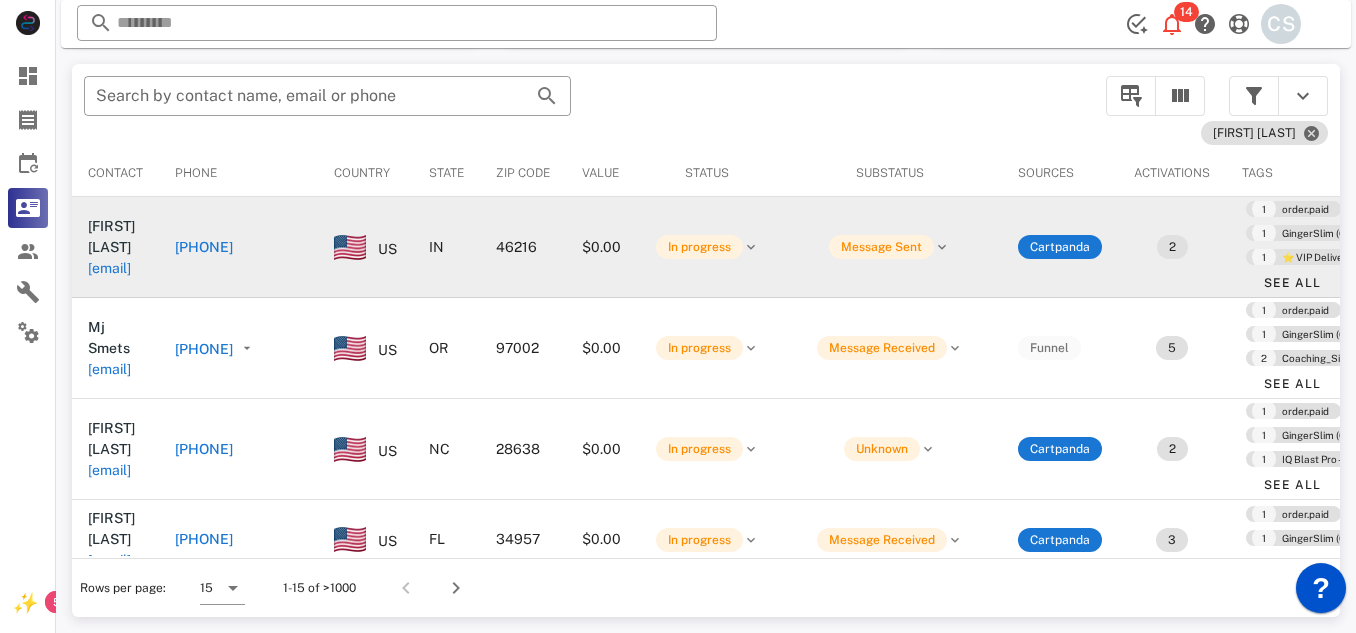 click on "[PHONE]" at bounding box center [204, 247] 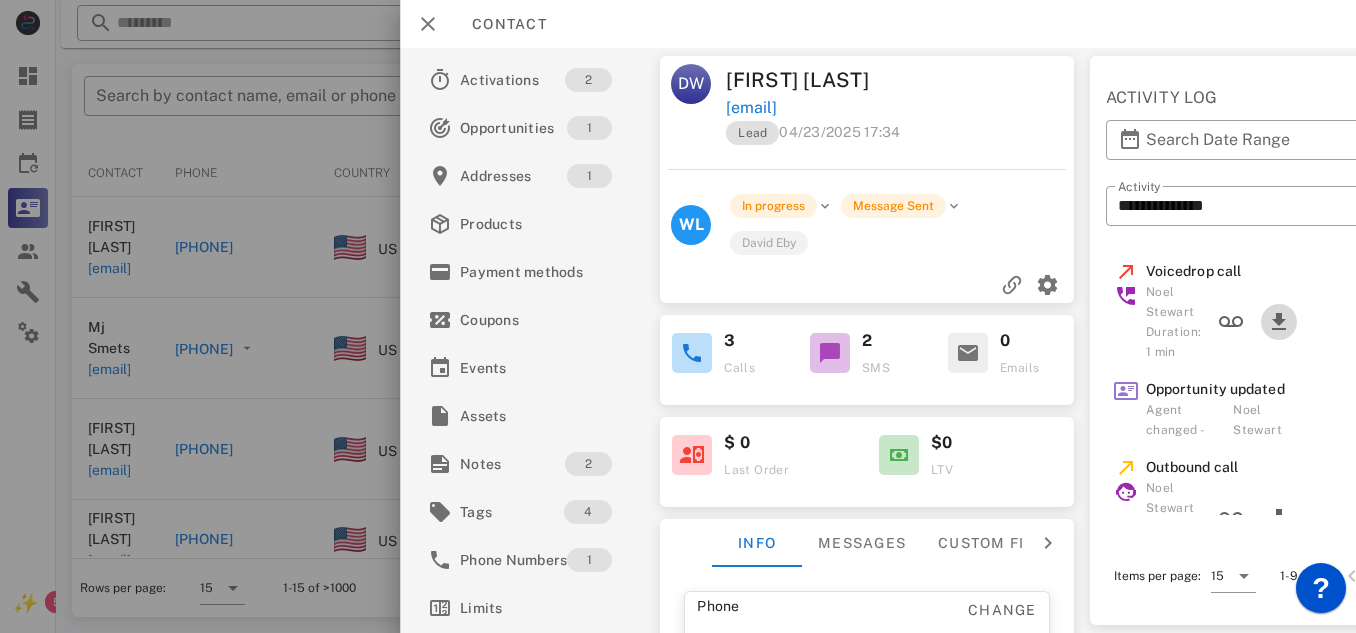 click at bounding box center [1279, 322] 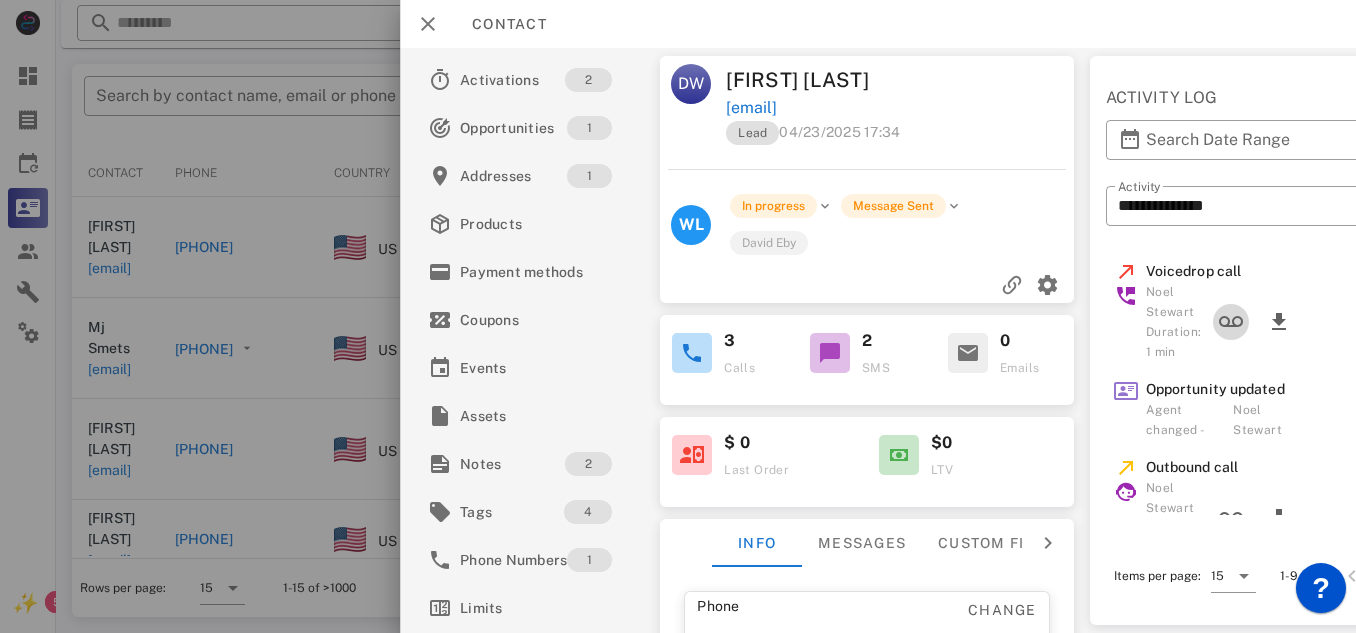 click at bounding box center (1231, 322) 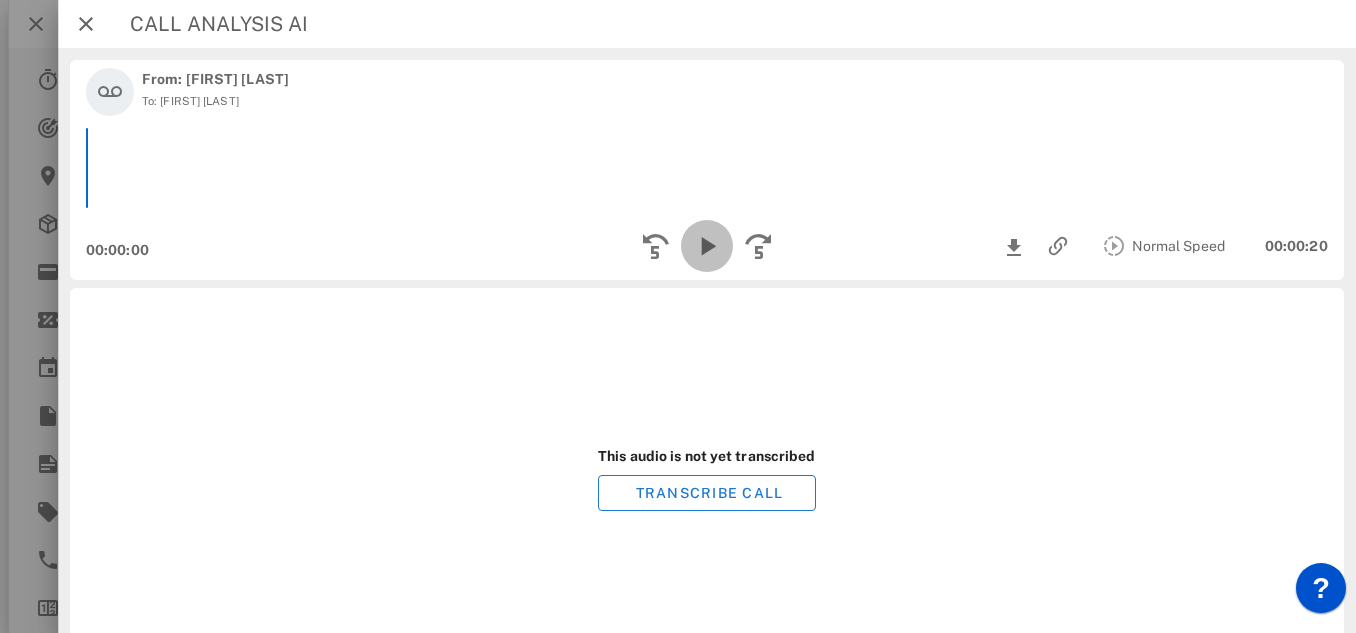 click at bounding box center [707, 246] 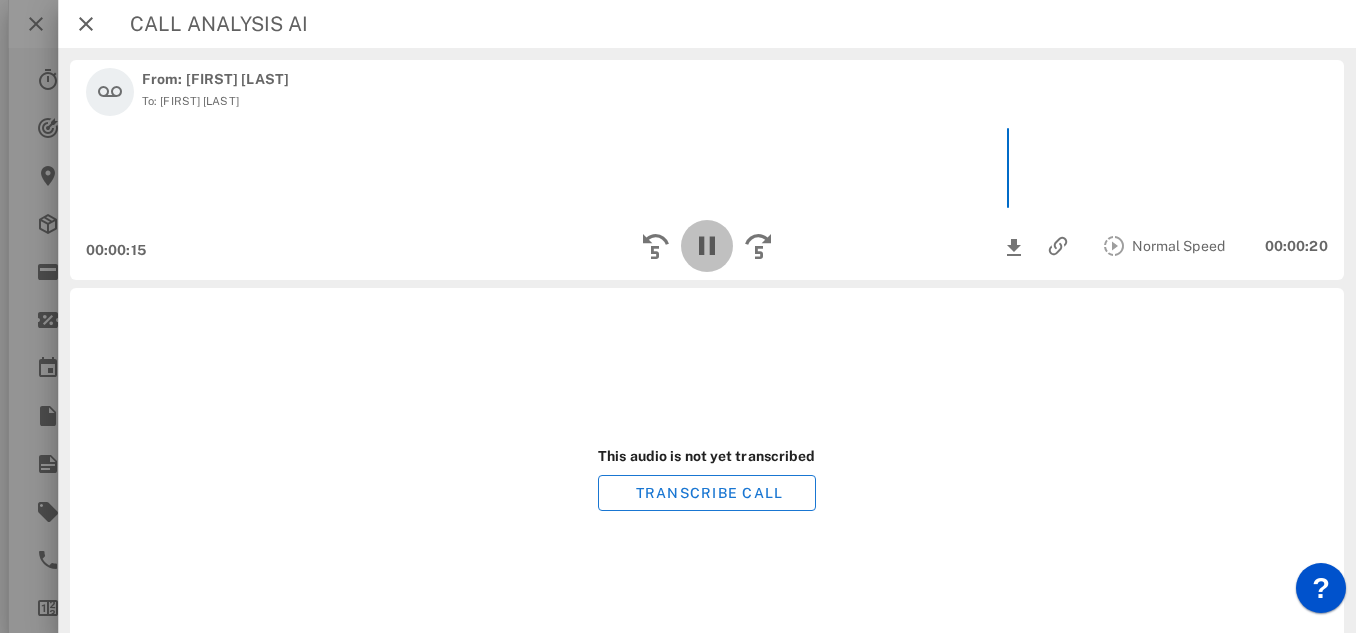 click at bounding box center [707, 246] 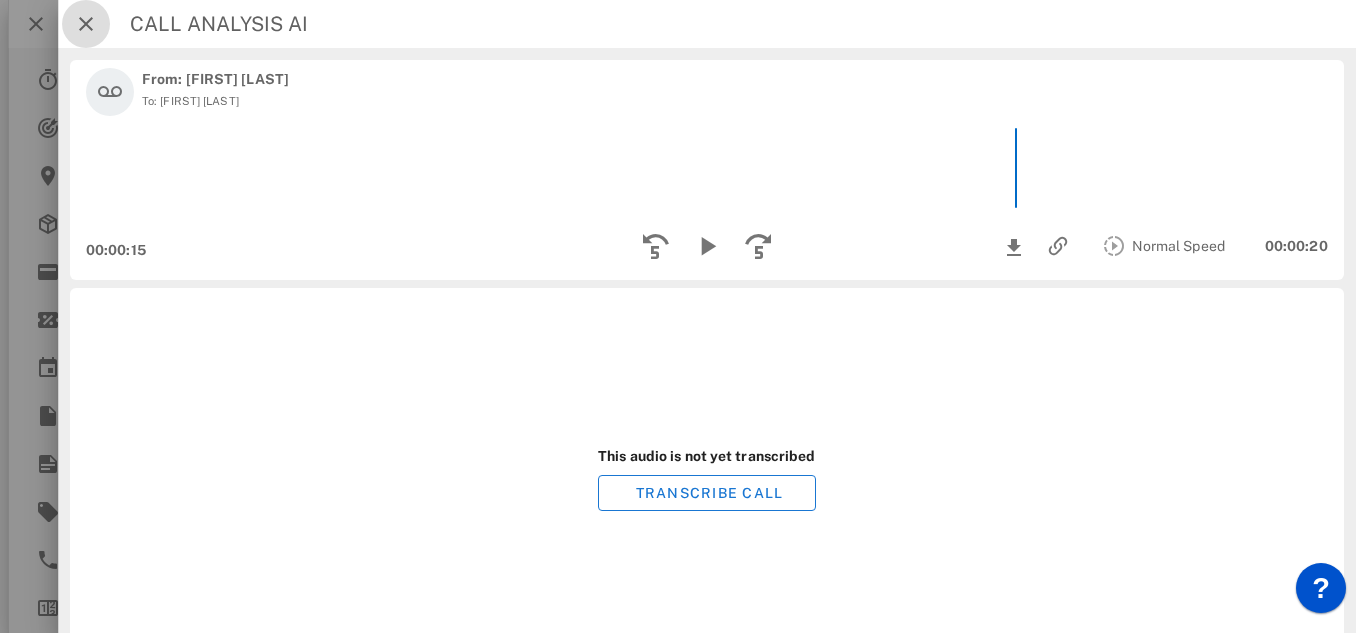 click at bounding box center (86, 24) 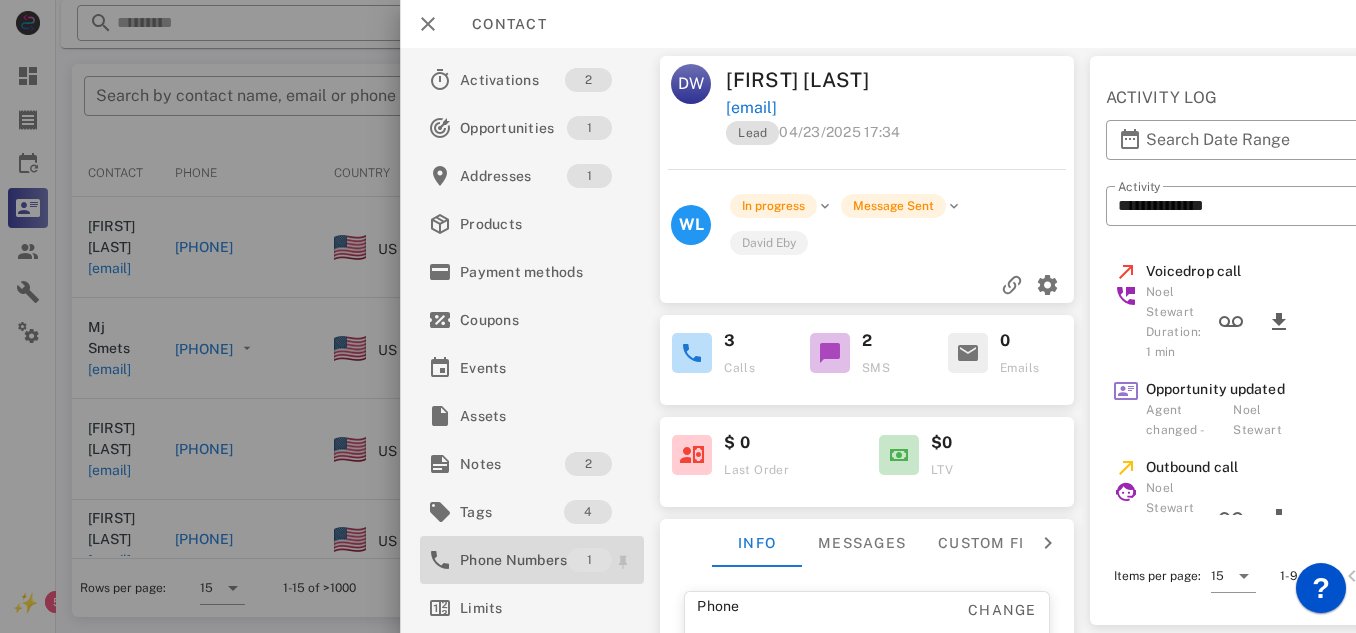 click on "Phone Numbers" at bounding box center [513, 560] 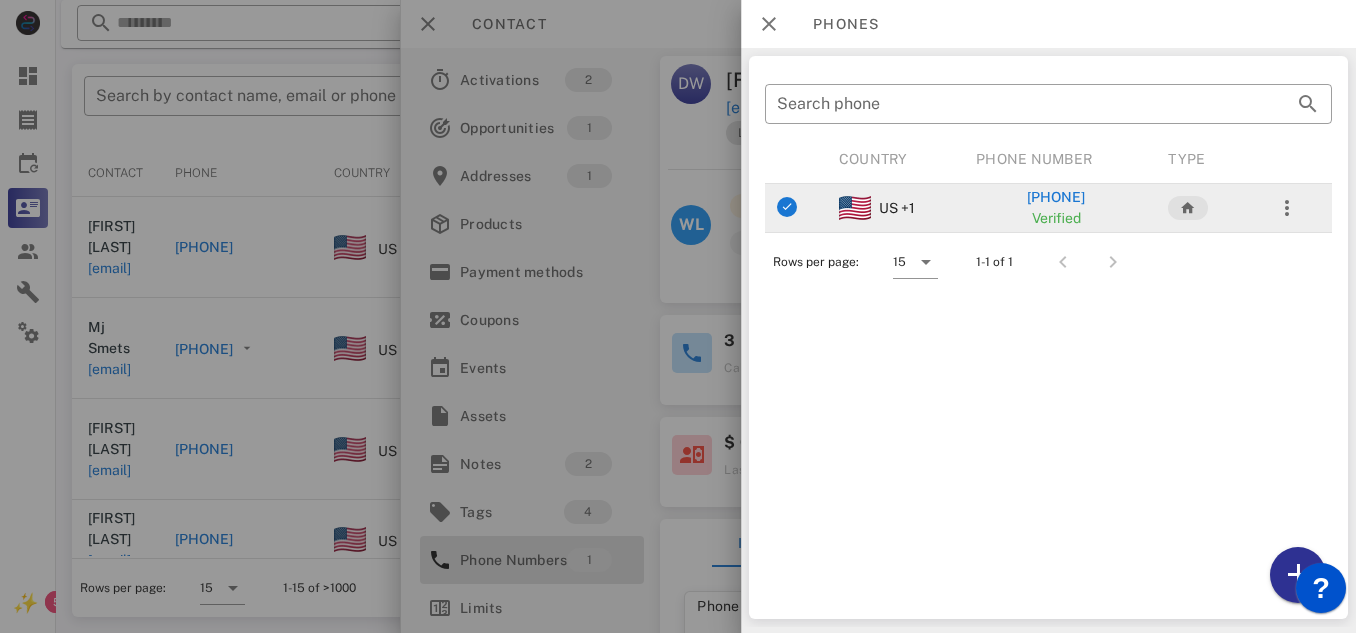 click on "[PHONE]" at bounding box center [1057, 197] 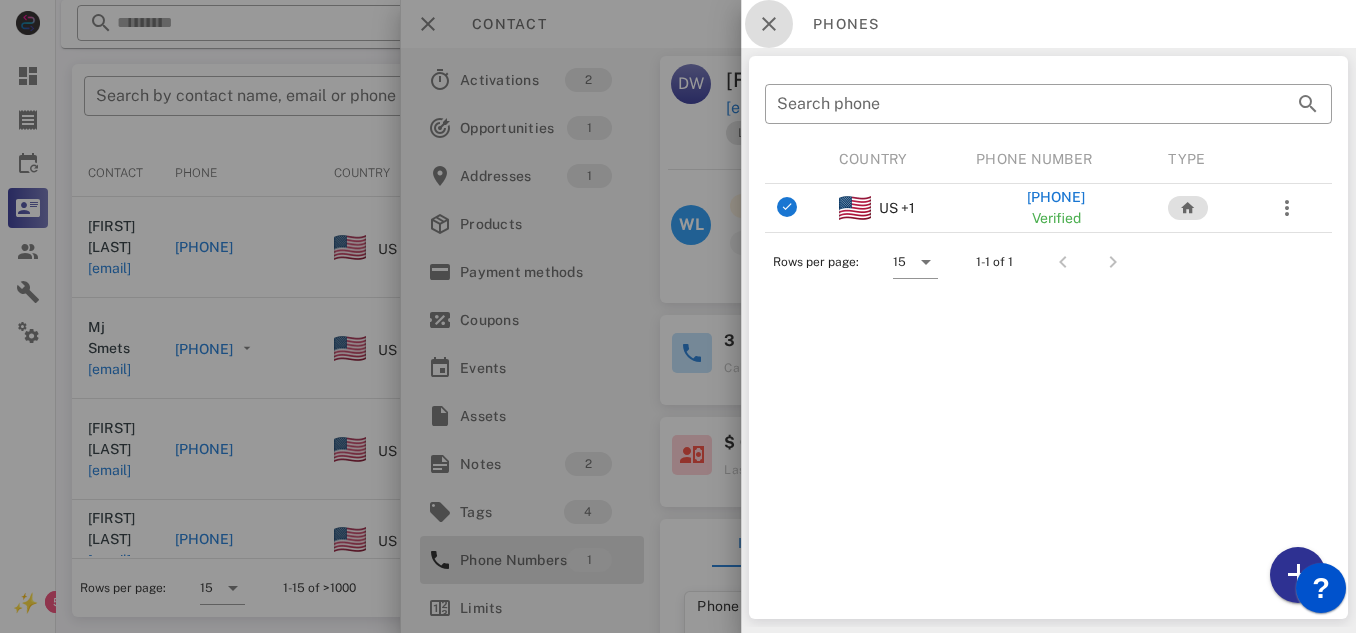 click at bounding box center (769, 24) 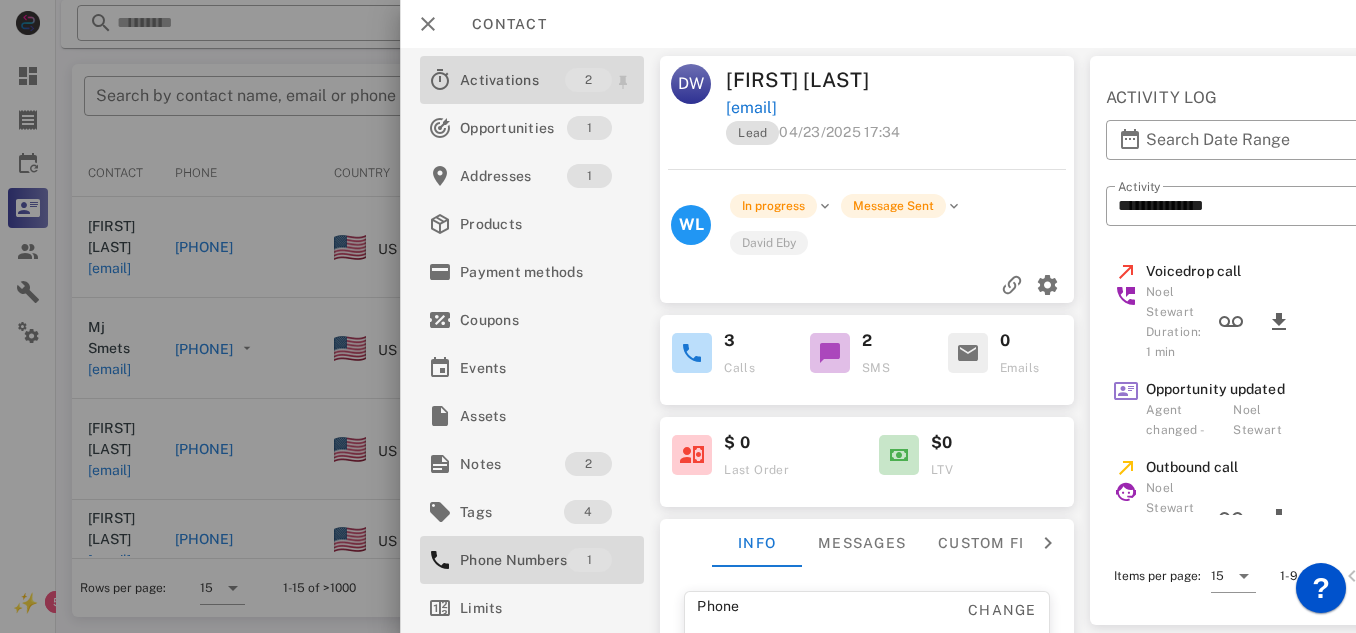 click on "Activations" at bounding box center (512, 80) 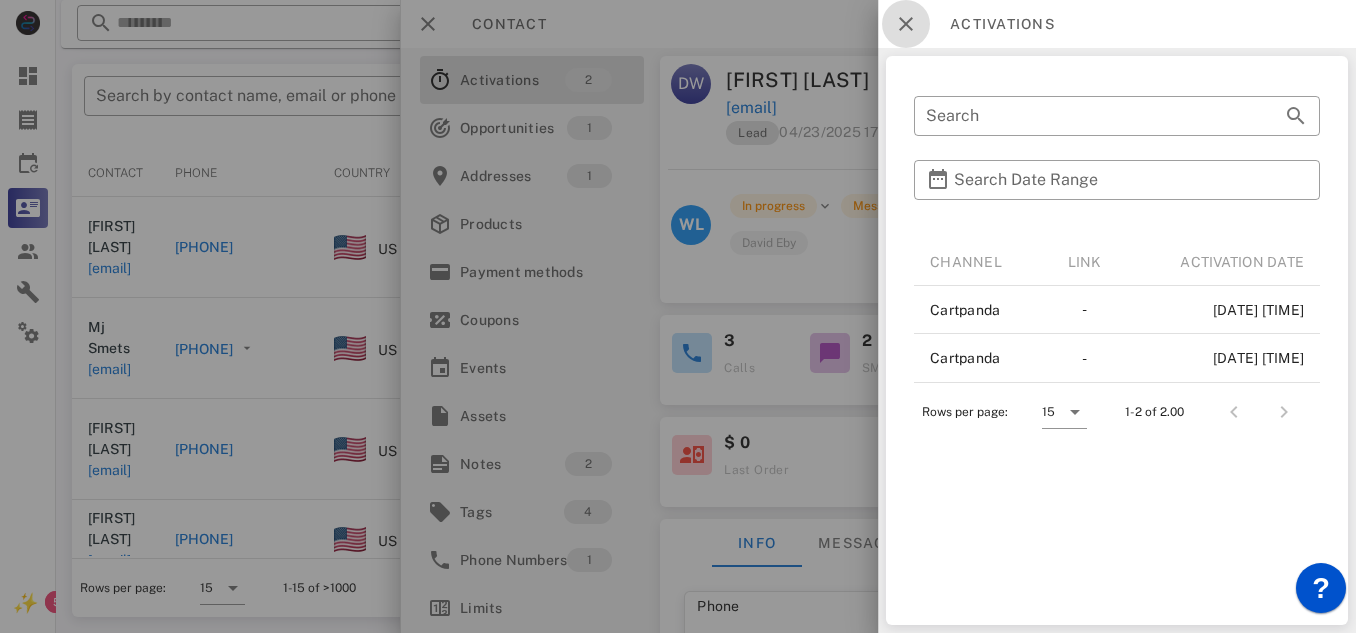 click at bounding box center (906, 24) 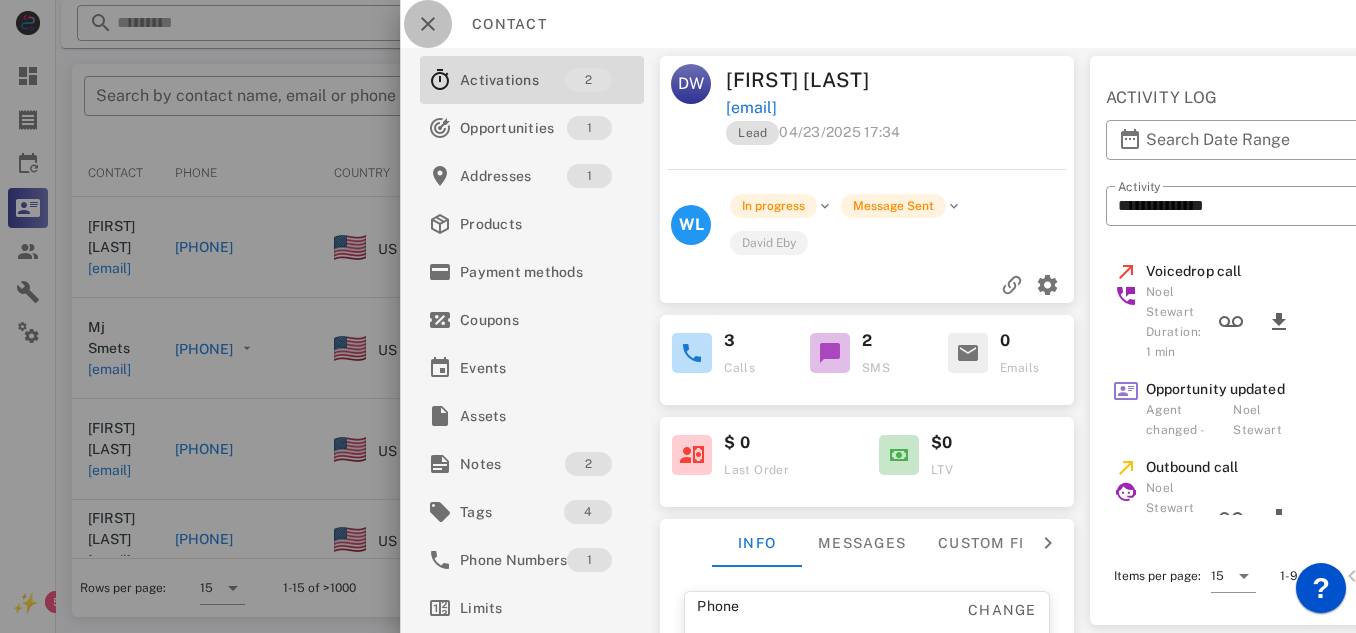 click at bounding box center (428, 24) 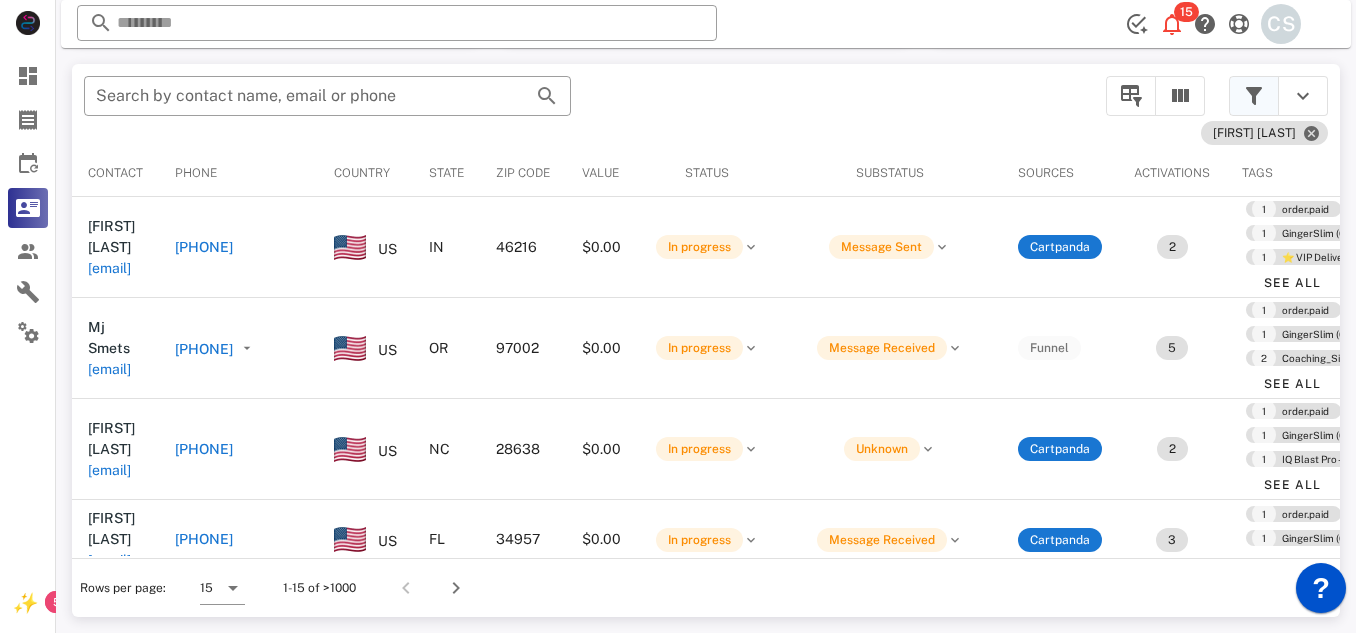 click at bounding box center [1254, 96] 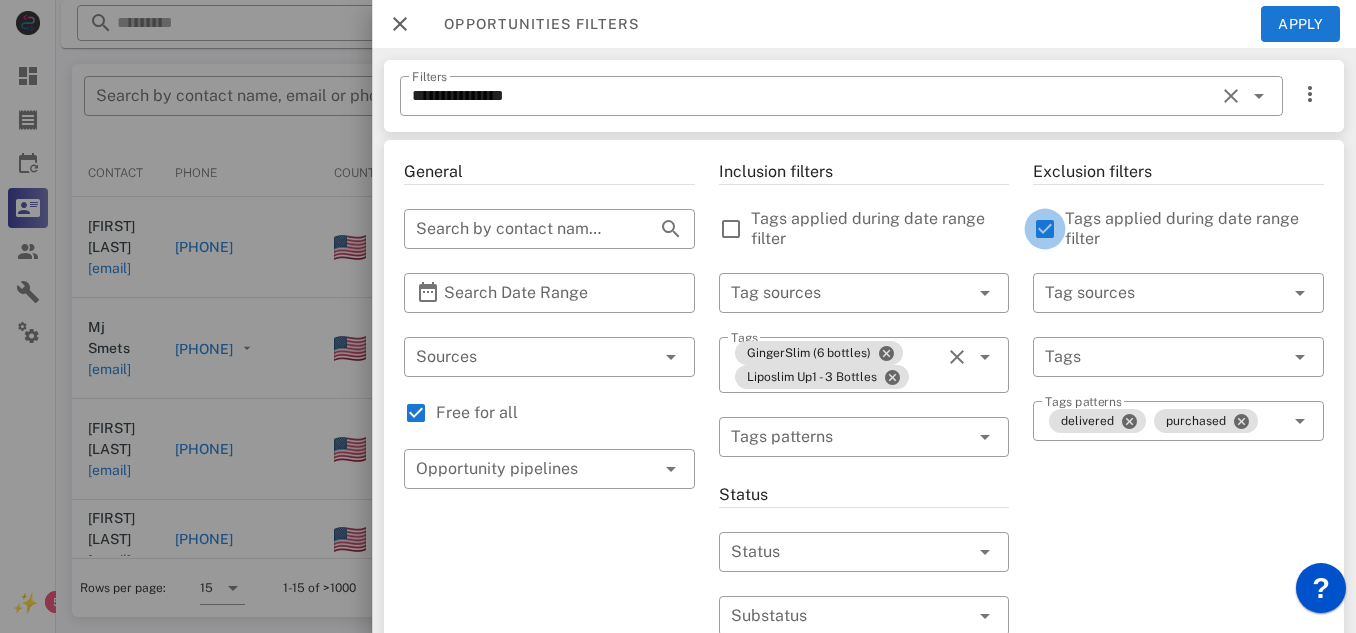 click at bounding box center [1045, 229] 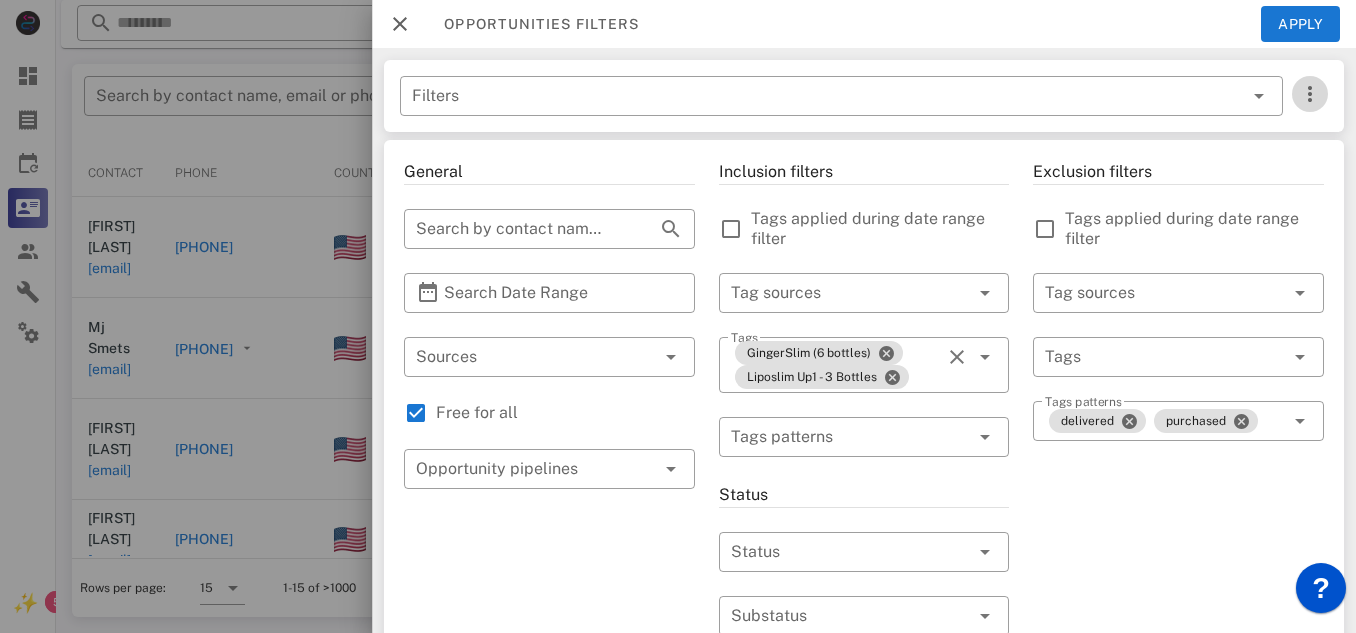 click at bounding box center (1310, 94) 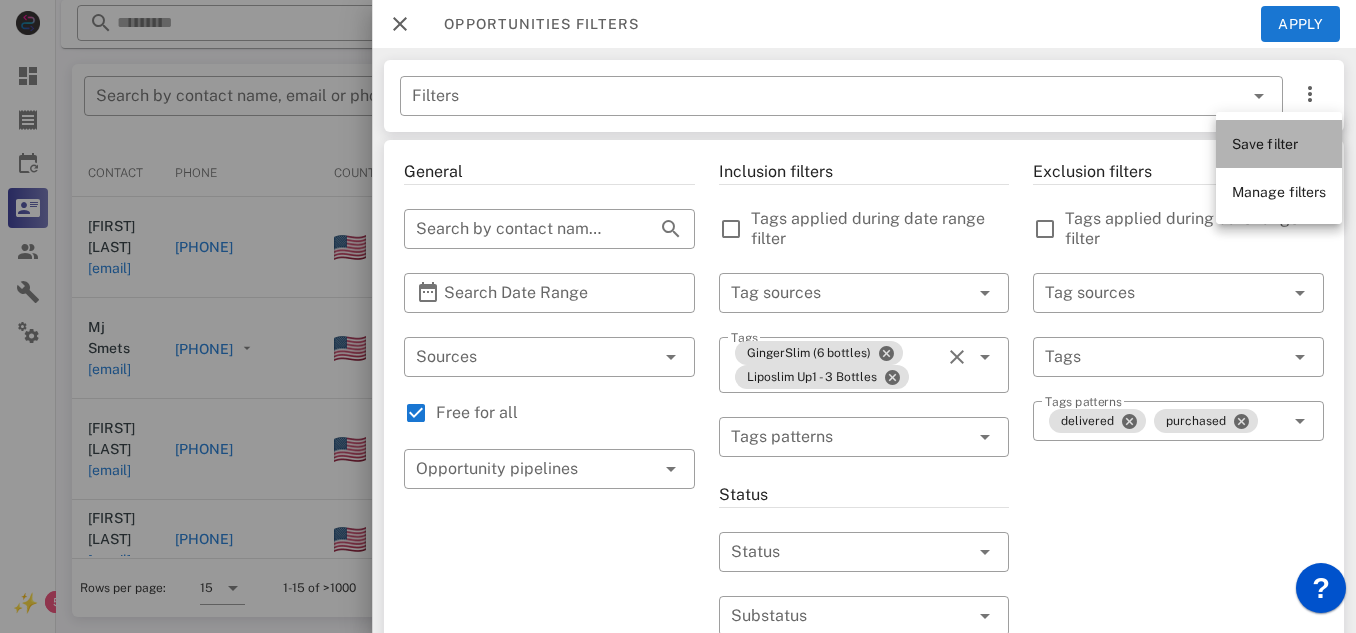 click on "Save filter" at bounding box center (1265, 144) 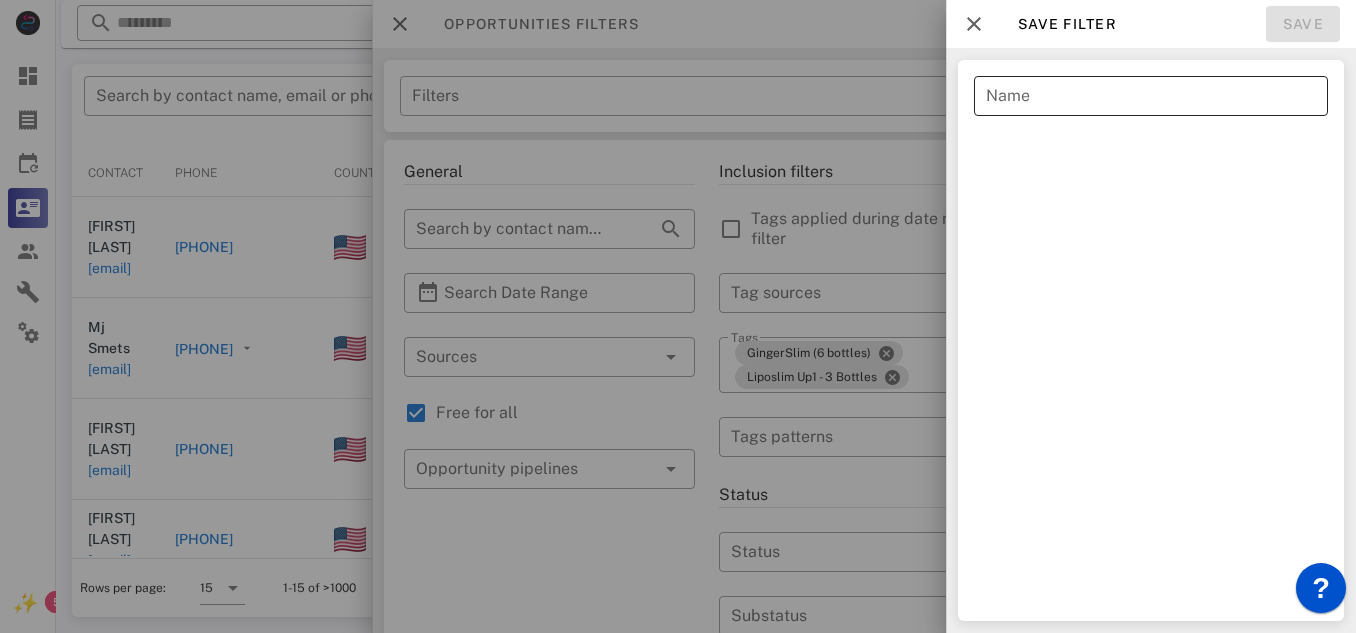 click on "Name" at bounding box center [1151, 96] 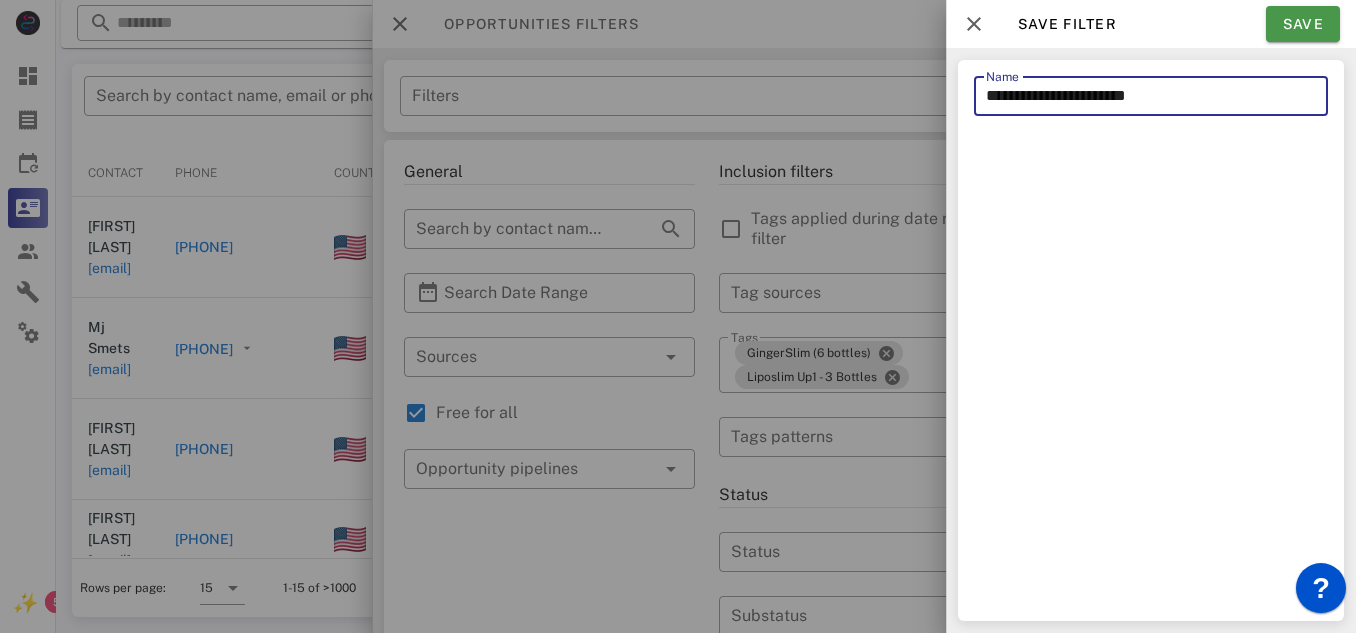 type on "**********" 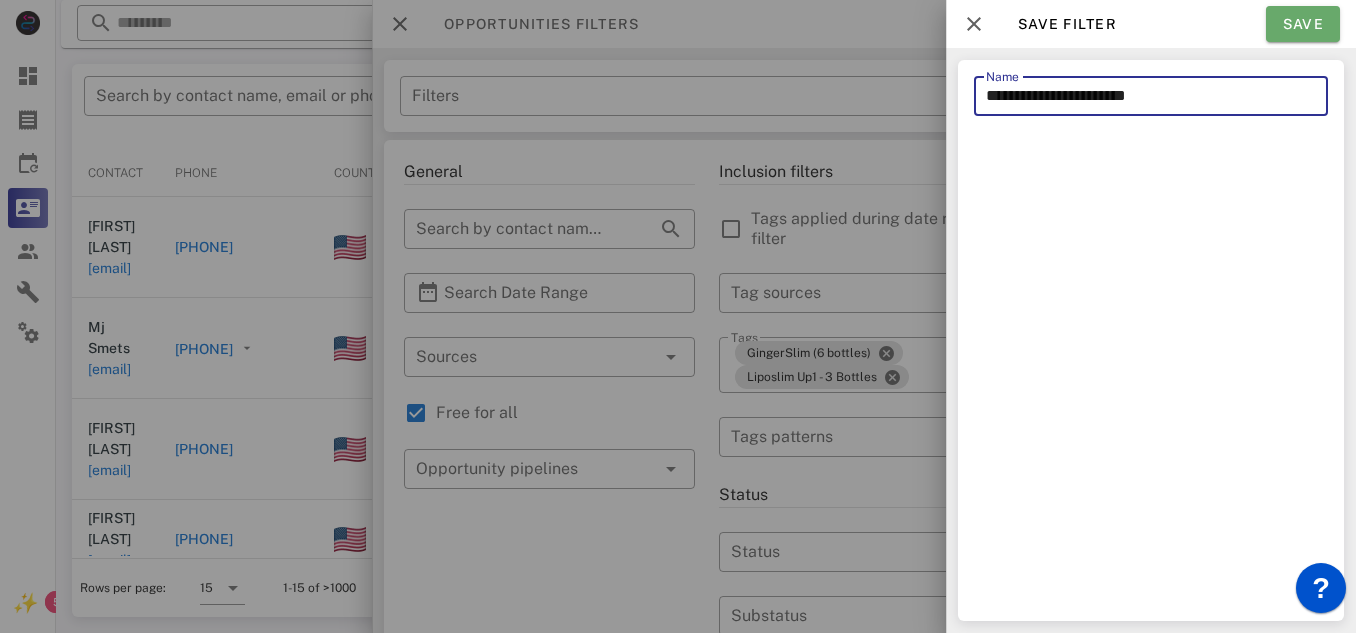 click on "Save" at bounding box center [1303, 24] 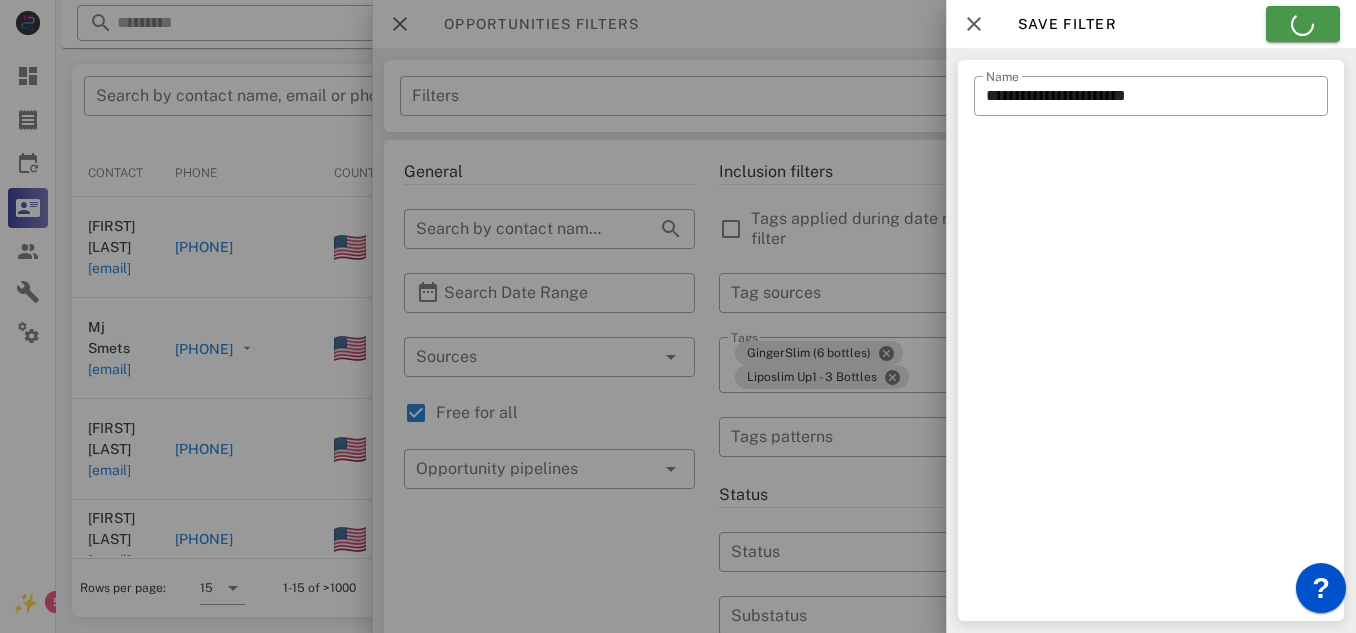 type on "**********" 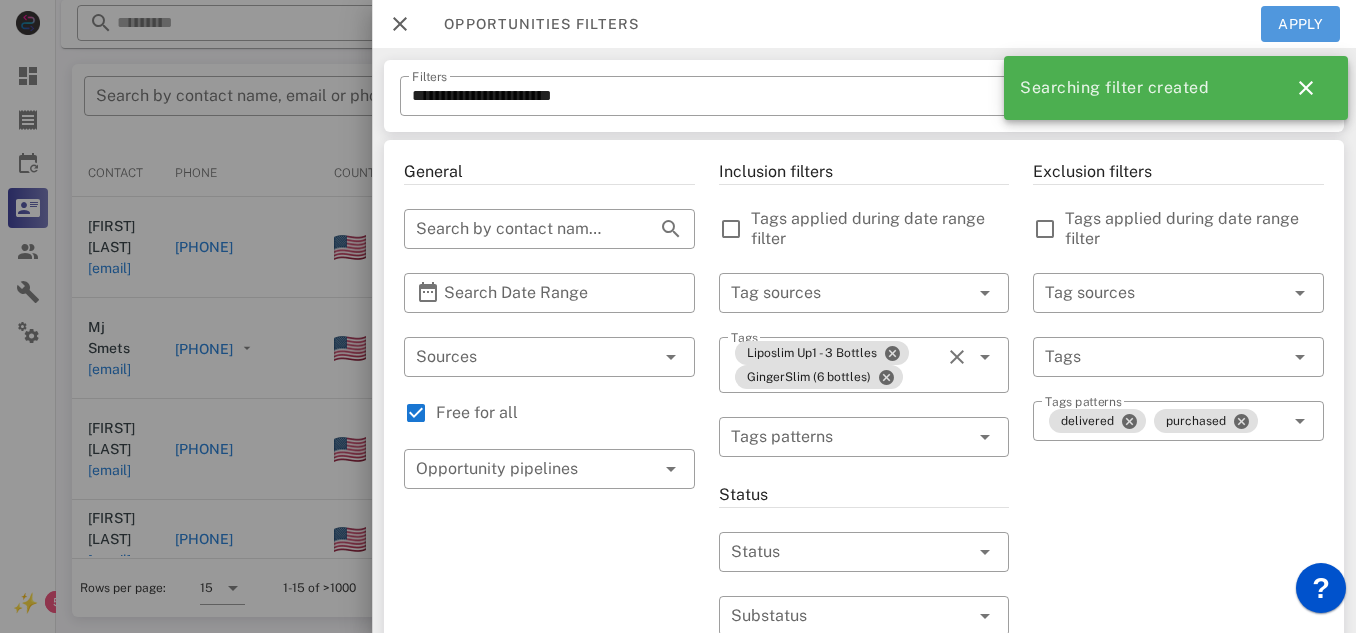 click on "Apply" at bounding box center [1301, 24] 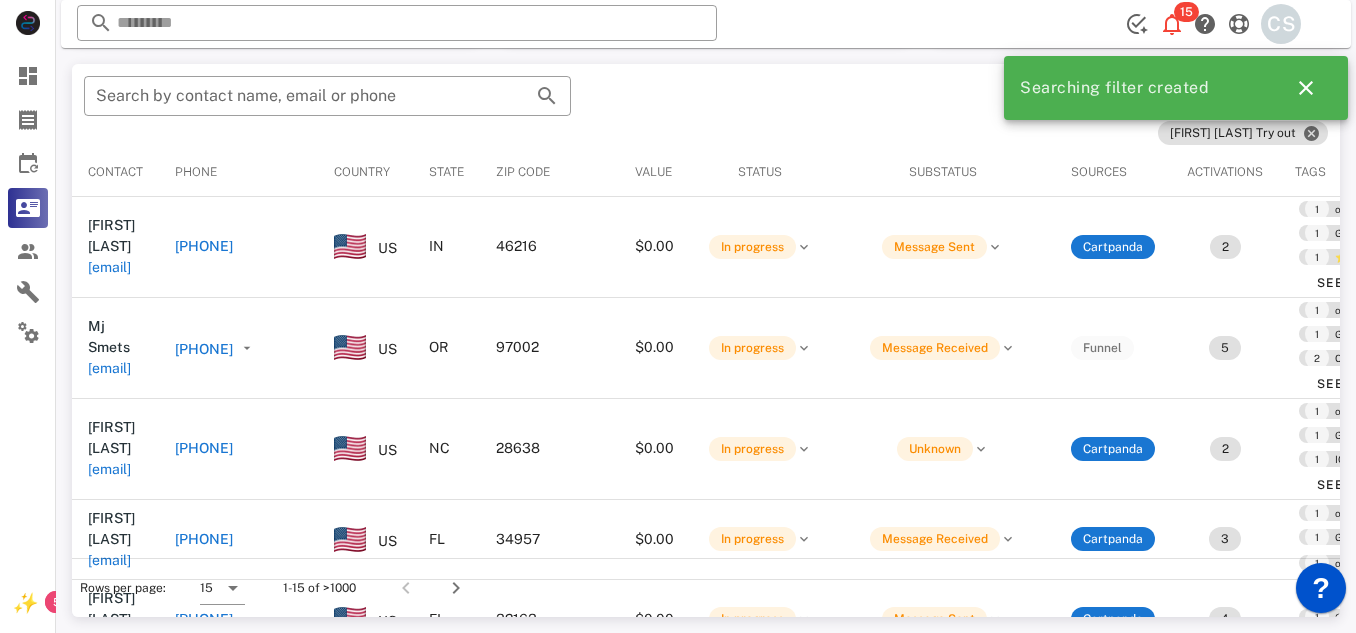 scroll, scrollTop: 380, scrollLeft: 0, axis: vertical 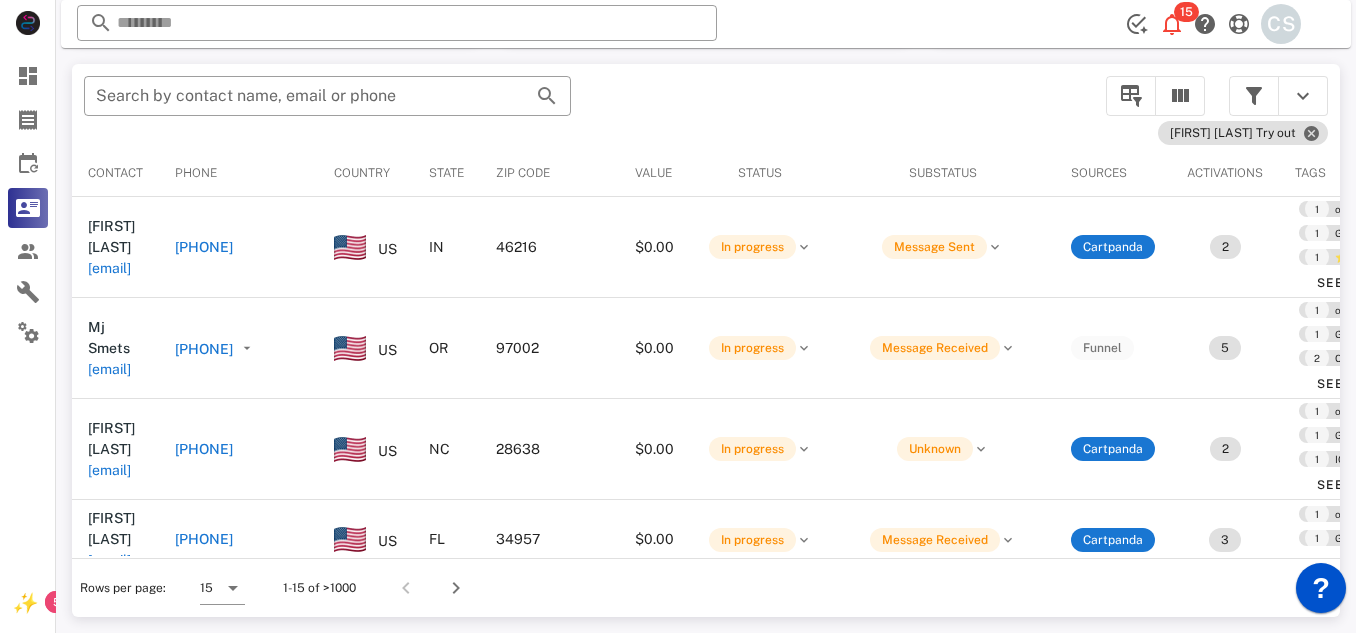 drag, startPoint x: 1362, startPoint y: 5, endPoint x: 975, endPoint y: 5, distance: 387 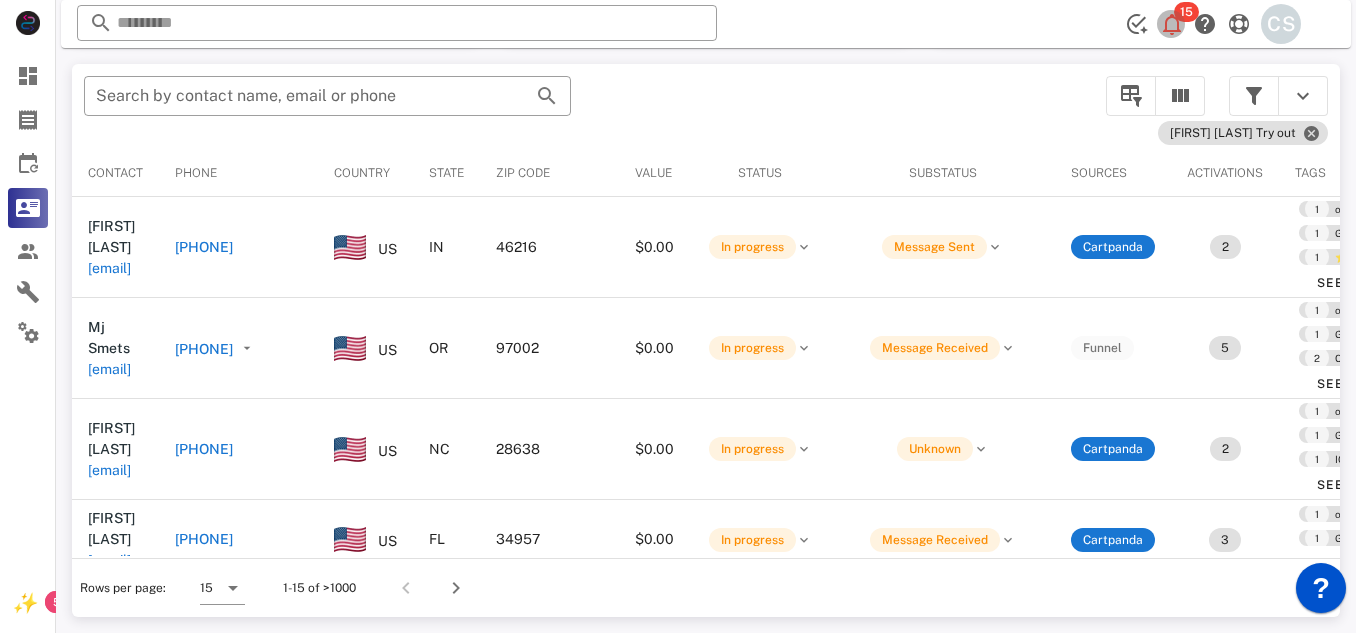 click at bounding box center [1172, 24] 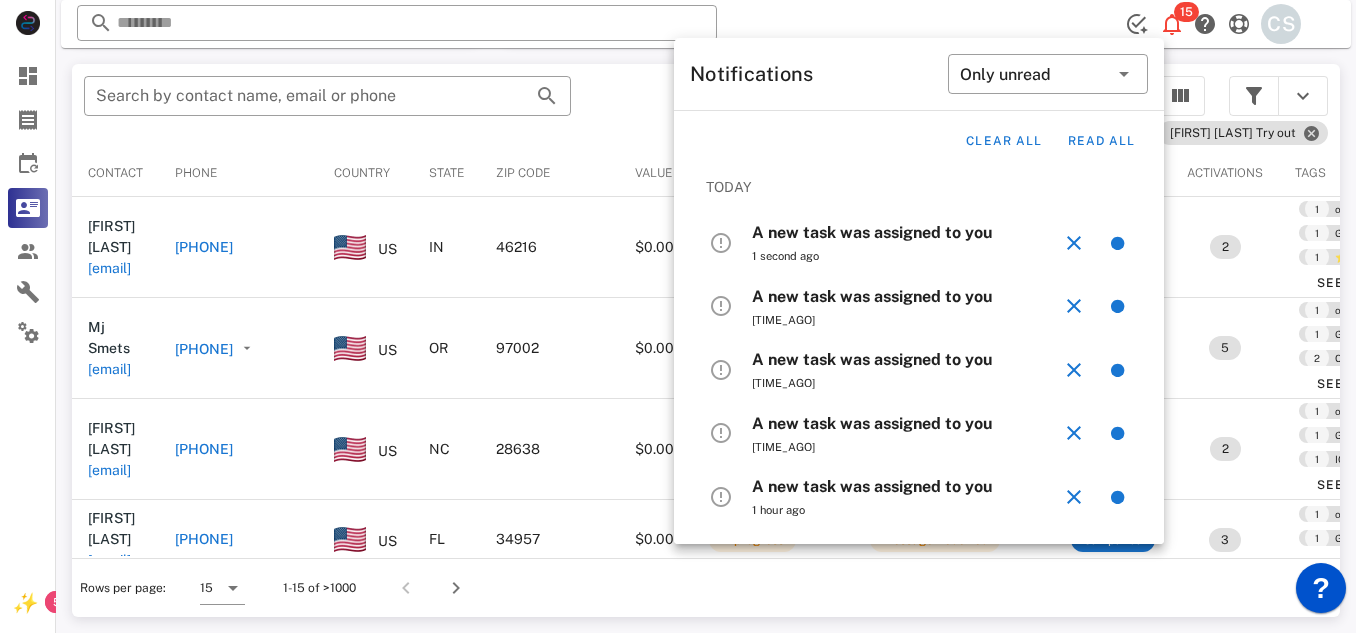 click on "A new task was assigned to you" at bounding box center (872, 232) 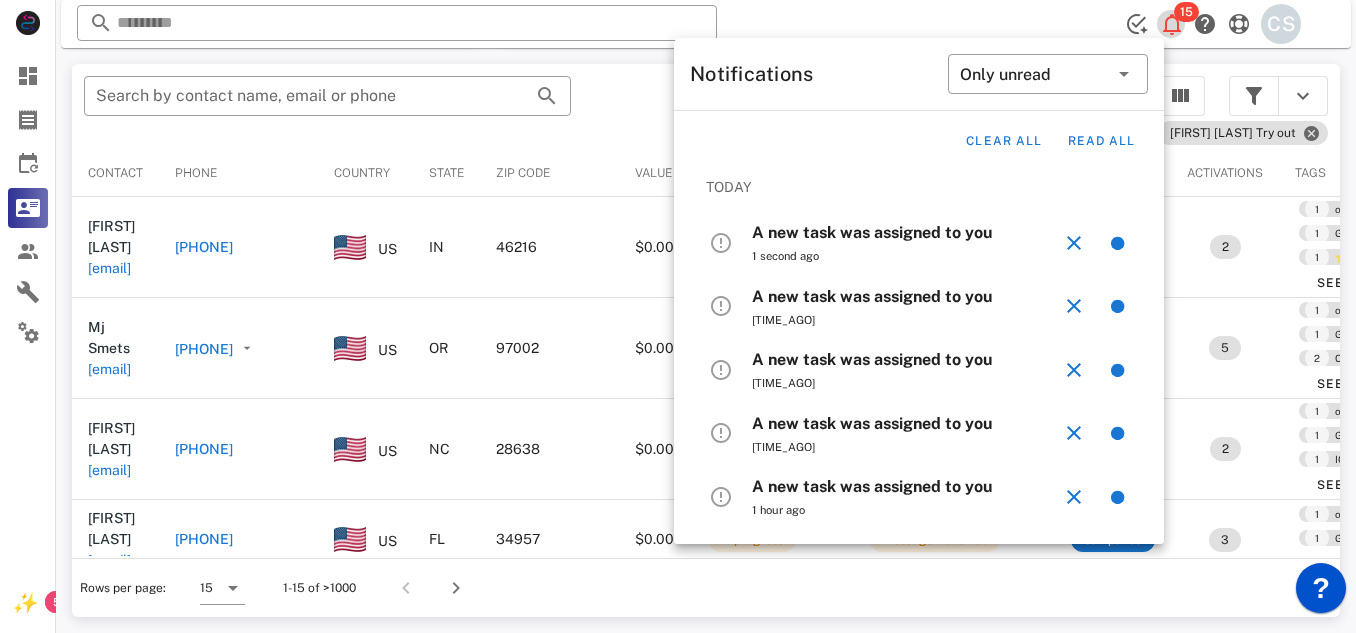 click at bounding box center (1172, 24) 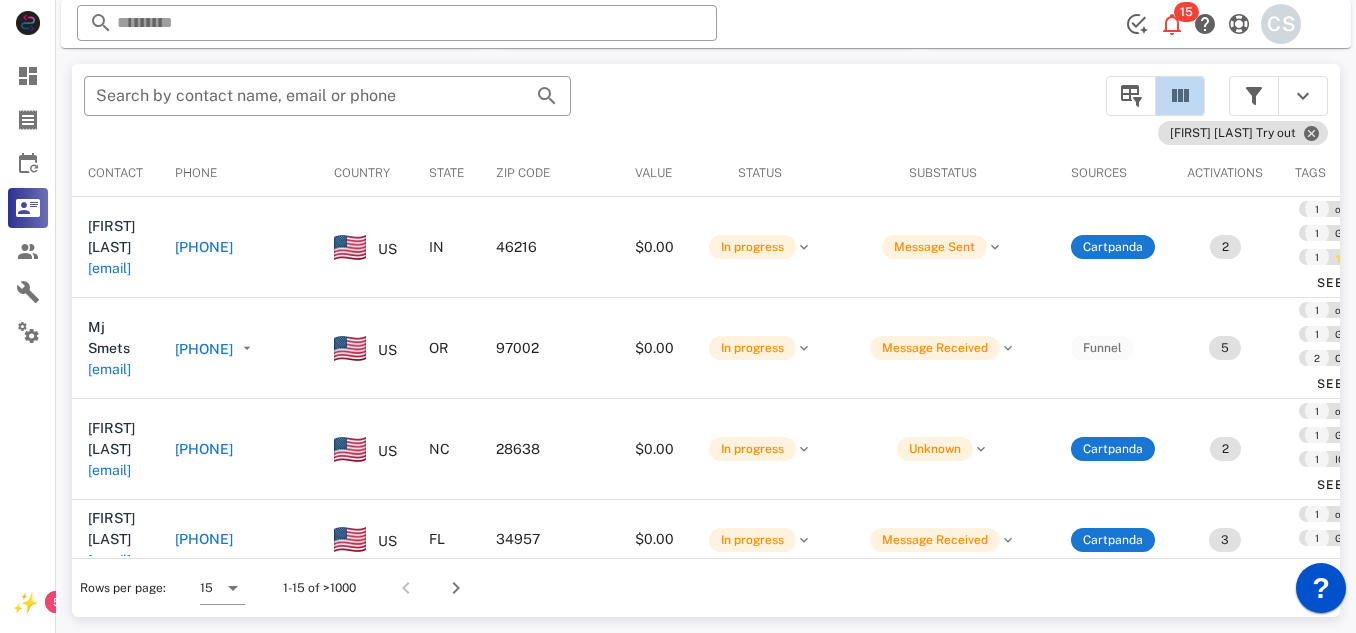 click at bounding box center (1180, 96) 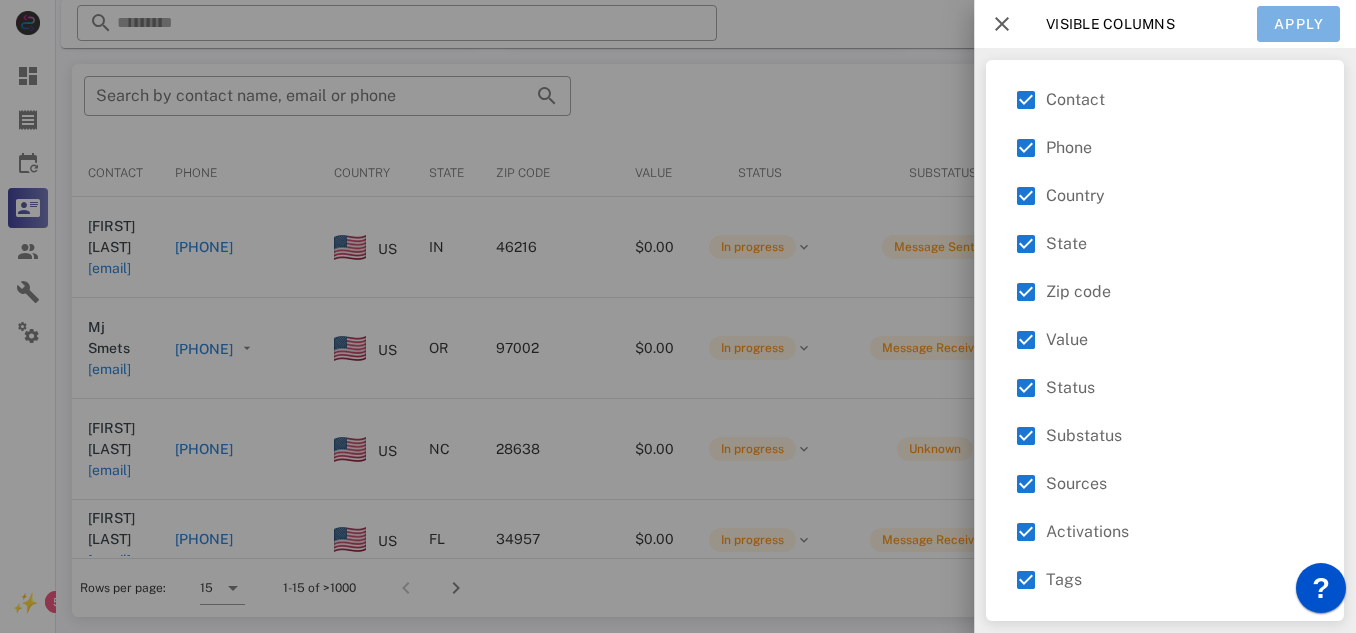 click on "Apply" at bounding box center [1299, 24] 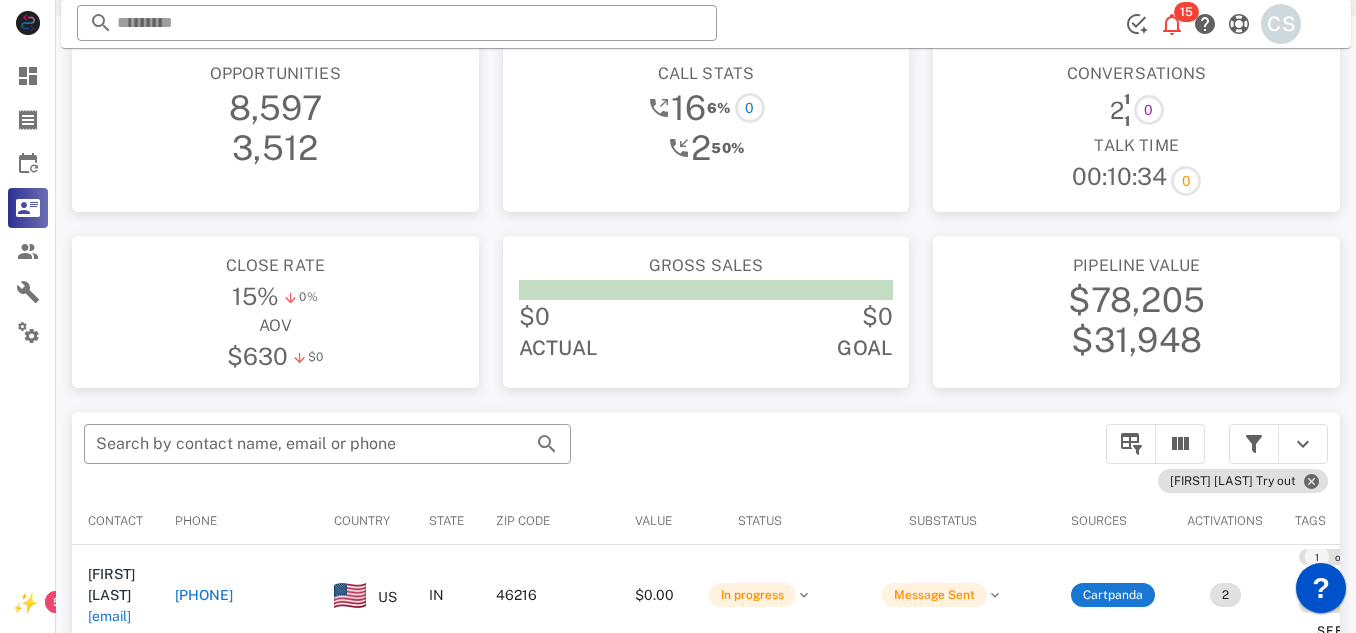 scroll, scrollTop: 0, scrollLeft: 0, axis: both 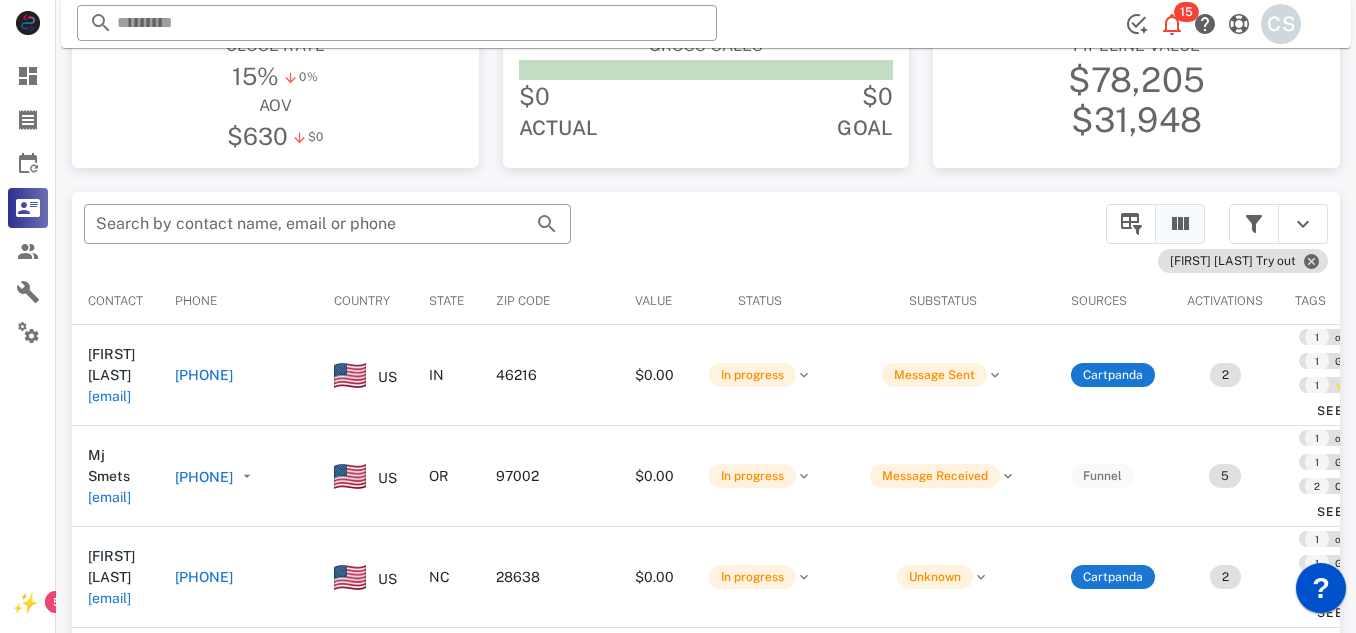click at bounding box center [1180, 224] 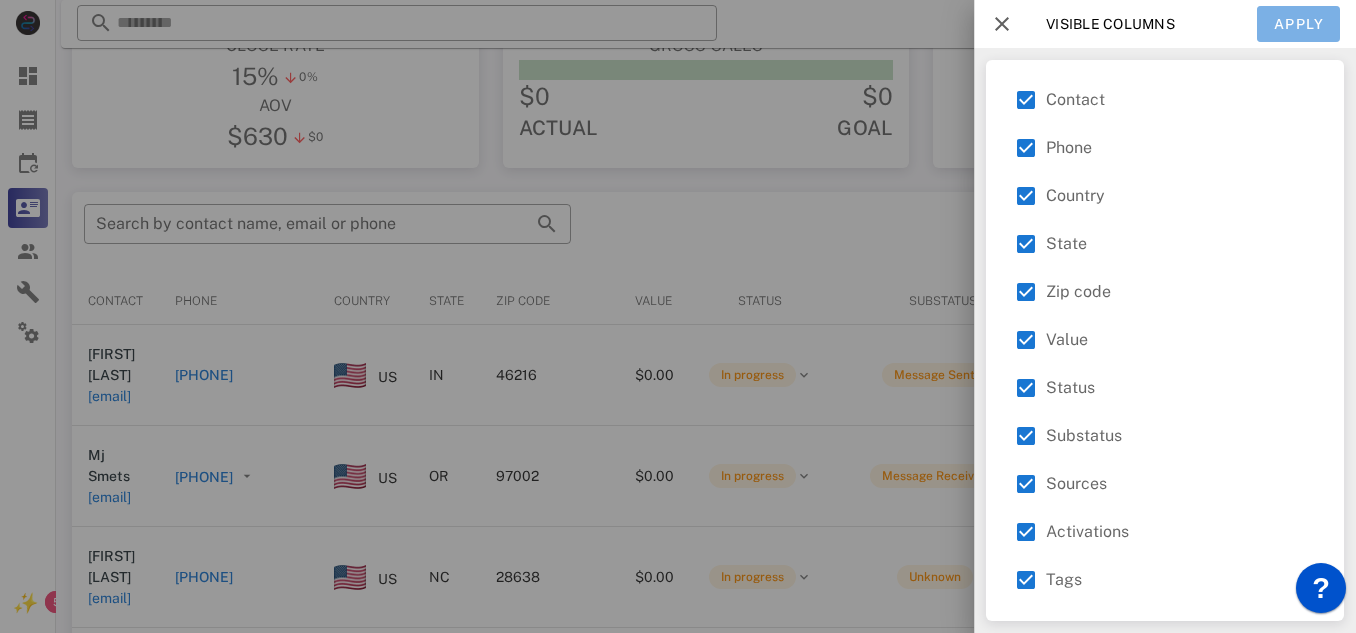 click on "Apply" at bounding box center [1299, 24] 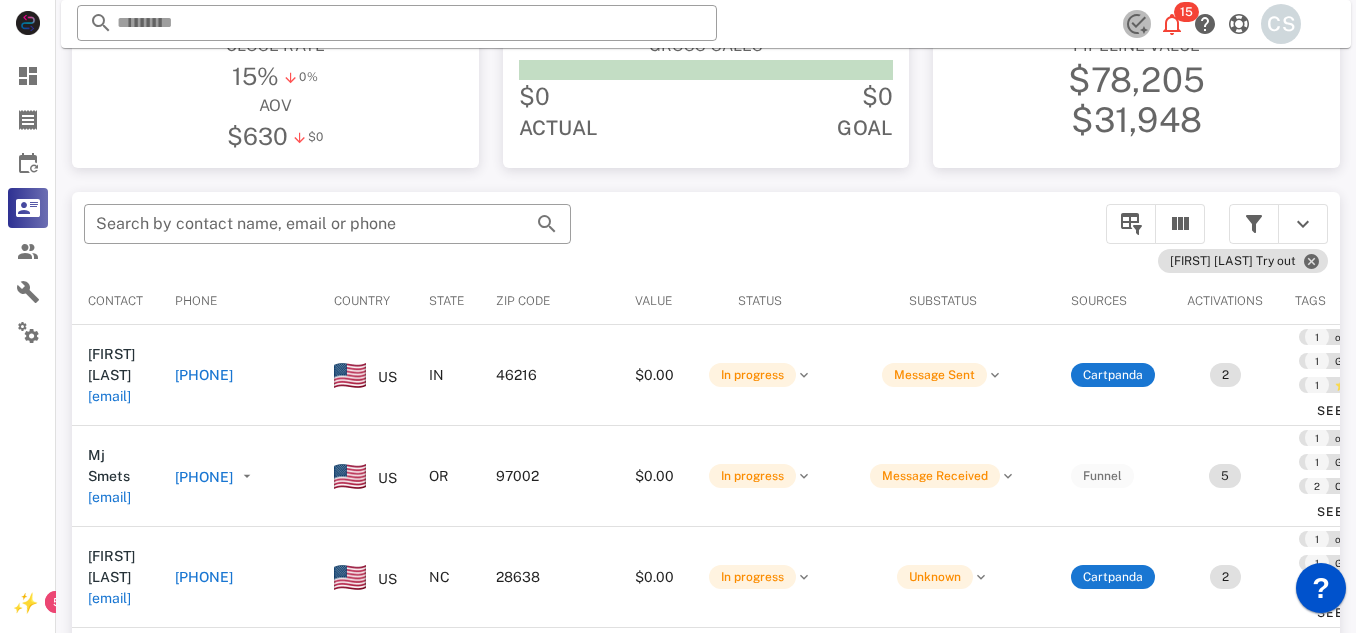 click at bounding box center [1137, 24] 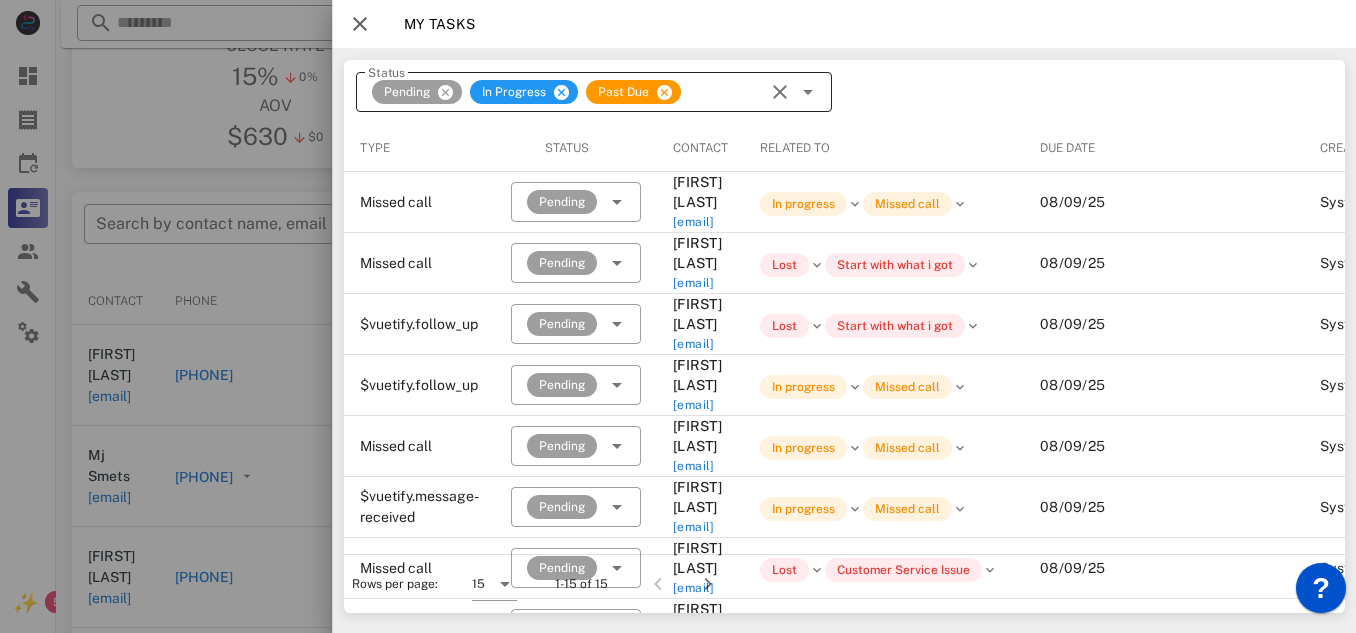 click at bounding box center (780, 92) 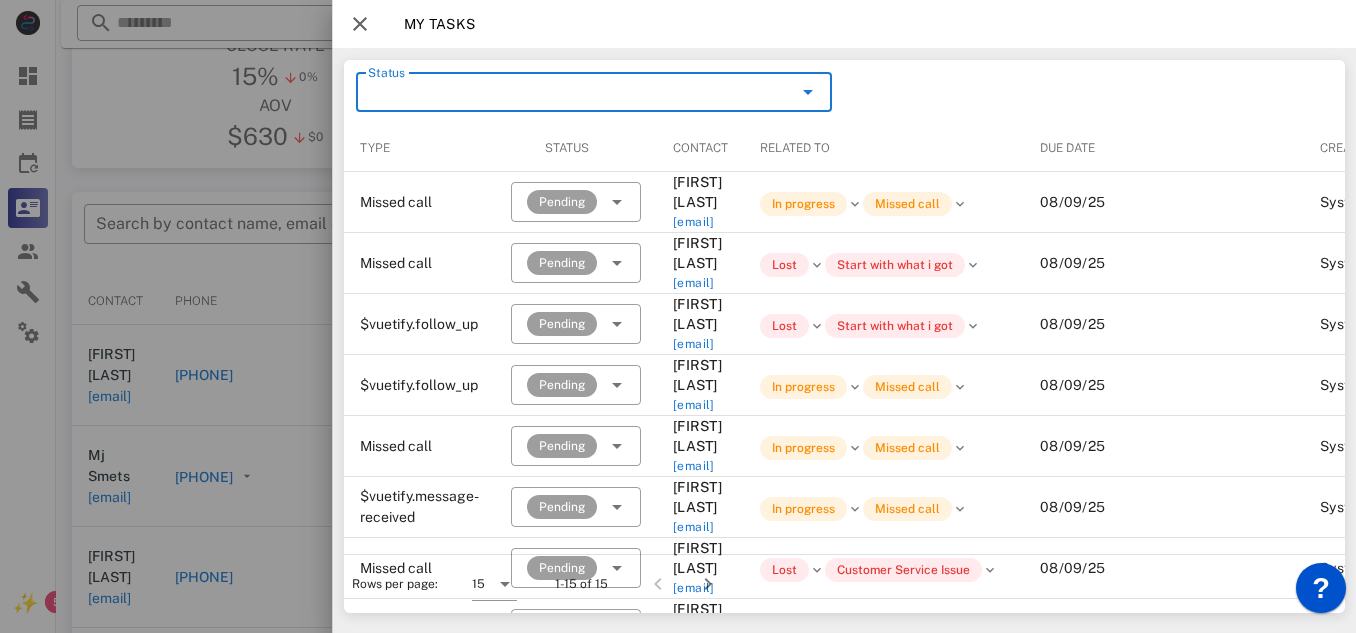 click at bounding box center (808, 92) 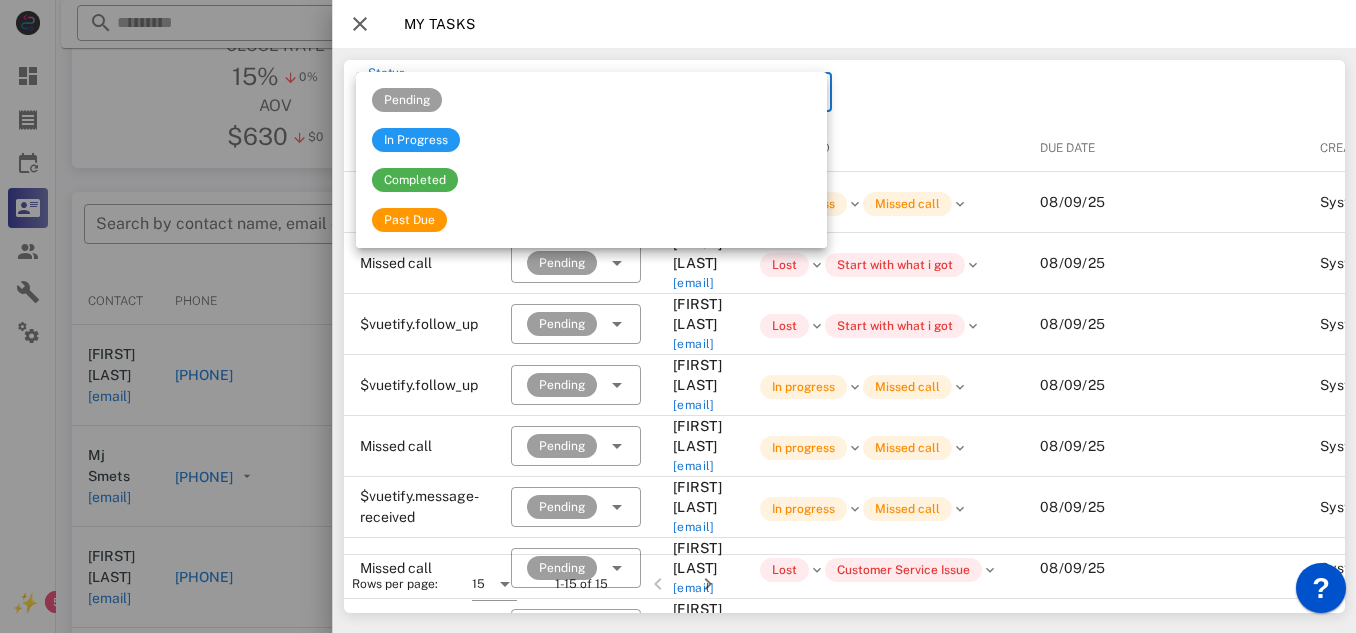 click on "My tasks" at bounding box center [844, 24] 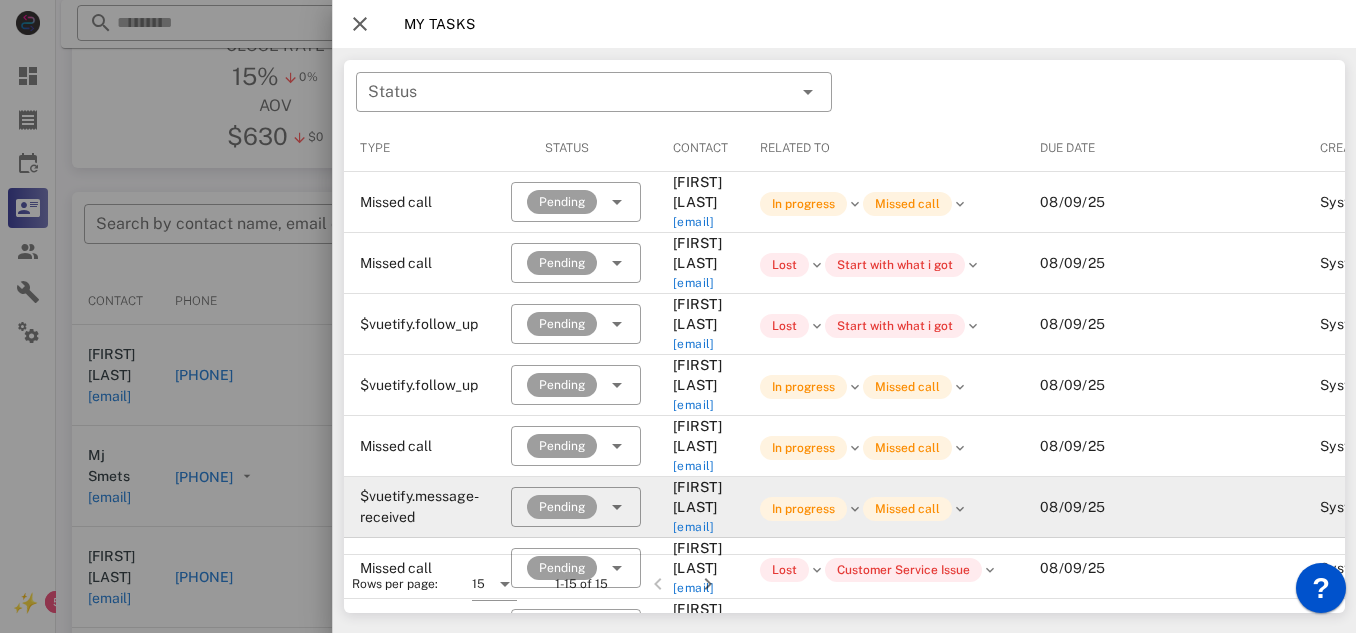 click on "$vuetify.message-received" at bounding box center [419, 507] 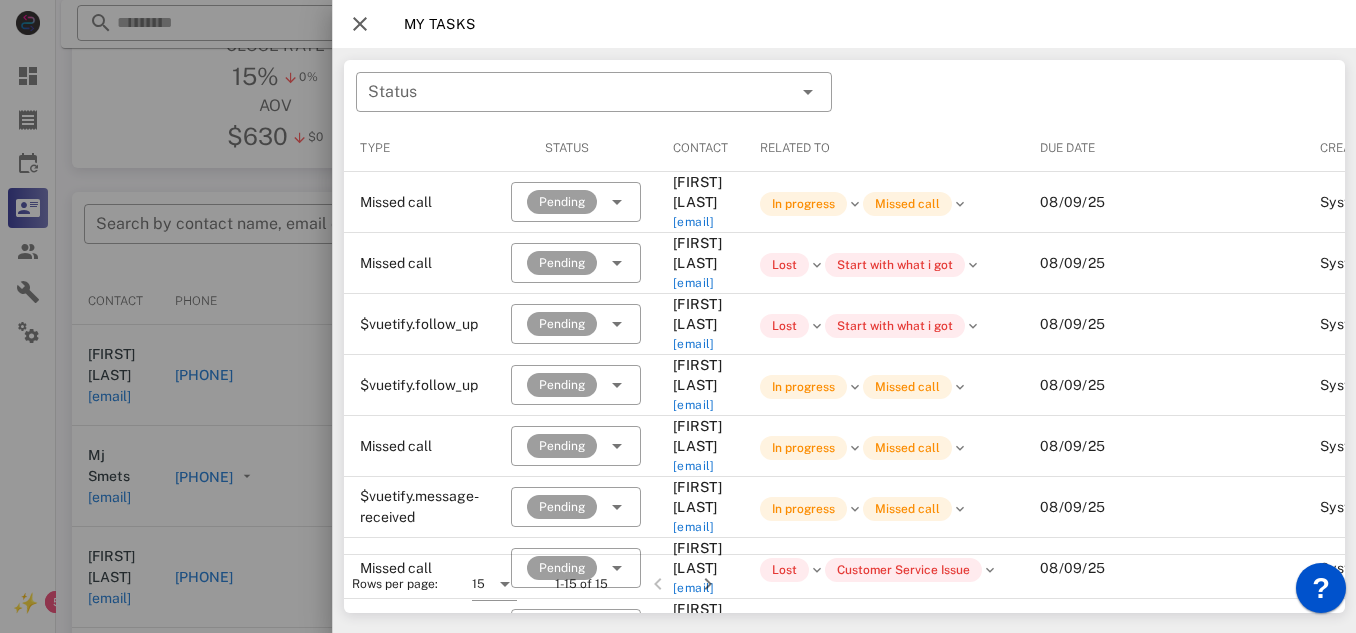 click at bounding box center (360, 24) 